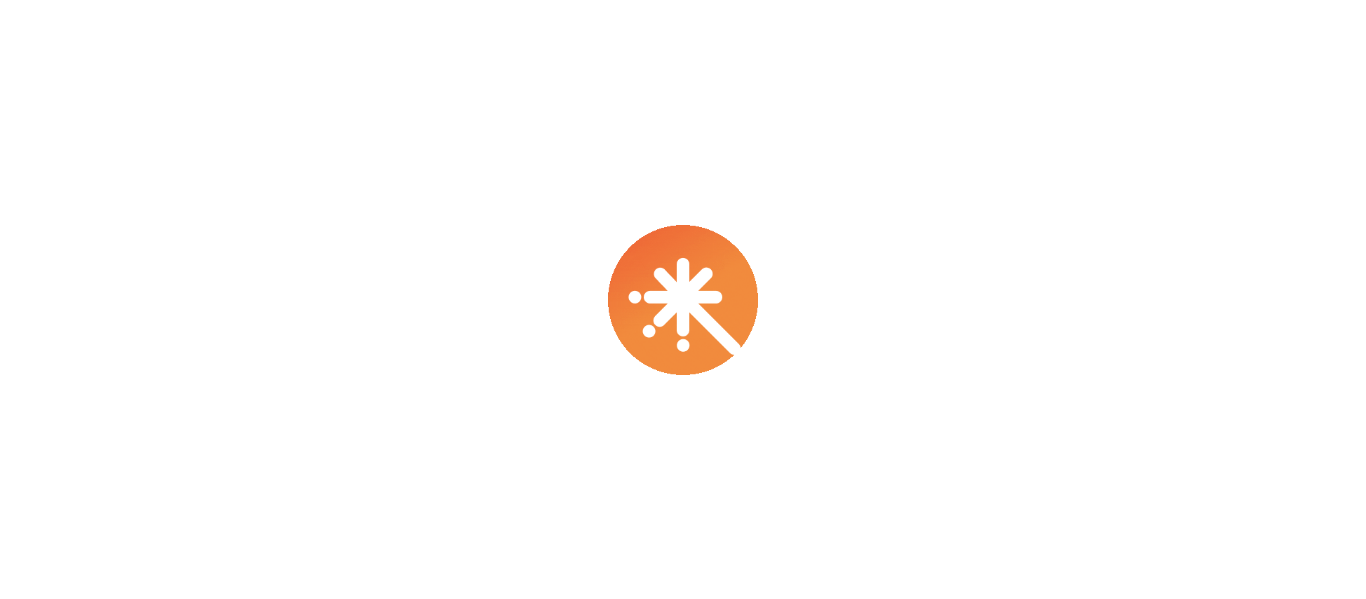 scroll, scrollTop: 0, scrollLeft: 0, axis: both 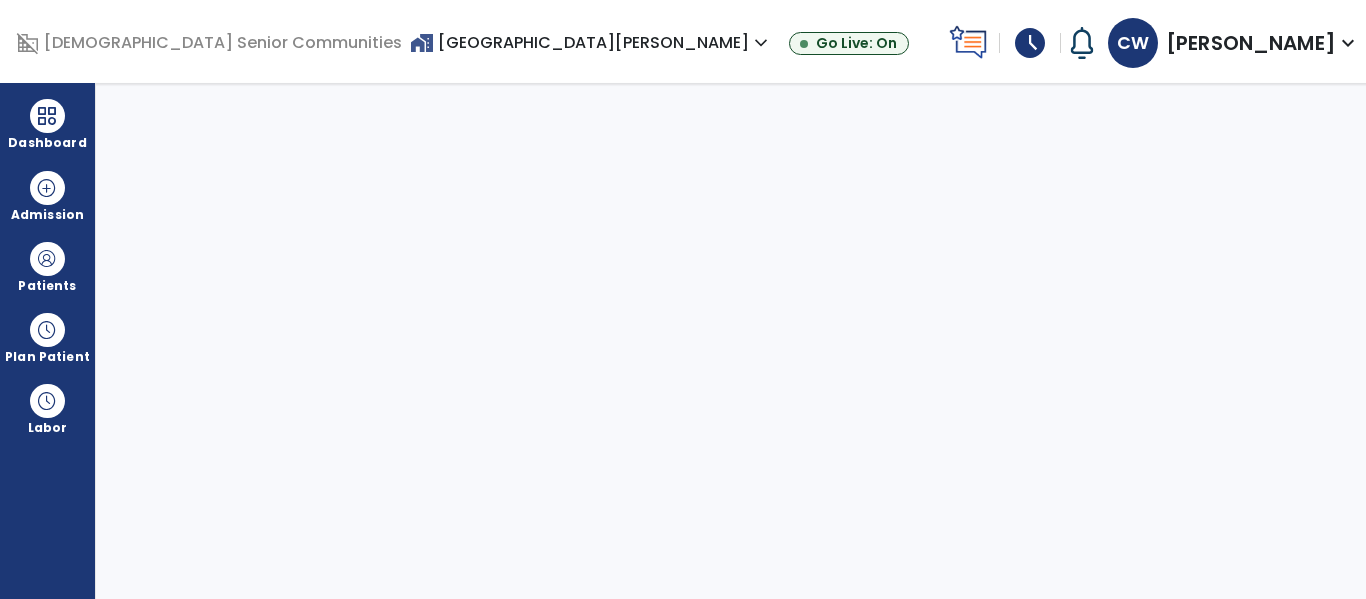 select on "****" 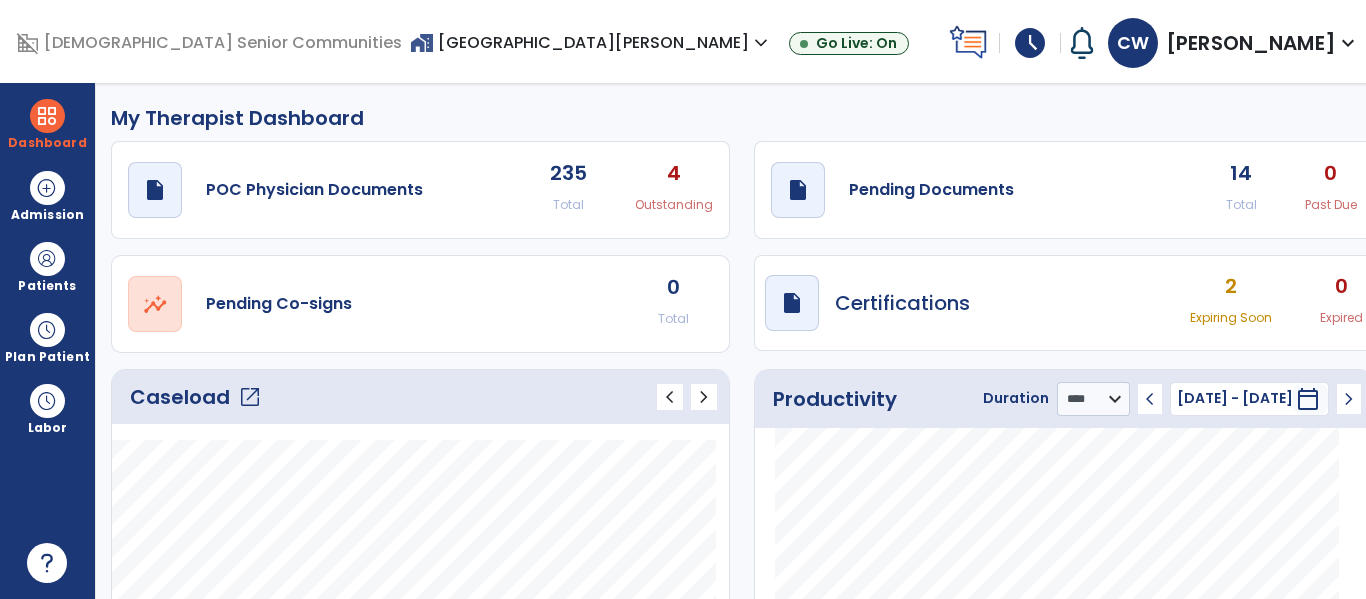 click on "draft   open_in_new  Pending Documents 14 Total 0 Past Due" 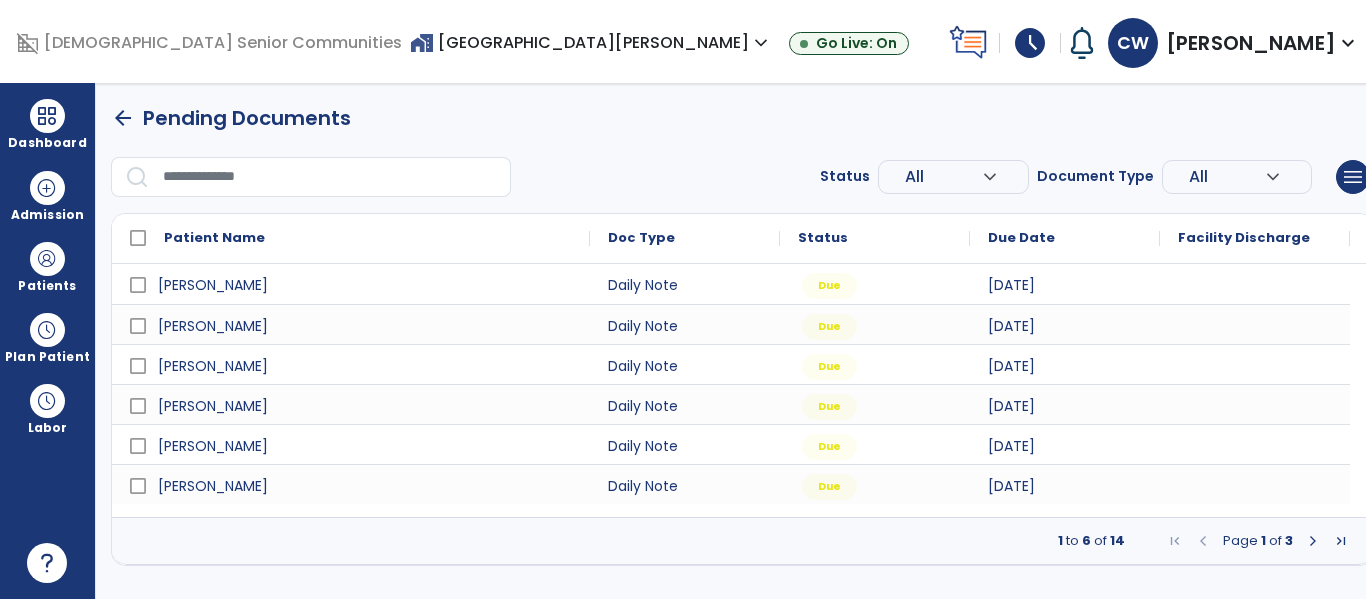 click at bounding box center [1313, 541] 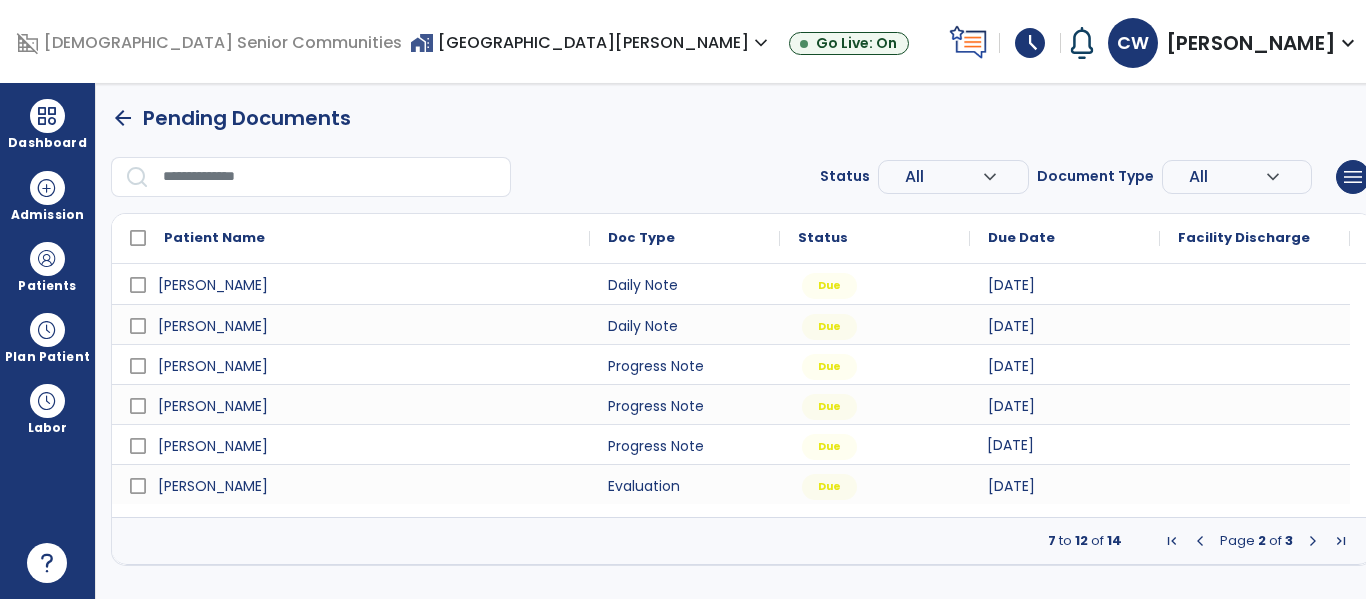 click on "[DATE]" at bounding box center (1010, 445) 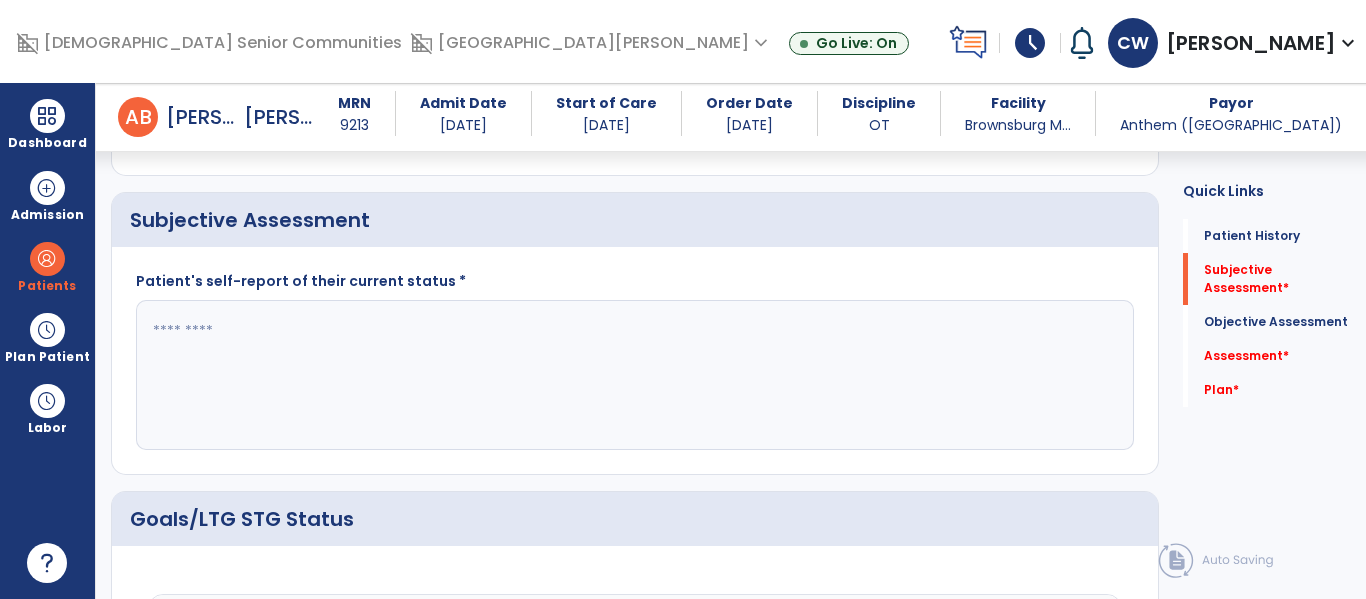 scroll, scrollTop: 448, scrollLeft: 0, axis: vertical 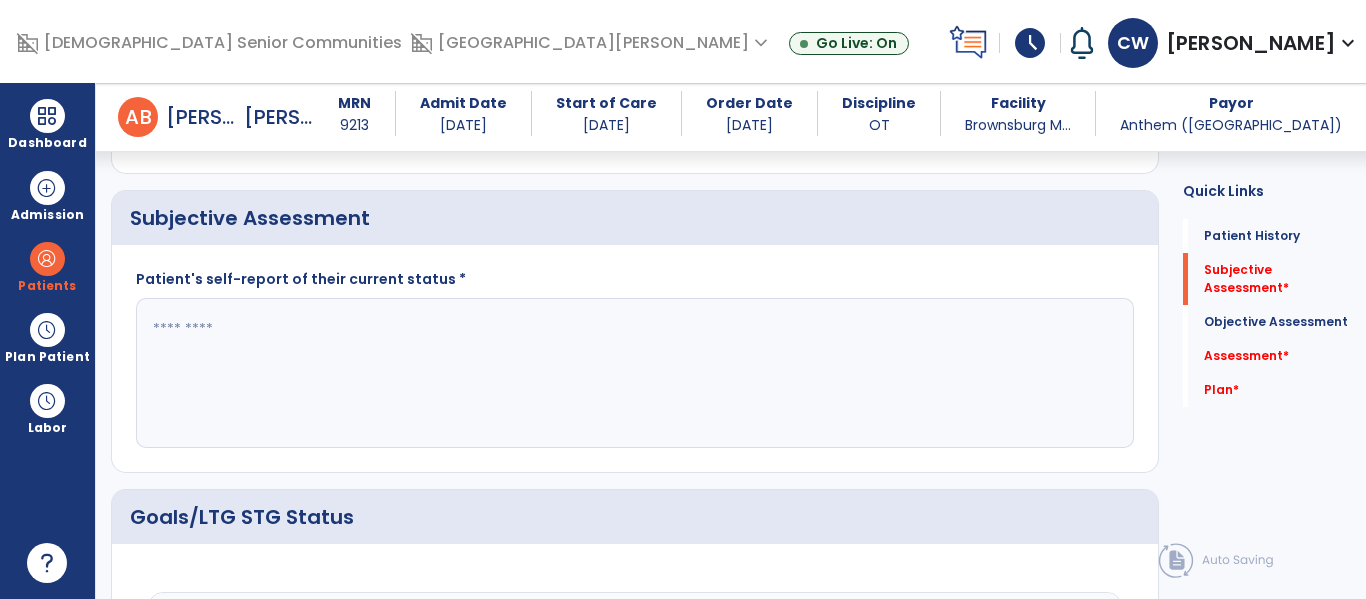 click 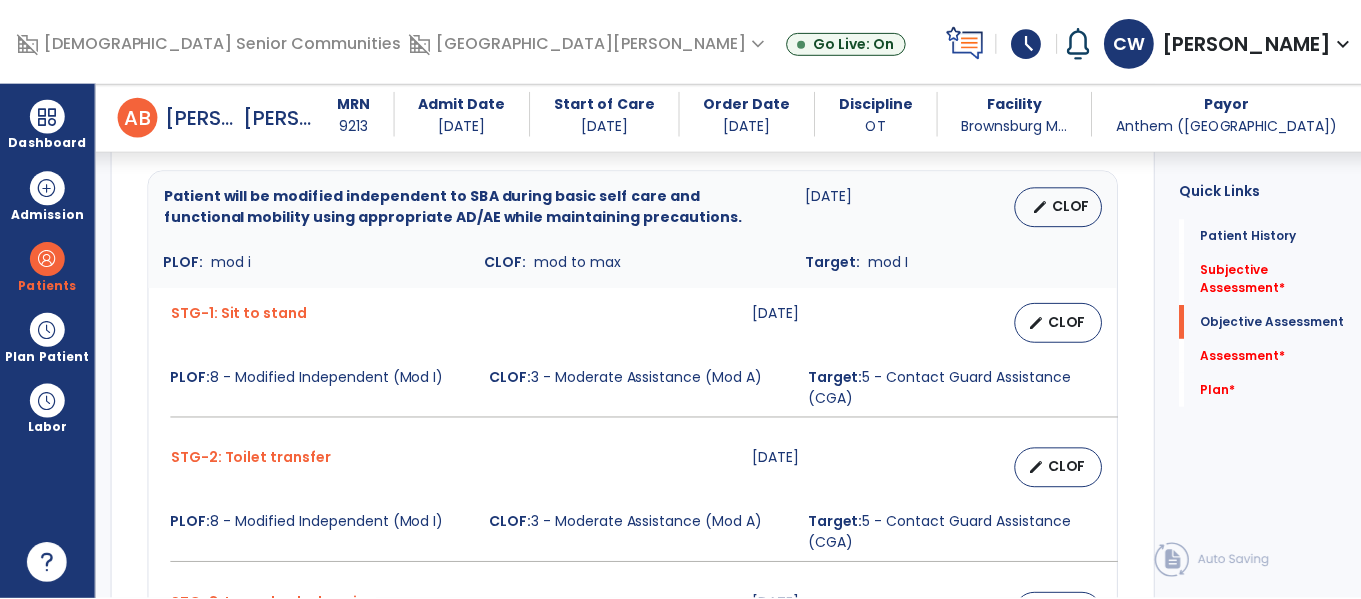 scroll, scrollTop: 873, scrollLeft: 0, axis: vertical 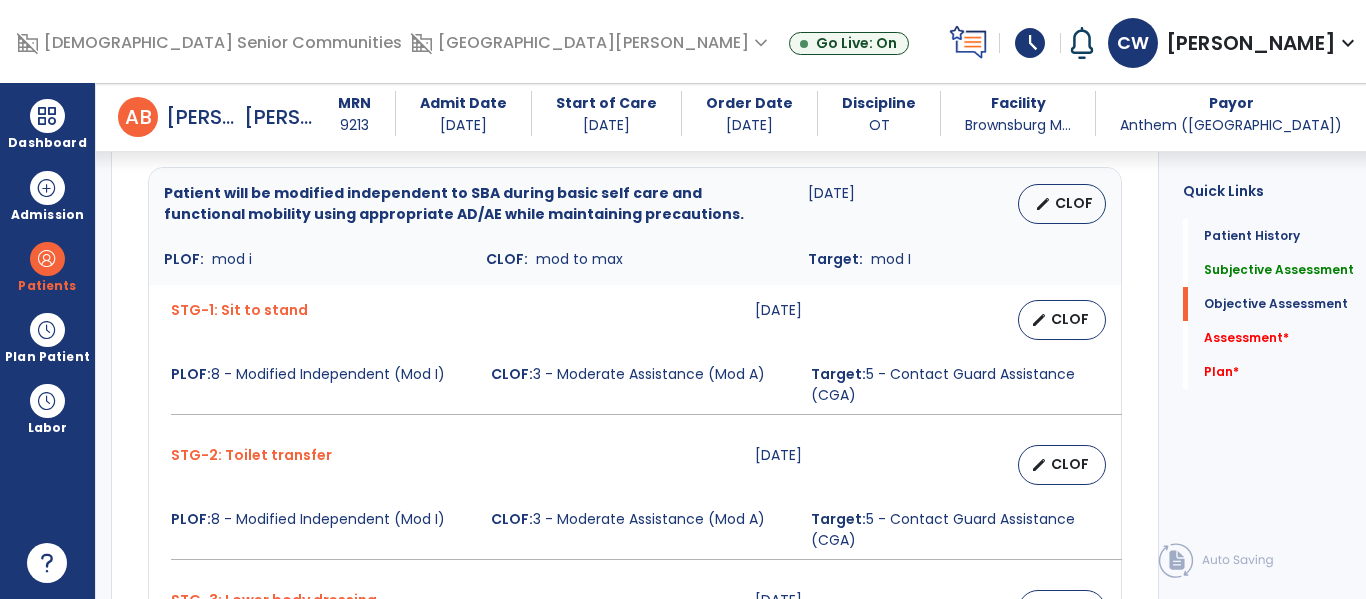 type on "**********" 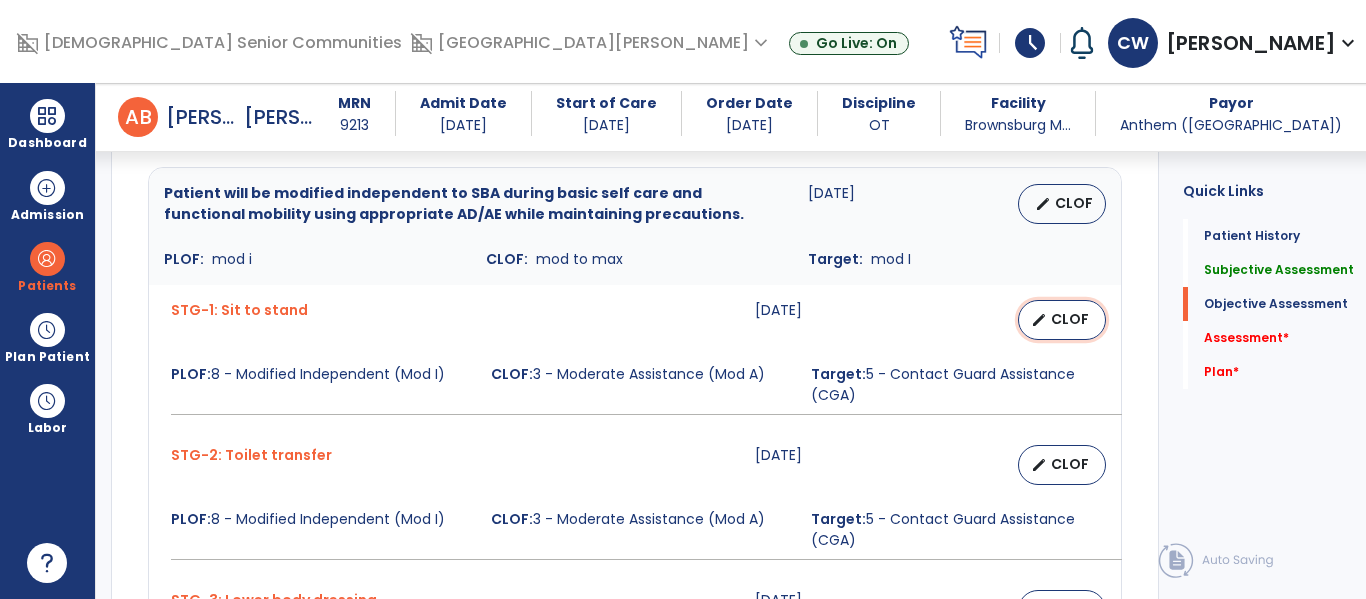 click on "CLOF" at bounding box center [1070, 319] 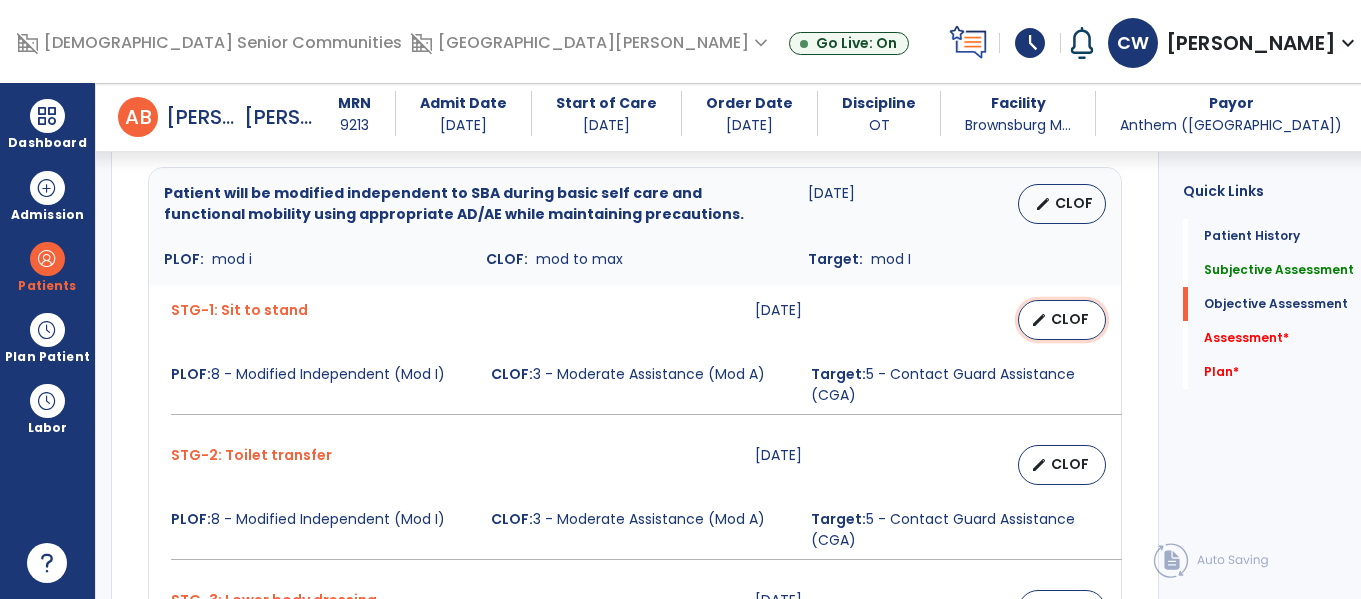 select on "********" 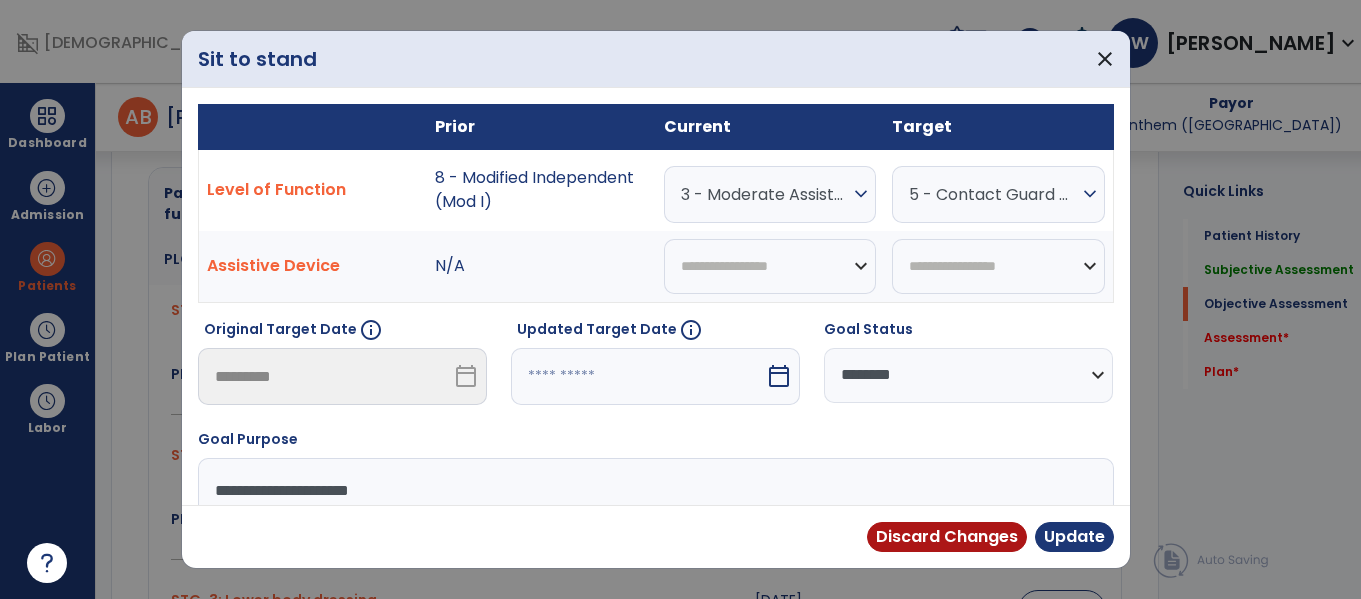 scroll, scrollTop: 873, scrollLeft: 0, axis: vertical 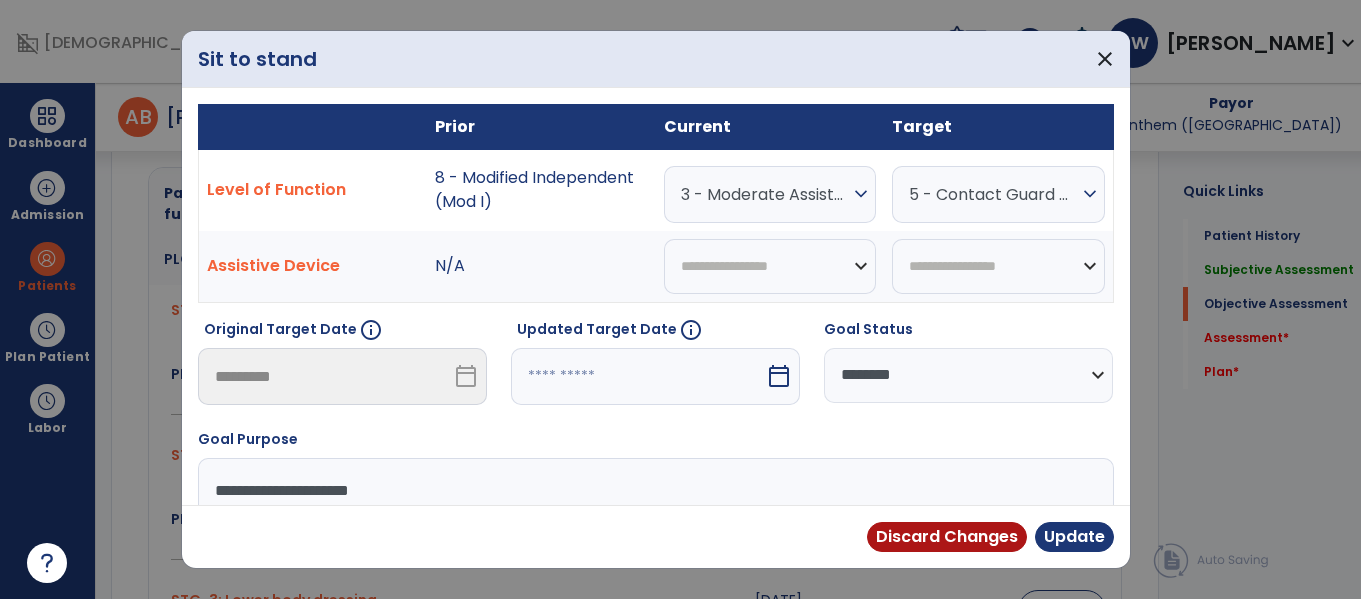 click on "calendar_today" at bounding box center (779, 376) 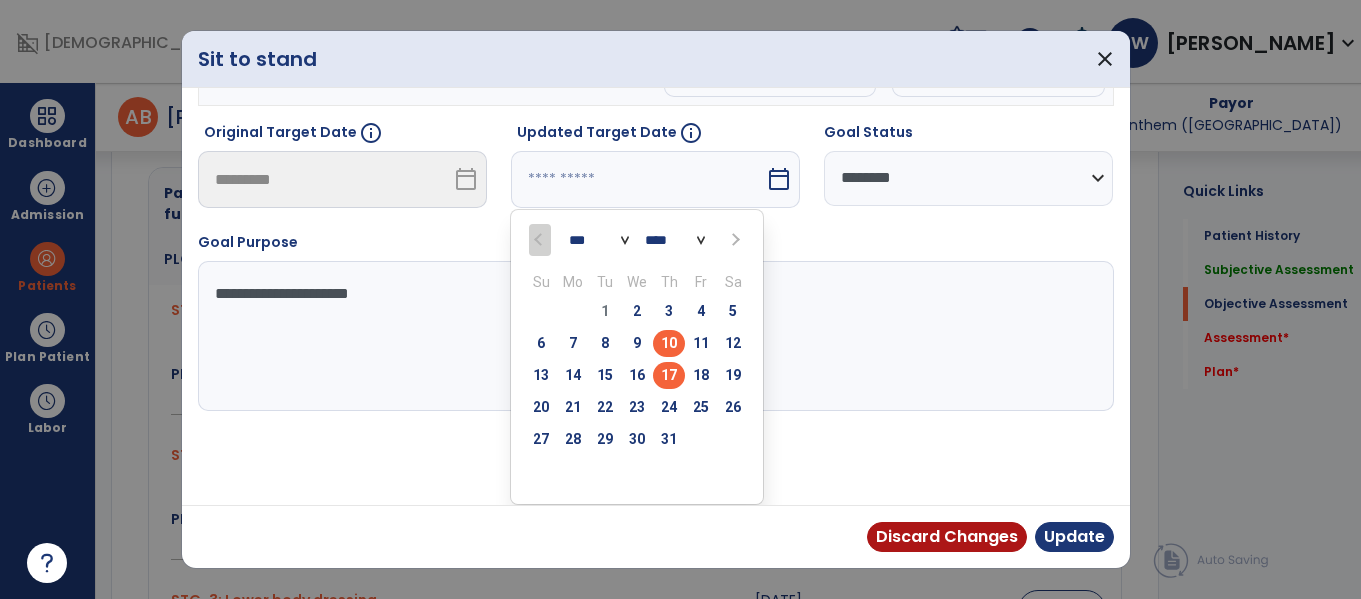 click on "17" at bounding box center (669, 375) 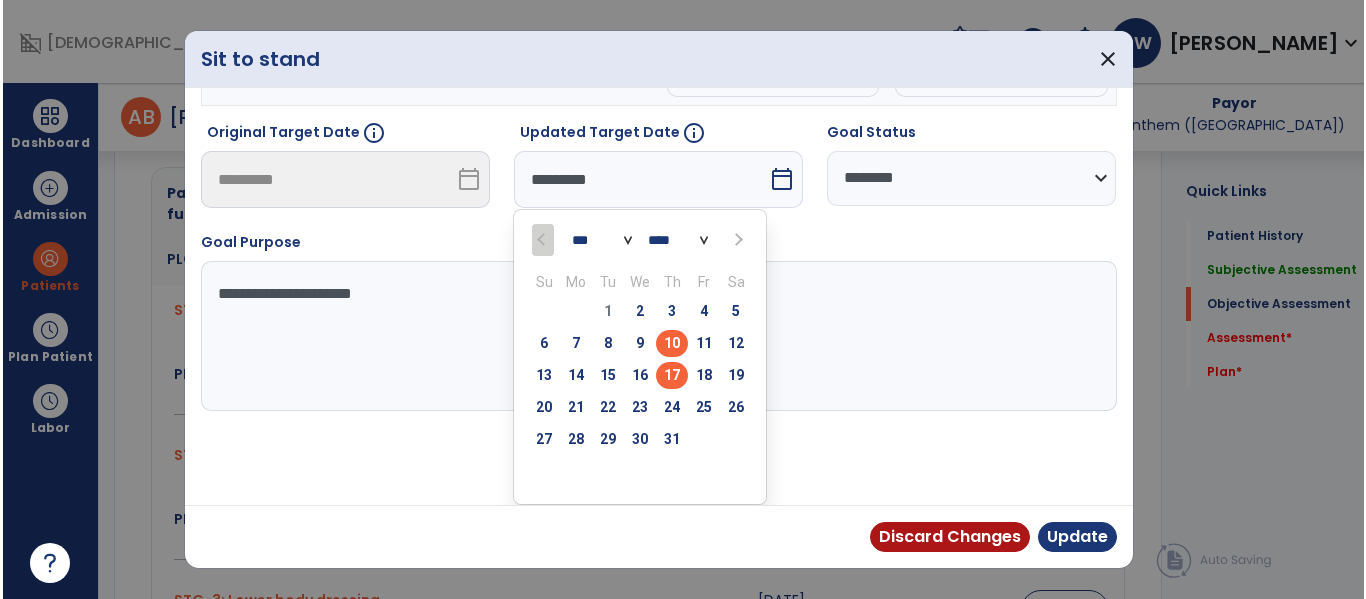 scroll, scrollTop: 119, scrollLeft: 0, axis: vertical 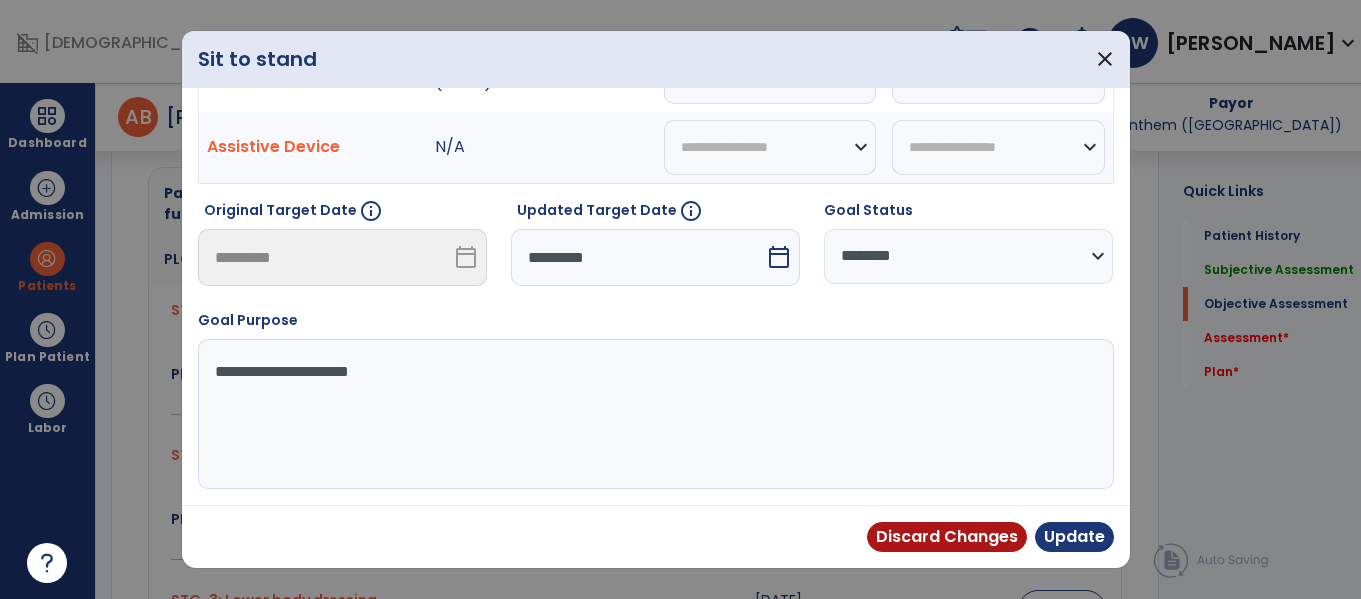 click on "**********" at bounding box center [653, 414] 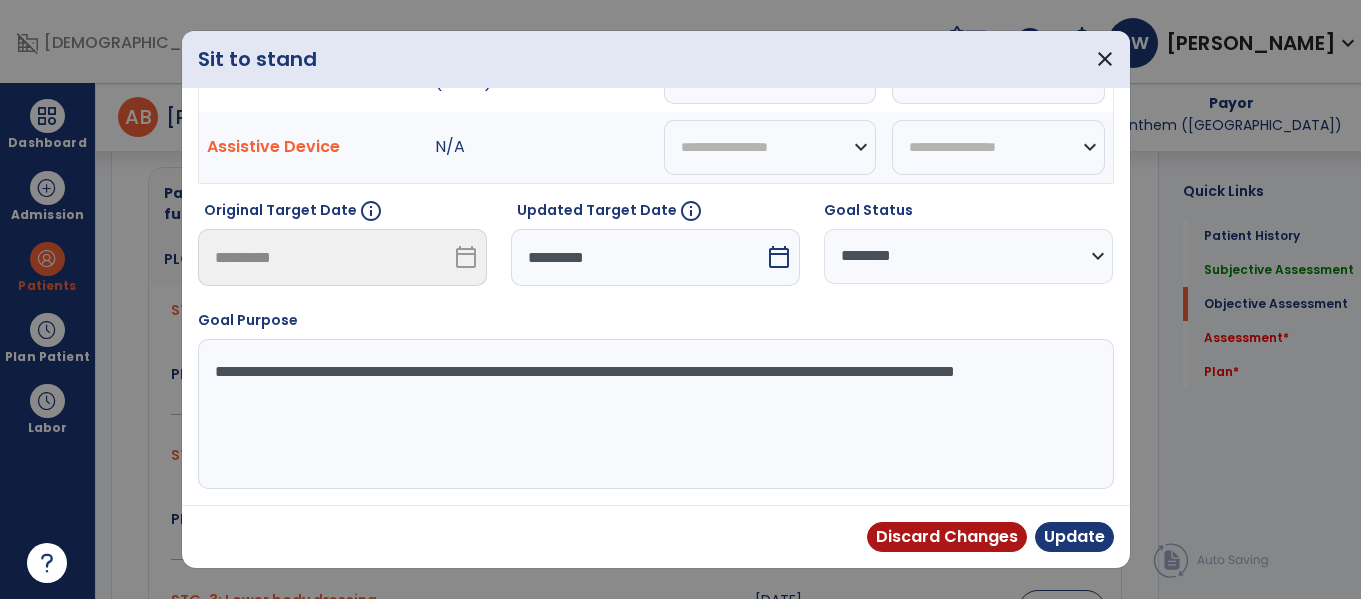 type on "**********" 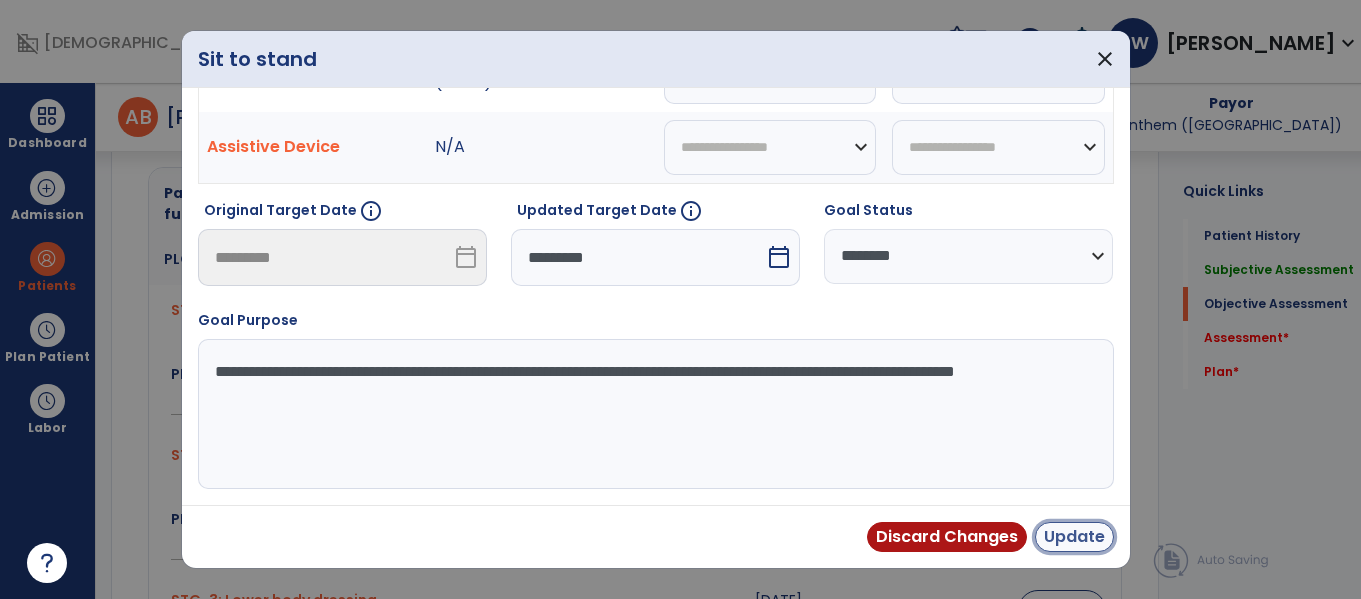 click on "Update" at bounding box center (1074, 537) 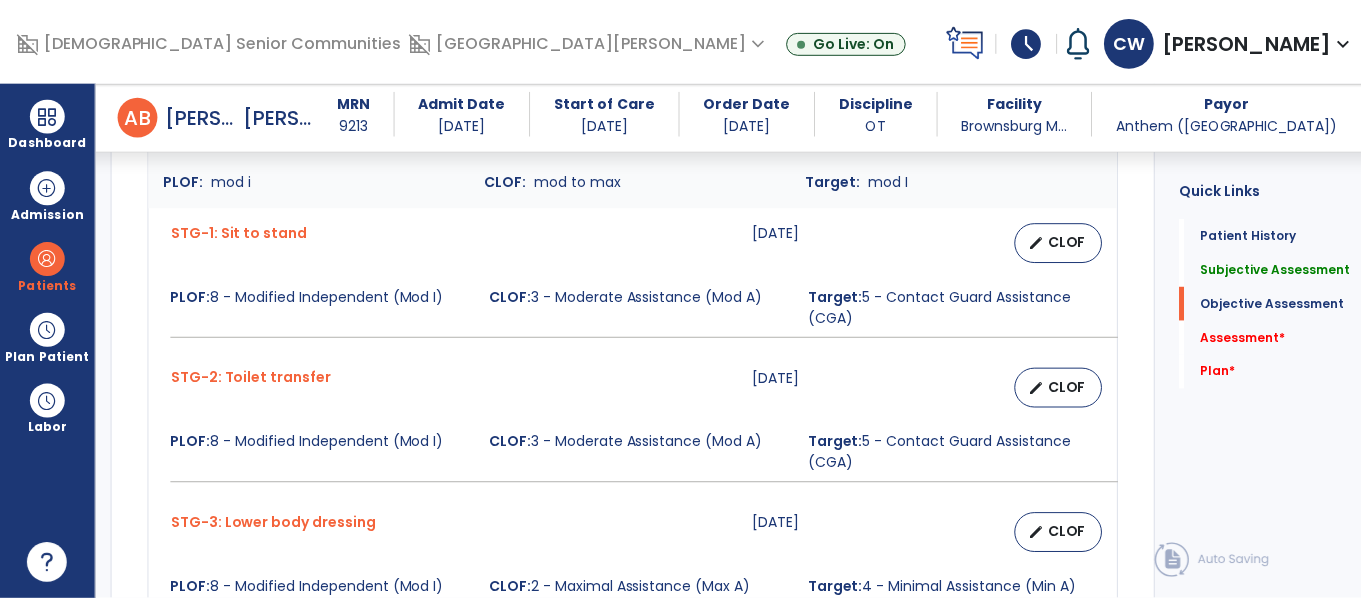 scroll, scrollTop: 957, scrollLeft: 0, axis: vertical 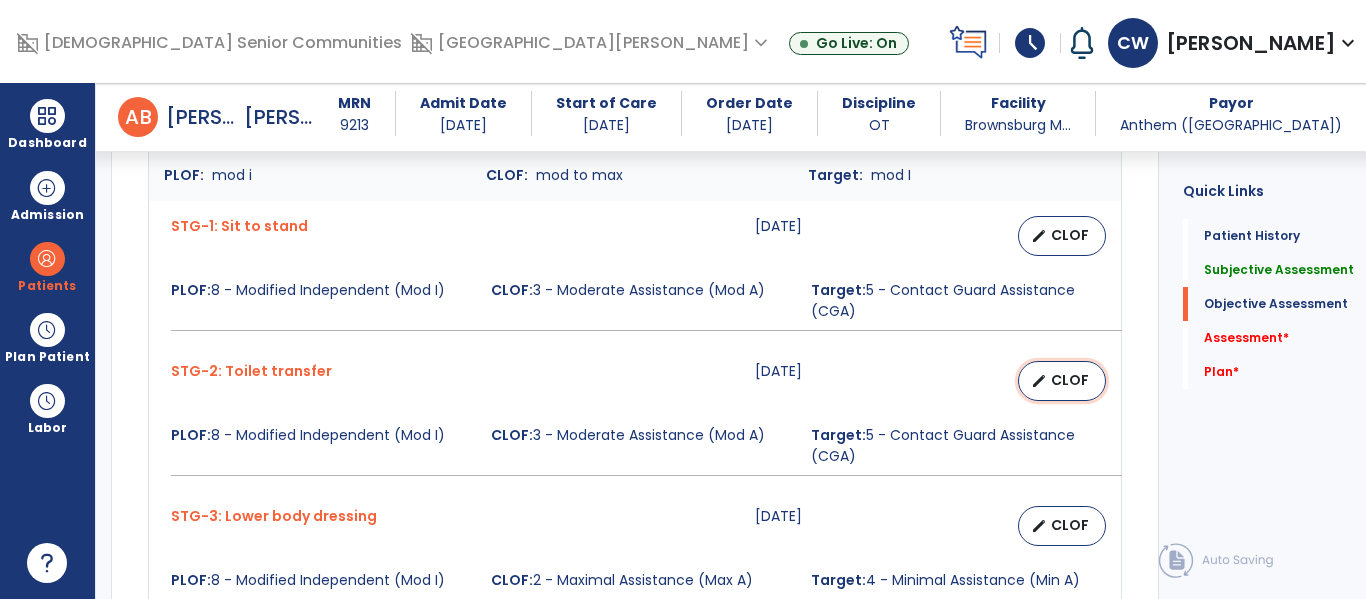 click on "CLOF" at bounding box center (1070, 380) 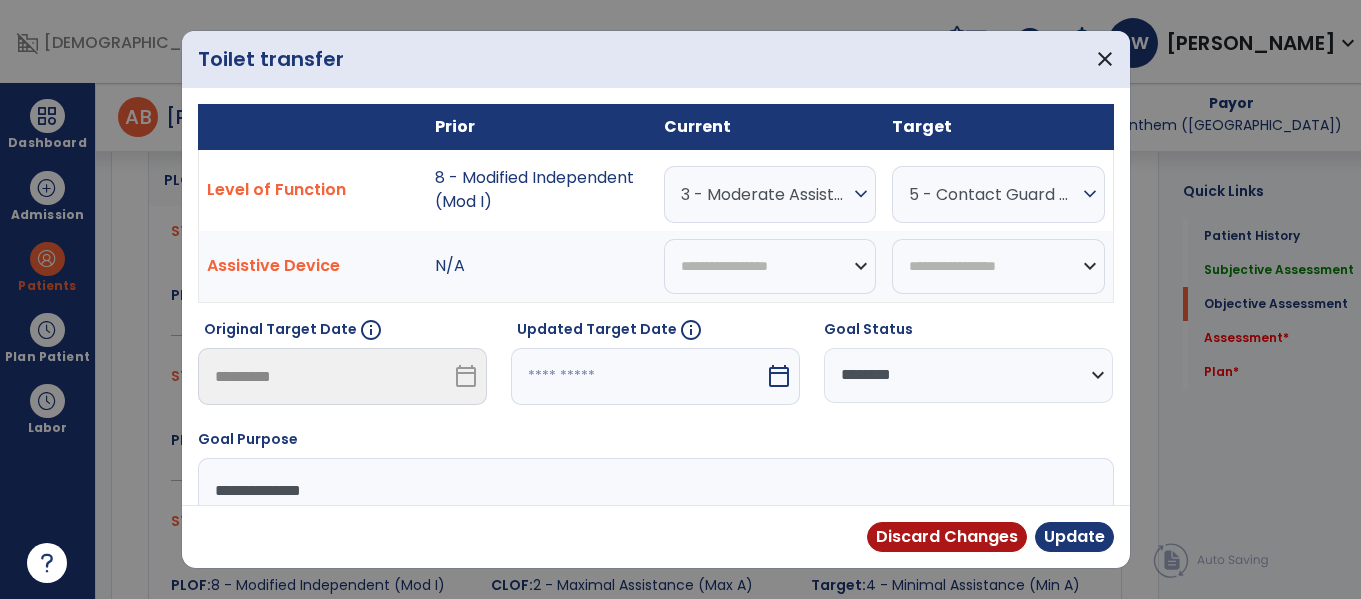 scroll, scrollTop: 957, scrollLeft: 0, axis: vertical 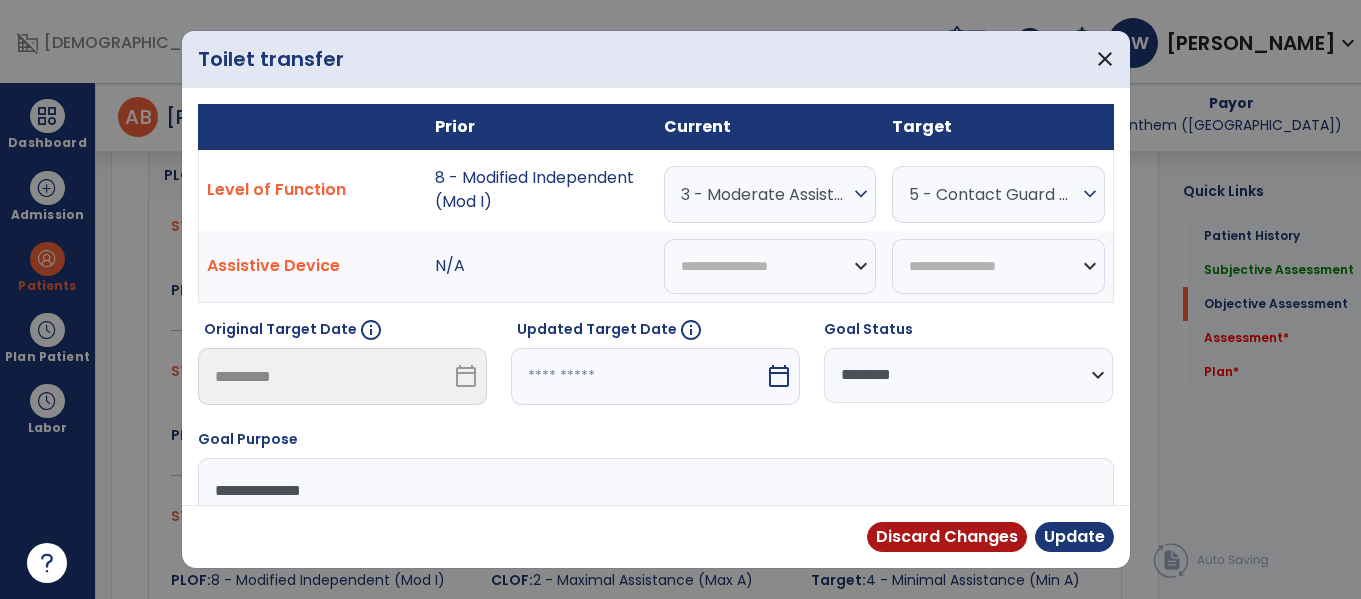 click on "calendar_today" at bounding box center [781, 376] 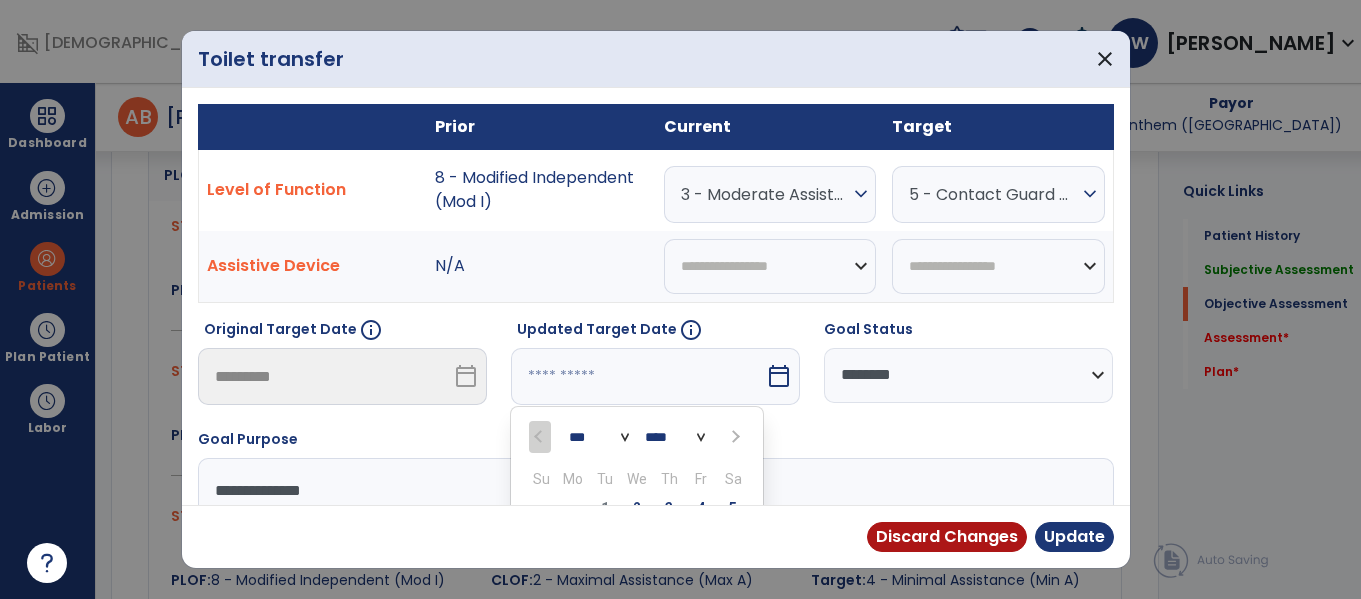 scroll, scrollTop: 197, scrollLeft: 0, axis: vertical 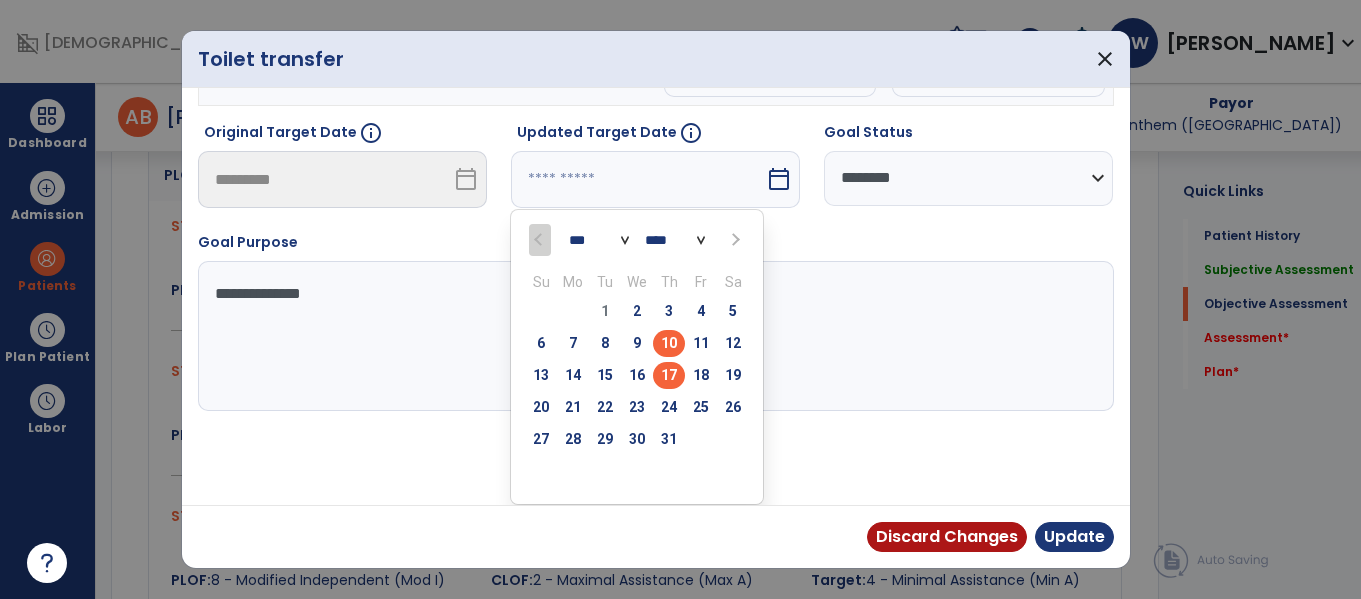 click on "17" at bounding box center [669, 375] 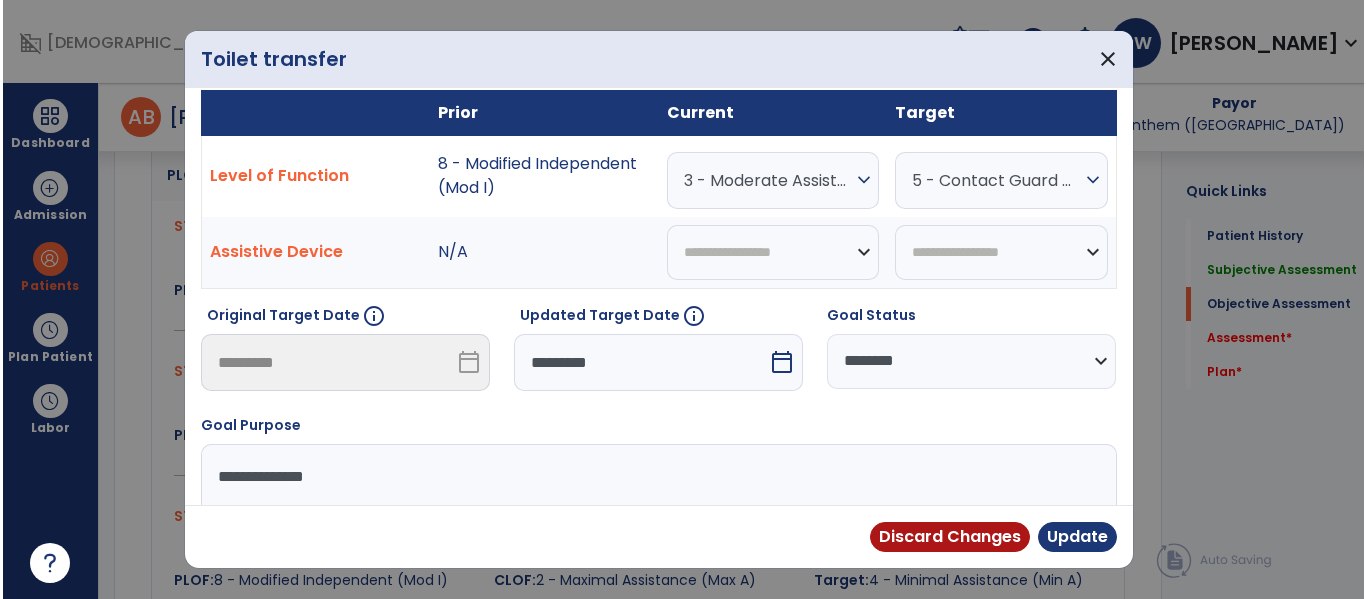scroll, scrollTop: 4, scrollLeft: 0, axis: vertical 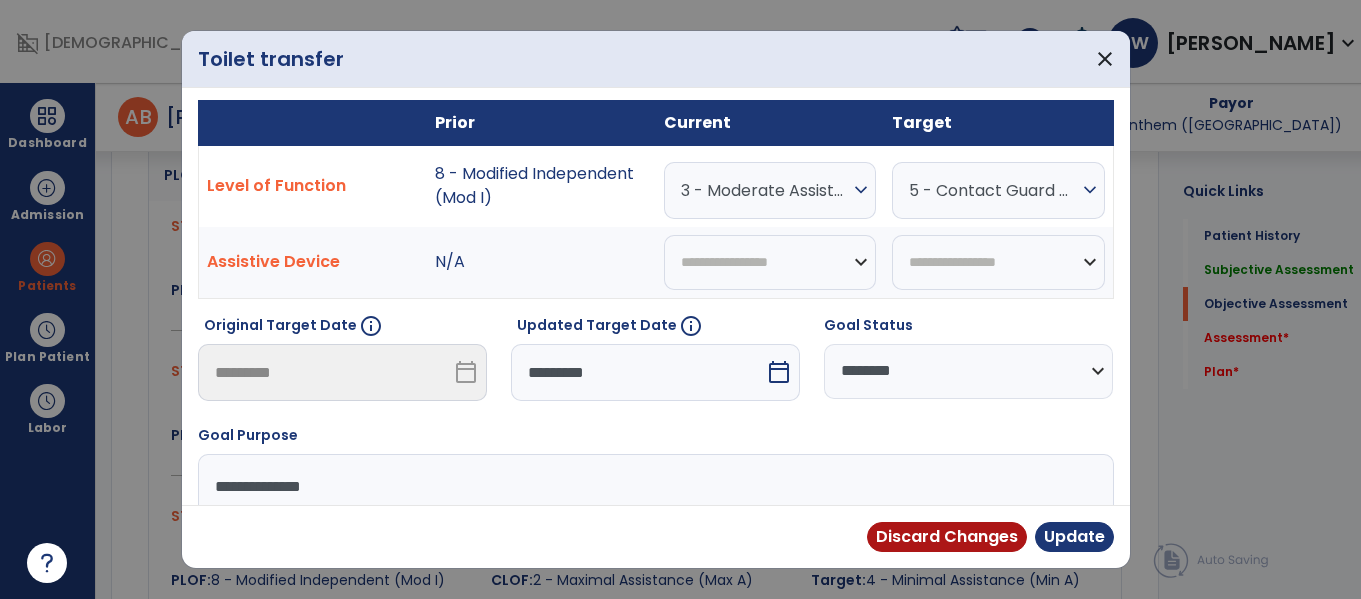 click on "**********" at bounding box center (653, 529) 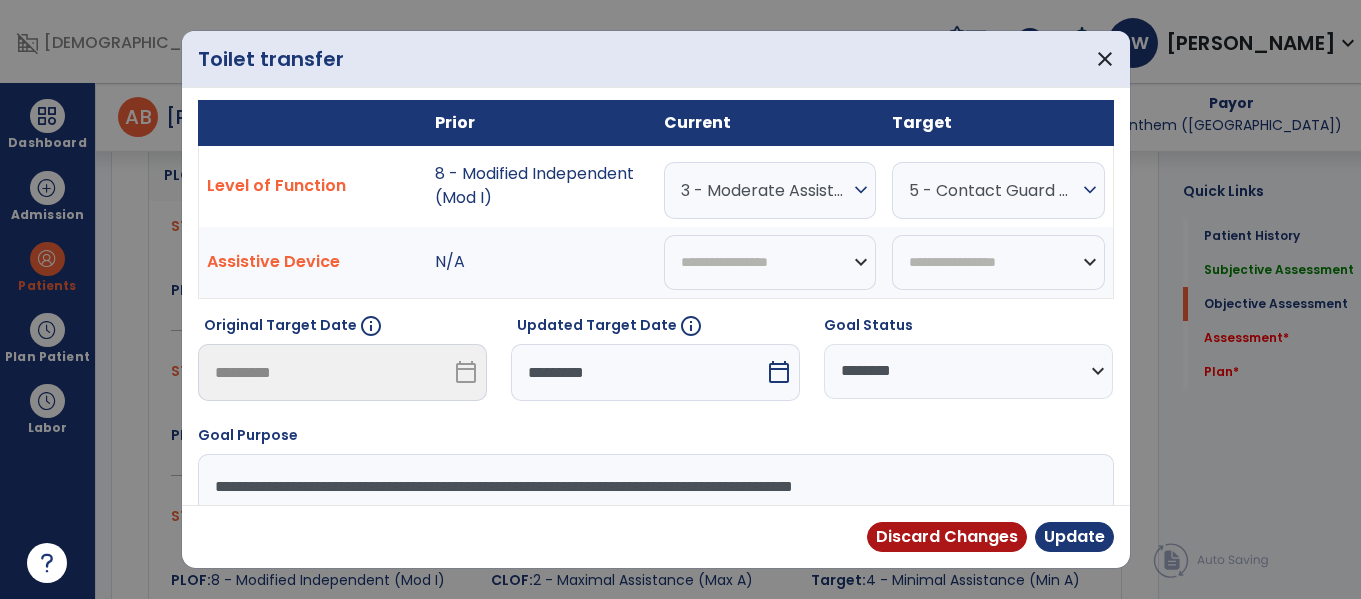 type on "**********" 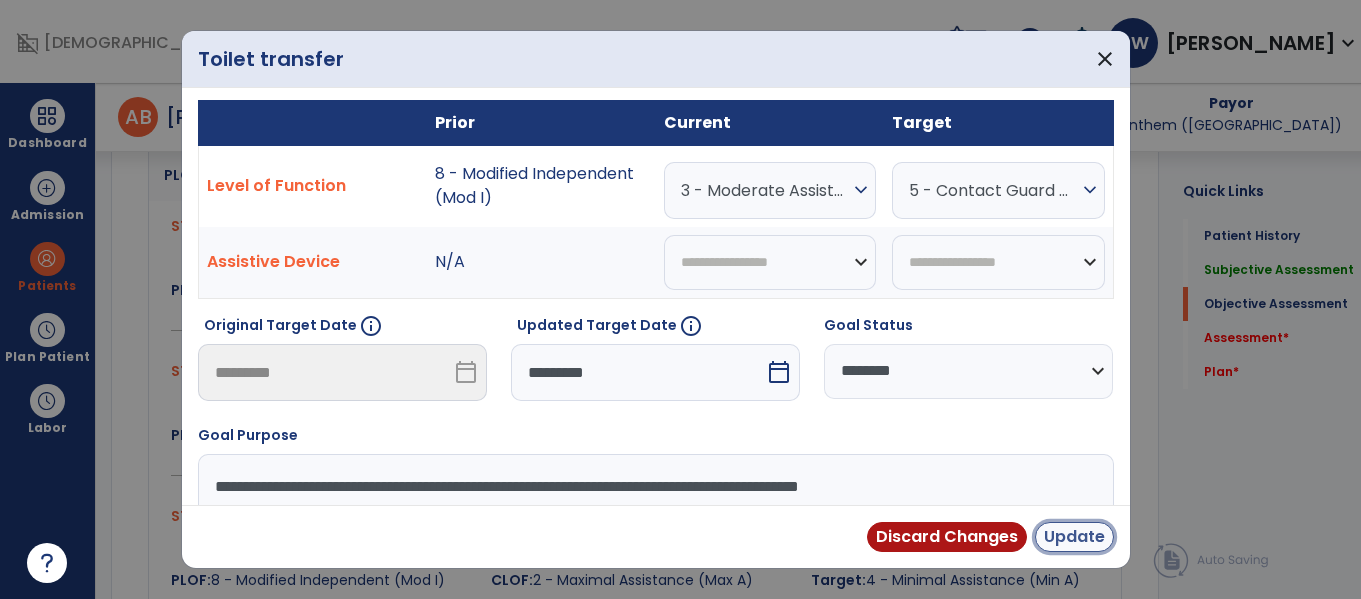 click on "Update" at bounding box center [1074, 537] 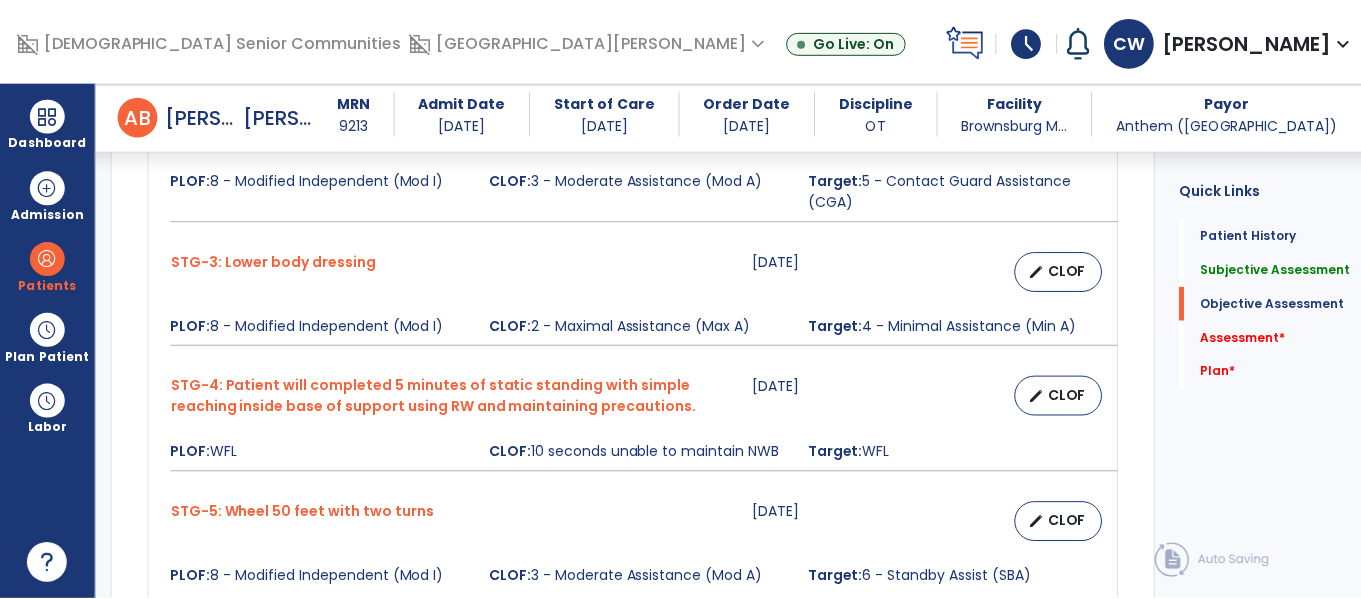 scroll, scrollTop: 1209, scrollLeft: 0, axis: vertical 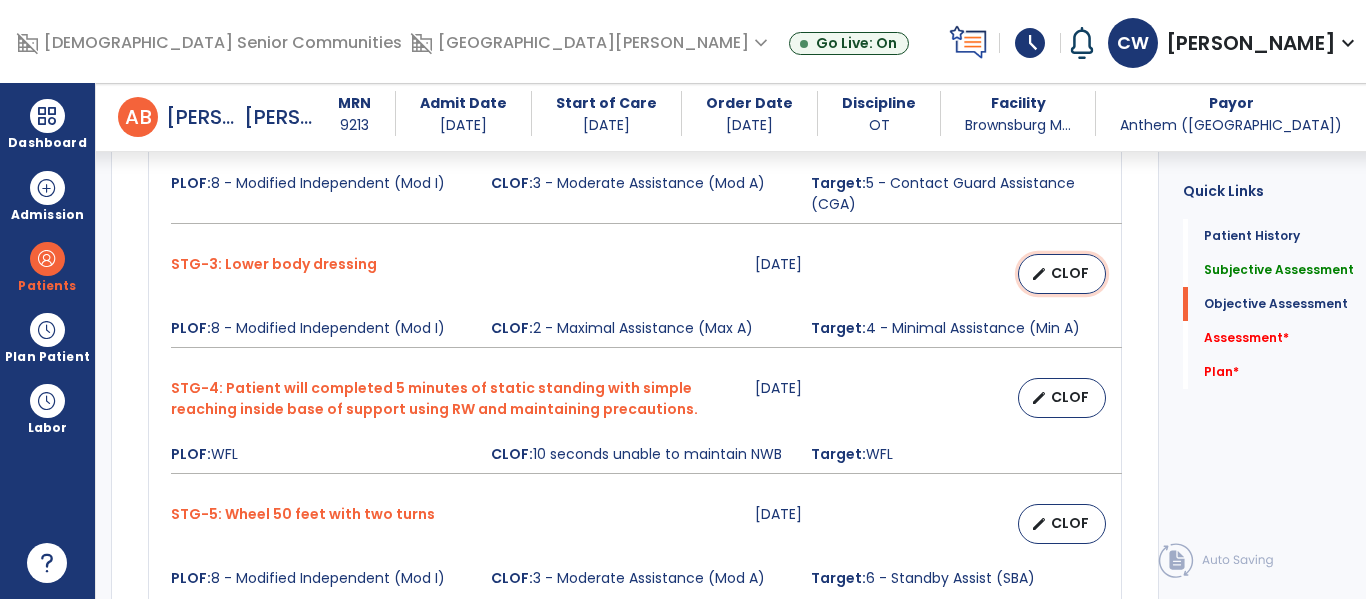 click on "edit   CLOF" at bounding box center (1062, 274) 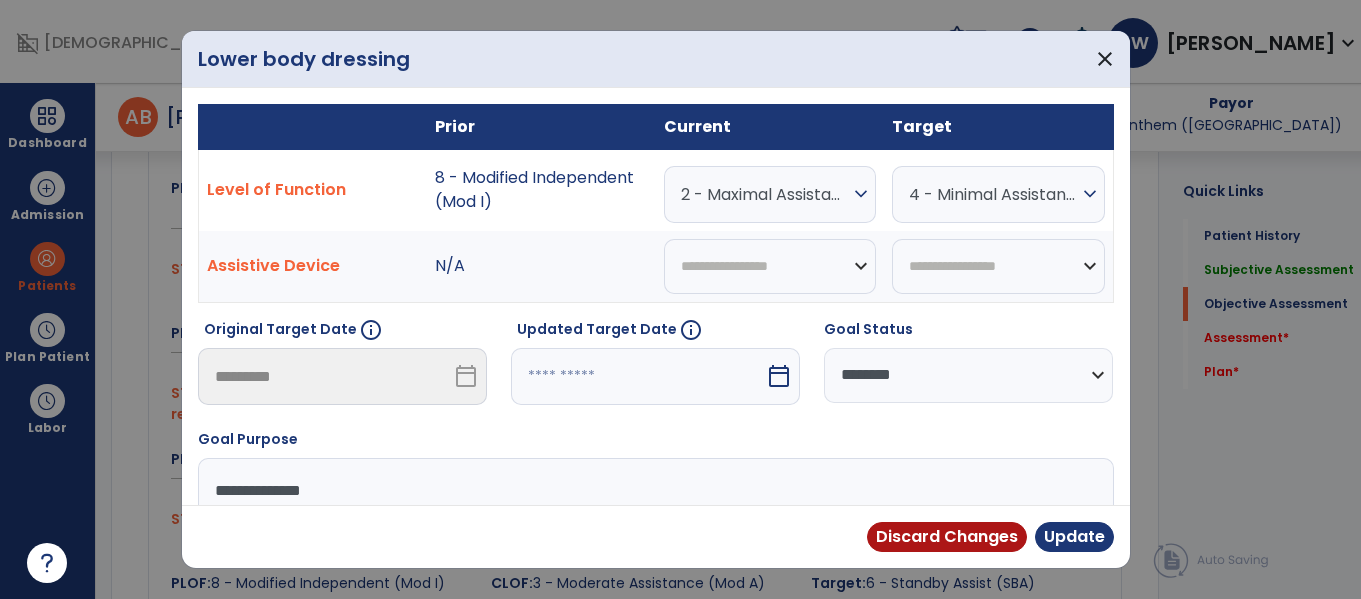 scroll, scrollTop: 1209, scrollLeft: 0, axis: vertical 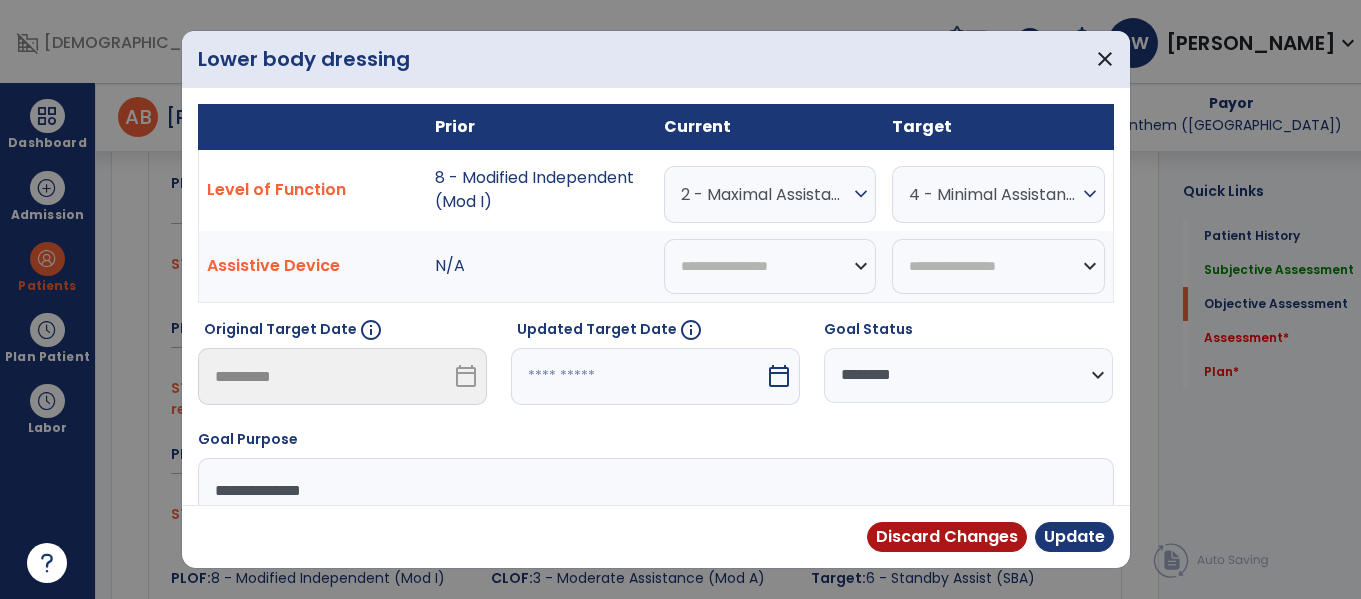 click on "**********" at bounding box center (653, 533) 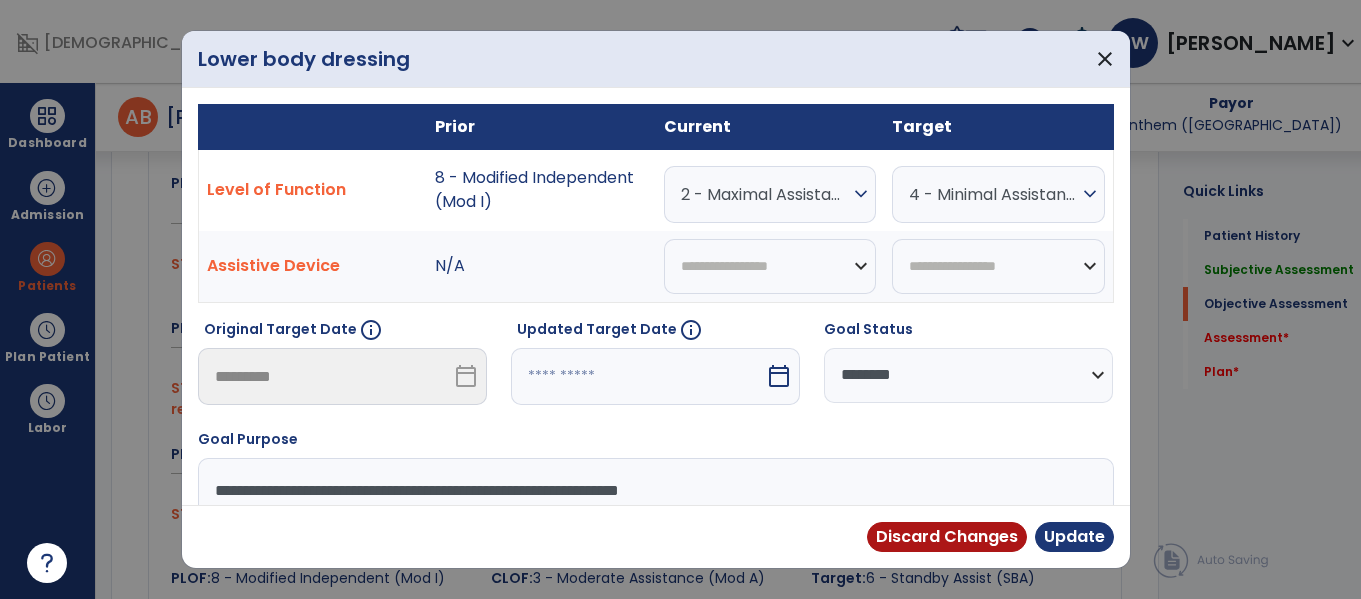 type on "**********" 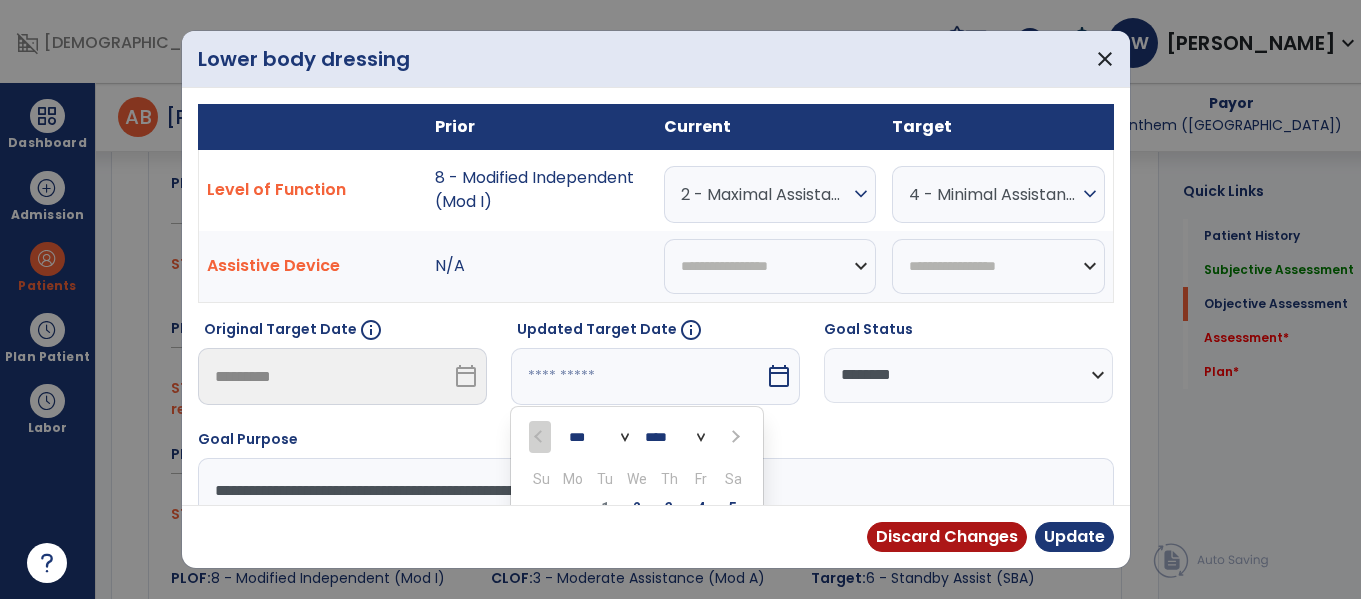 scroll, scrollTop: 197, scrollLeft: 0, axis: vertical 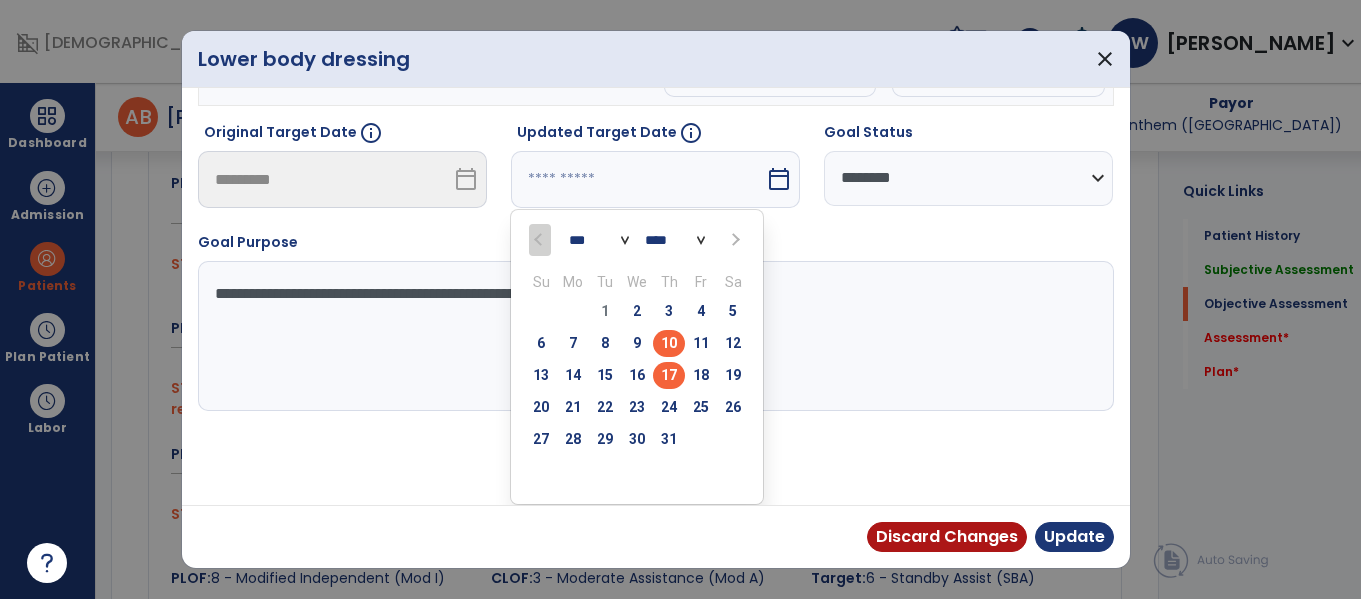 click on "17" at bounding box center [669, 375] 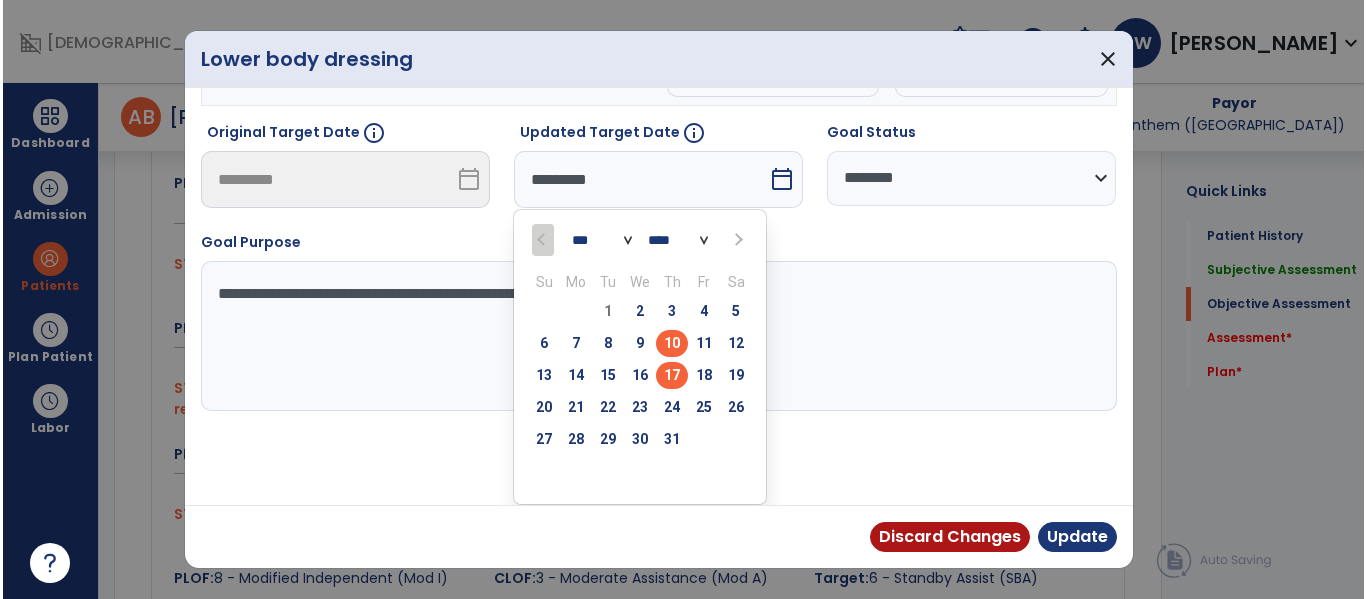 scroll, scrollTop: 119, scrollLeft: 0, axis: vertical 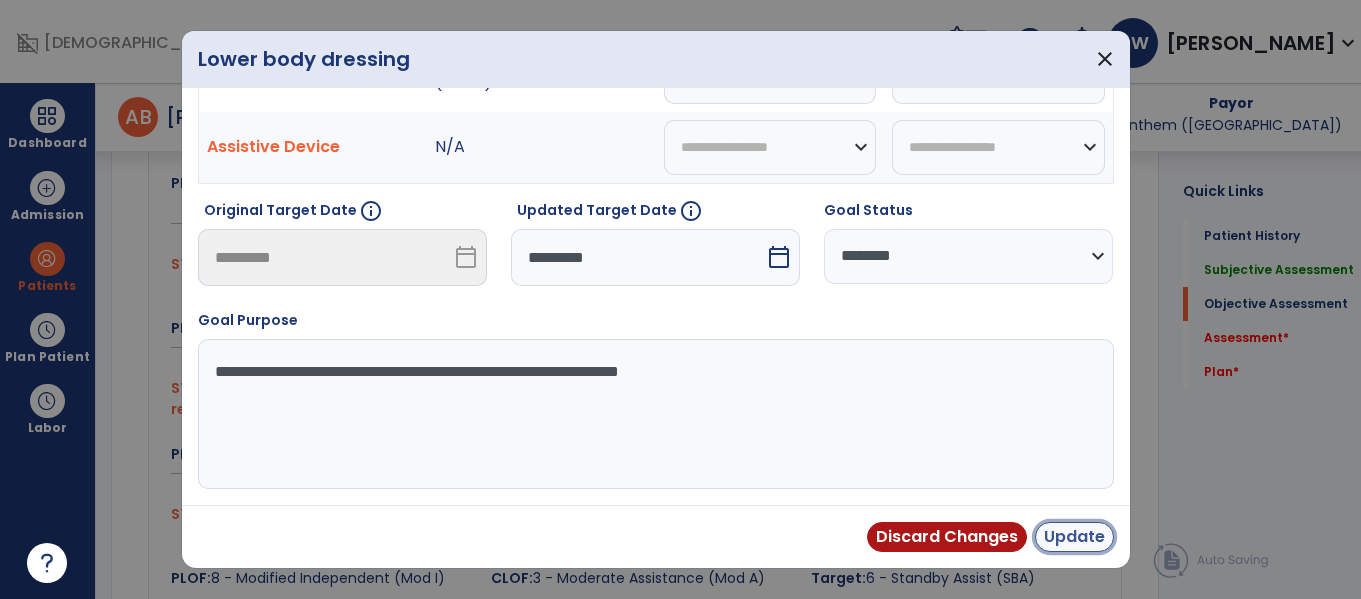 click on "Update" at bounding box center (1074, 537) 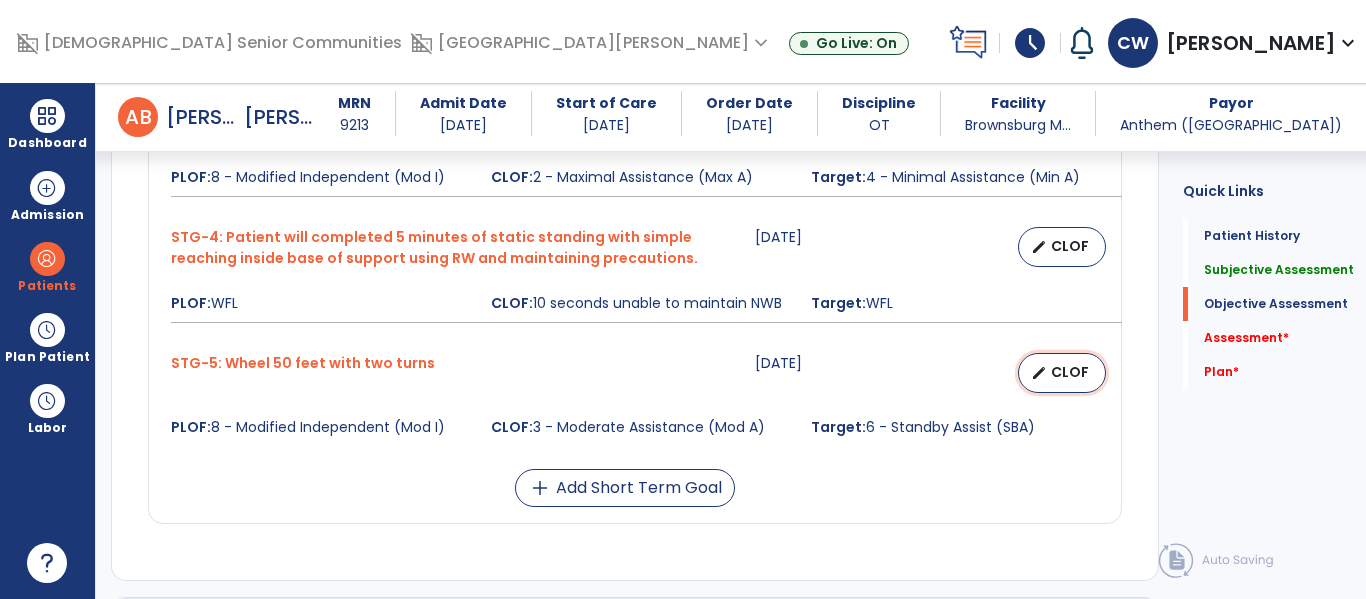 click on "CLOF" at bounding box center [1070, 372] 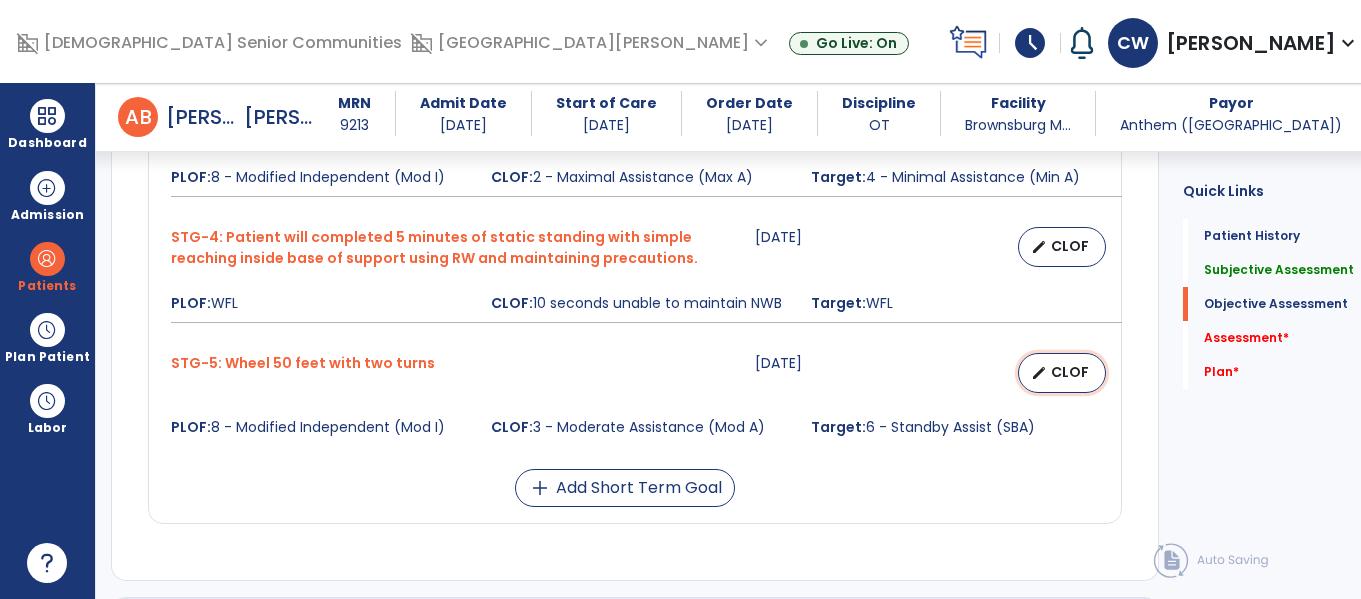 select on "********" 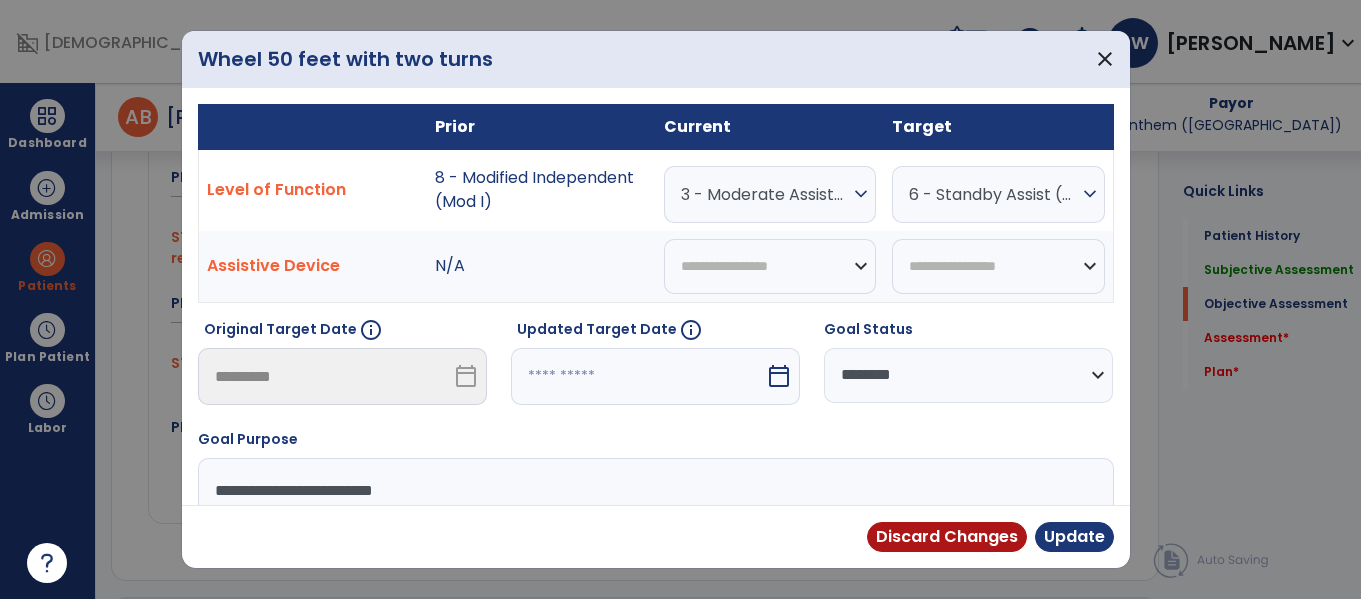 scroll, scrollTop: 1360, scrollLeft: 0, axis: vertical 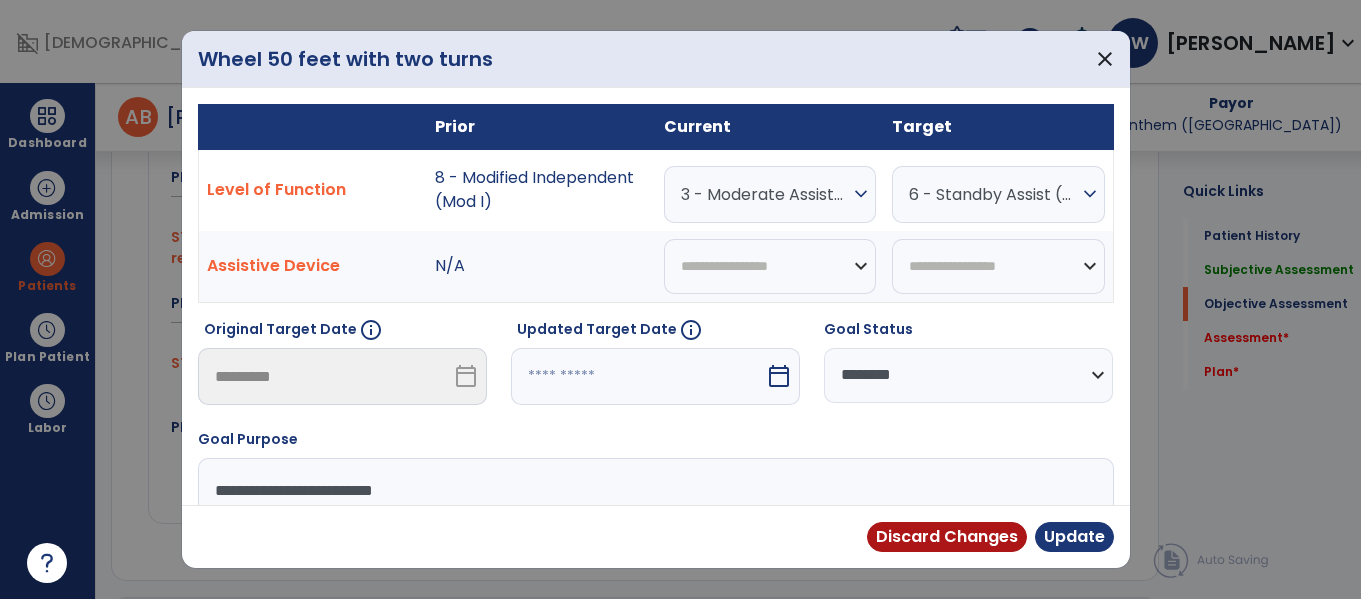 click on "3 - Moderate Assistance (Mod A)" at bounding box center (765, 194) 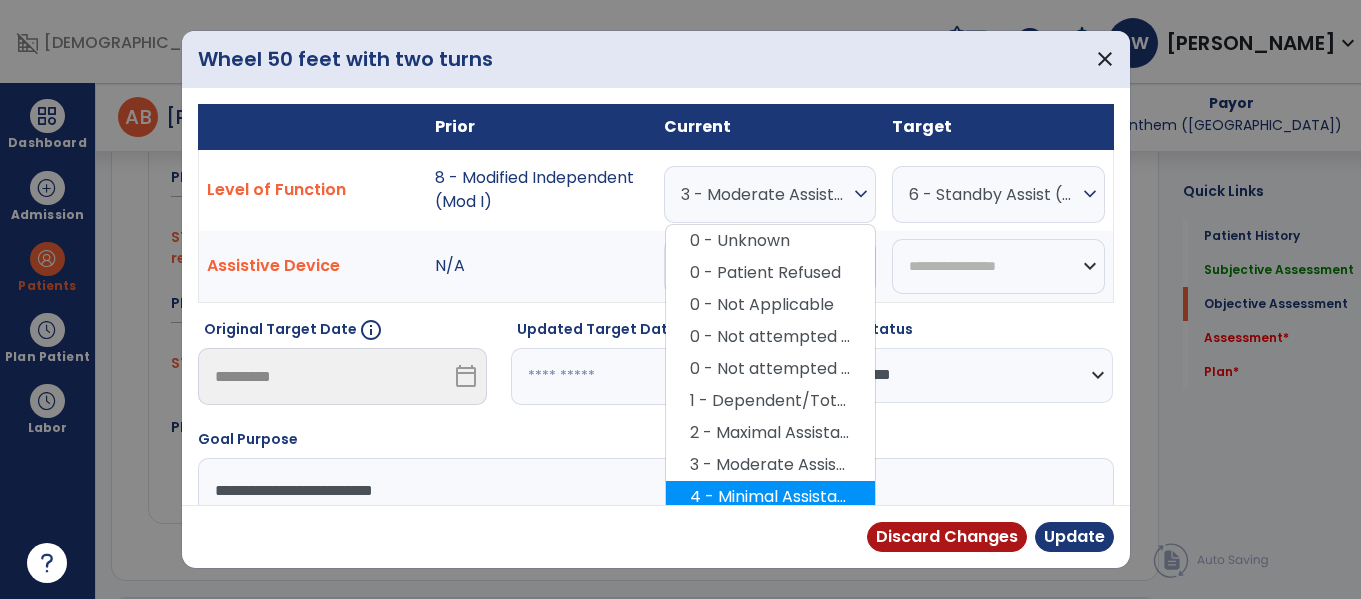 click on "4 - Minimal Assistance (Min A)" at bounding box center [770, 497] 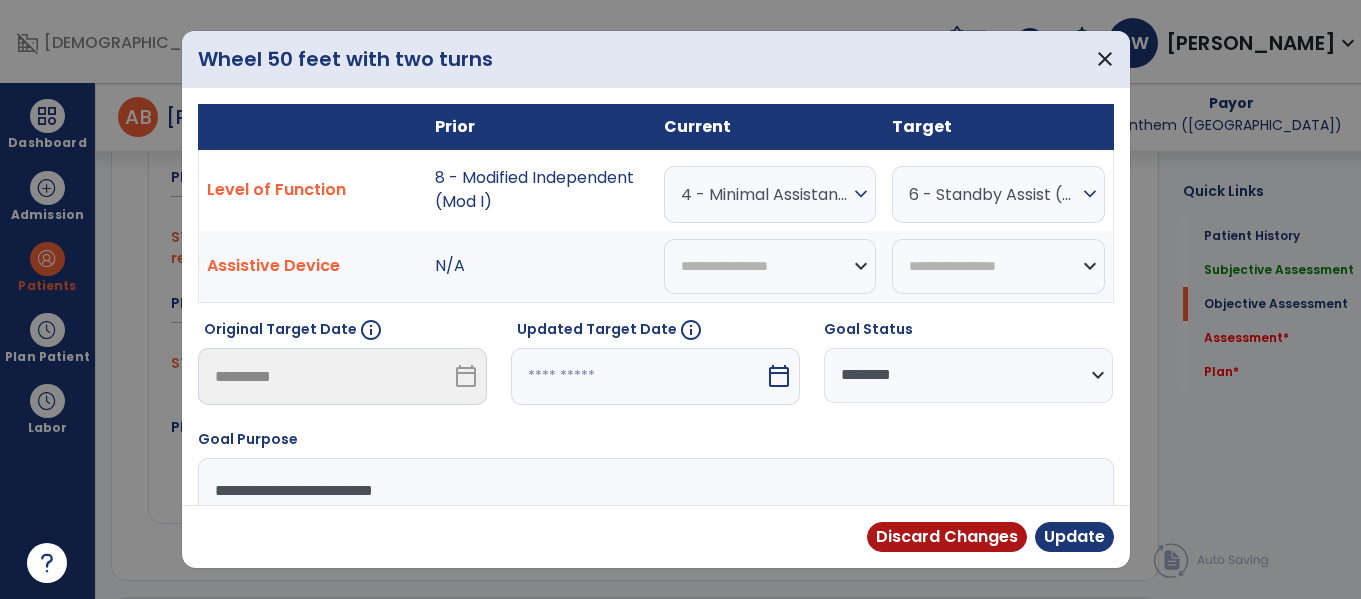 click on "calendar_today" at bounding box center [779, 376] 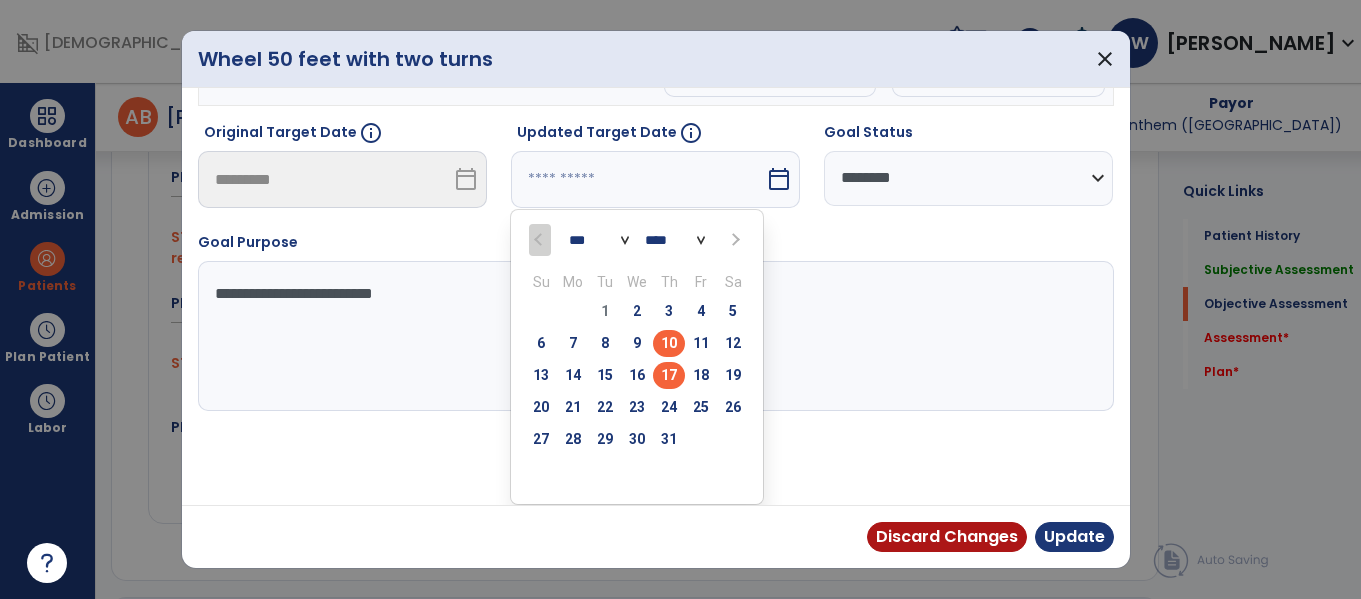 click on "17" at bounding box center (669, 375) 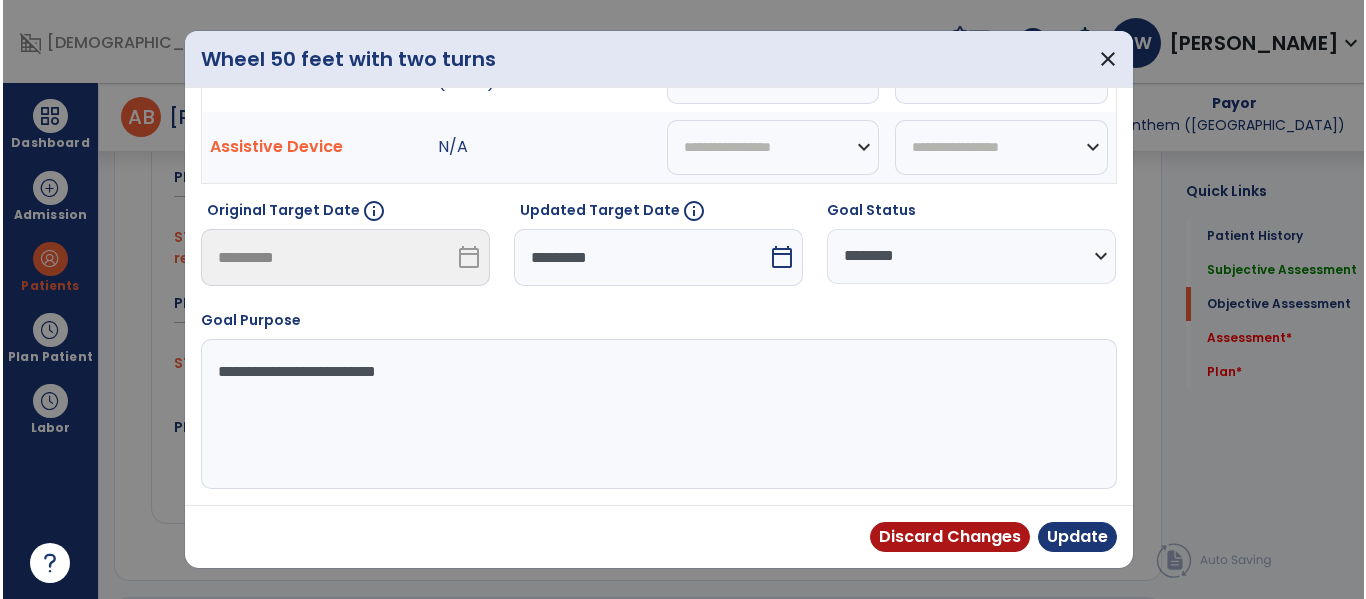 scroll, scrollTop: 119, scrollLeft: 0, axis: vertical 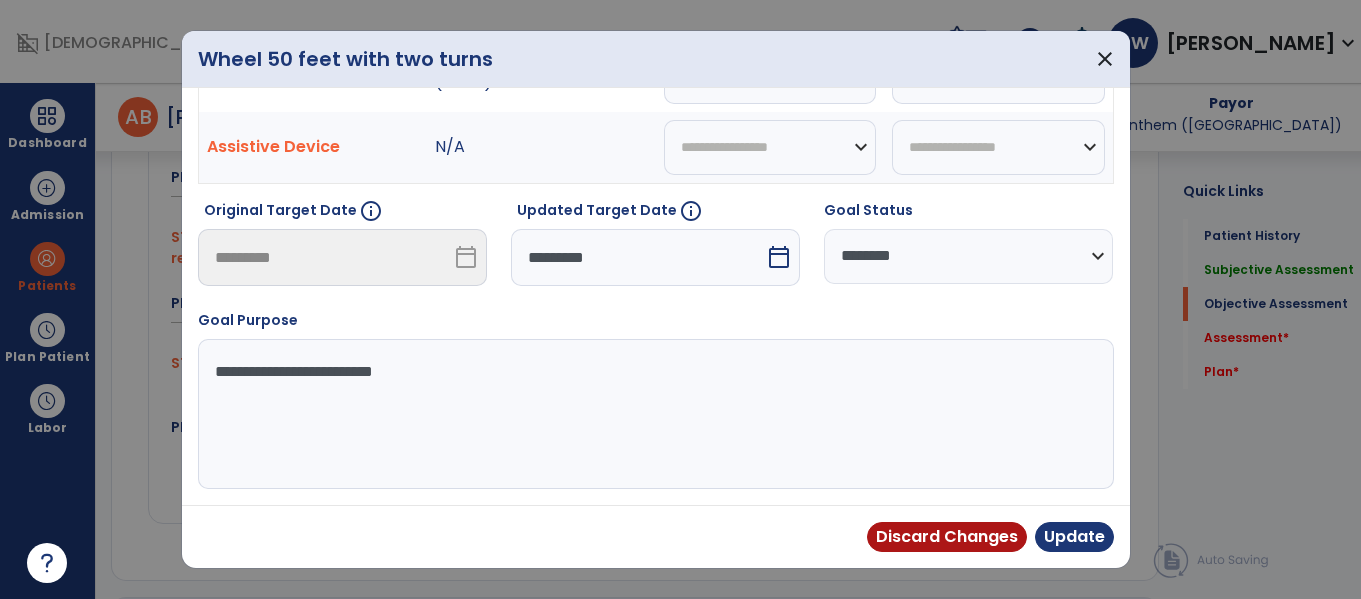 click on "**********" at bounding box center (653, 414) 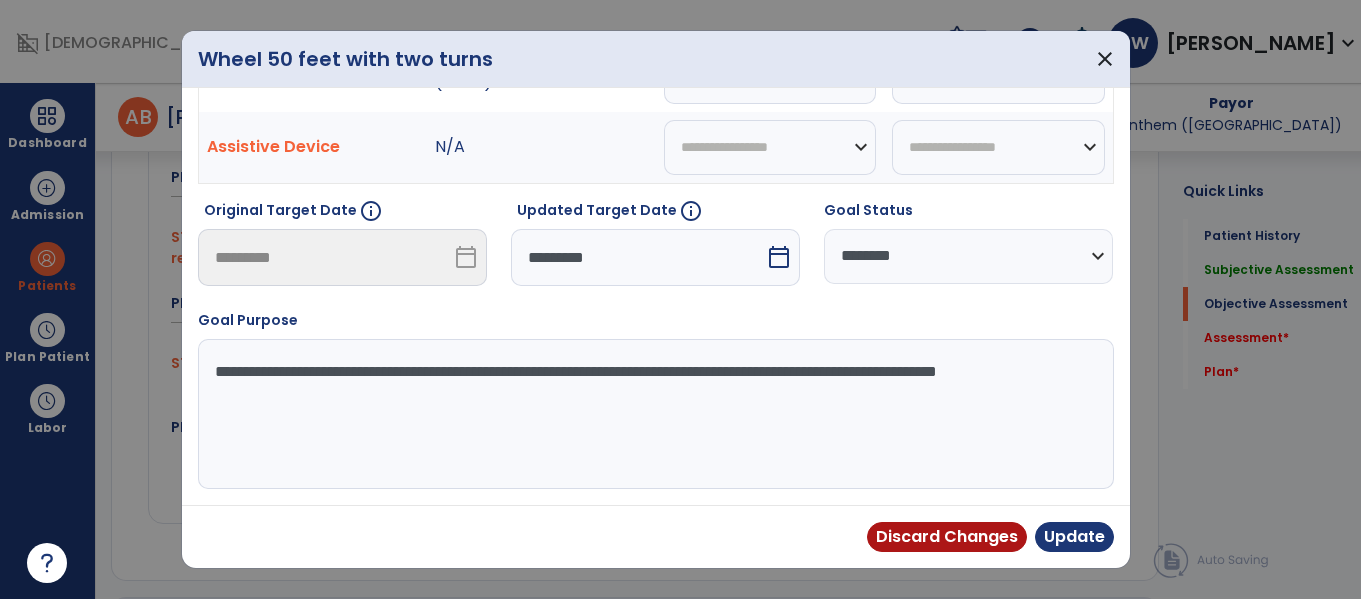 type on "**********" 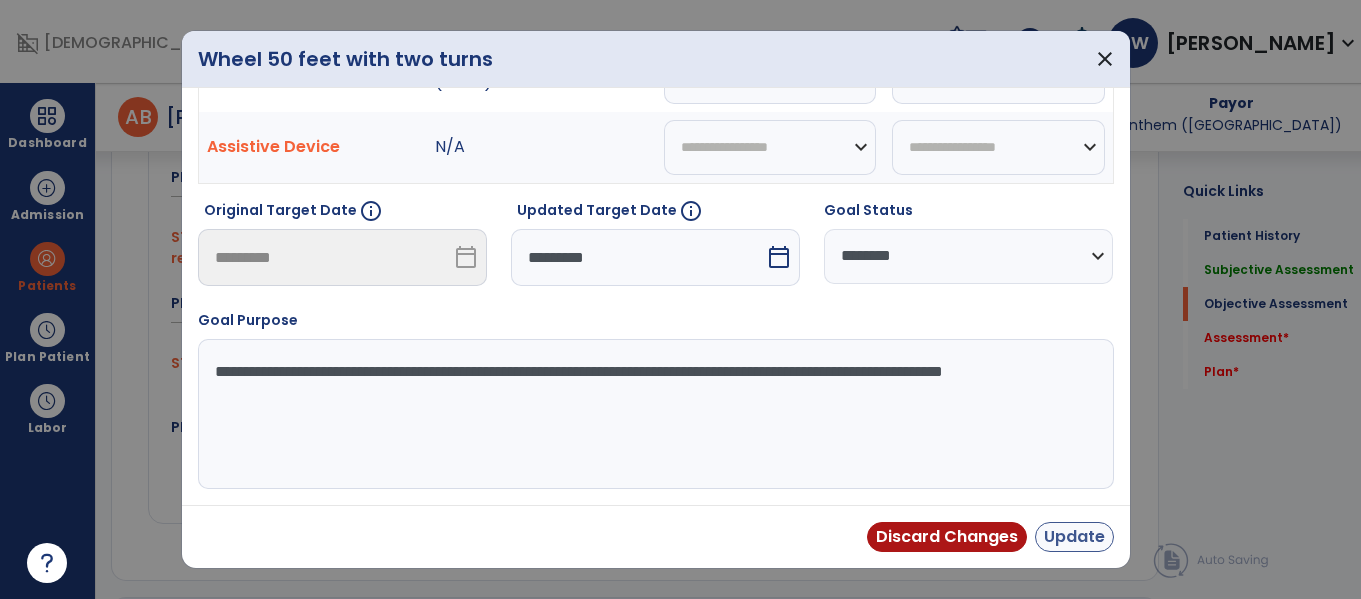 click on "Update" at bounding box center [1074, 537] 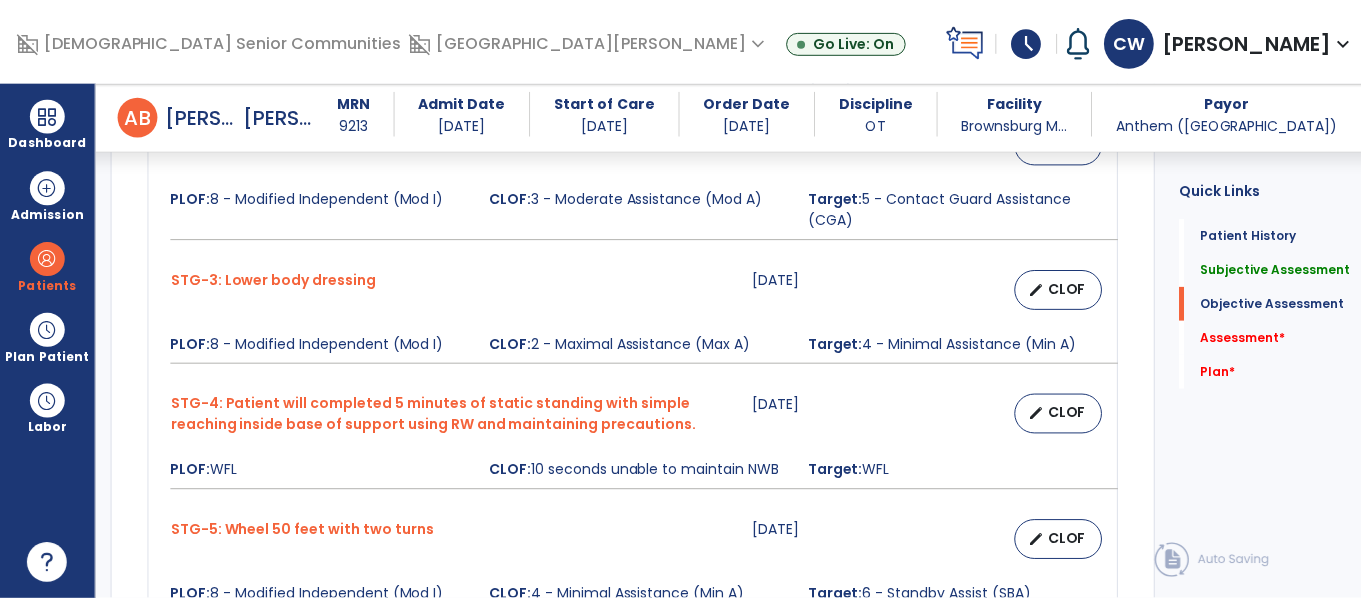 scroll, scrollTop: 1191, scrollLeft: 0, axis: vertical 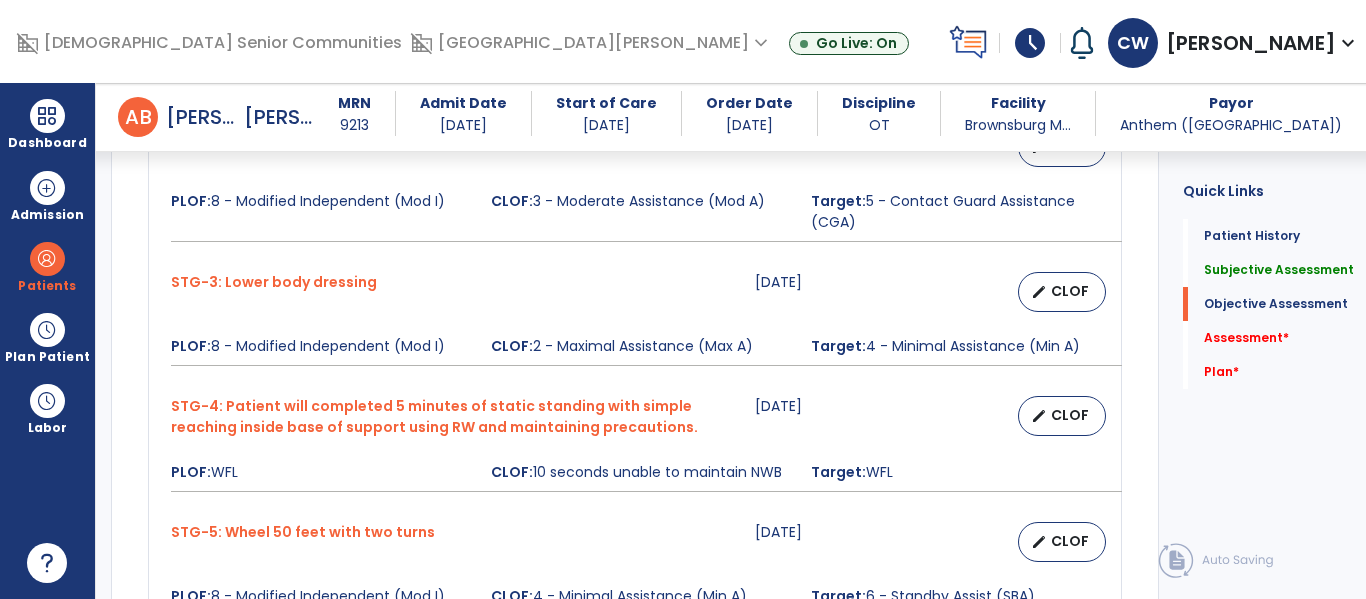 click on "CLOF" at bounding box center (1070, 291) 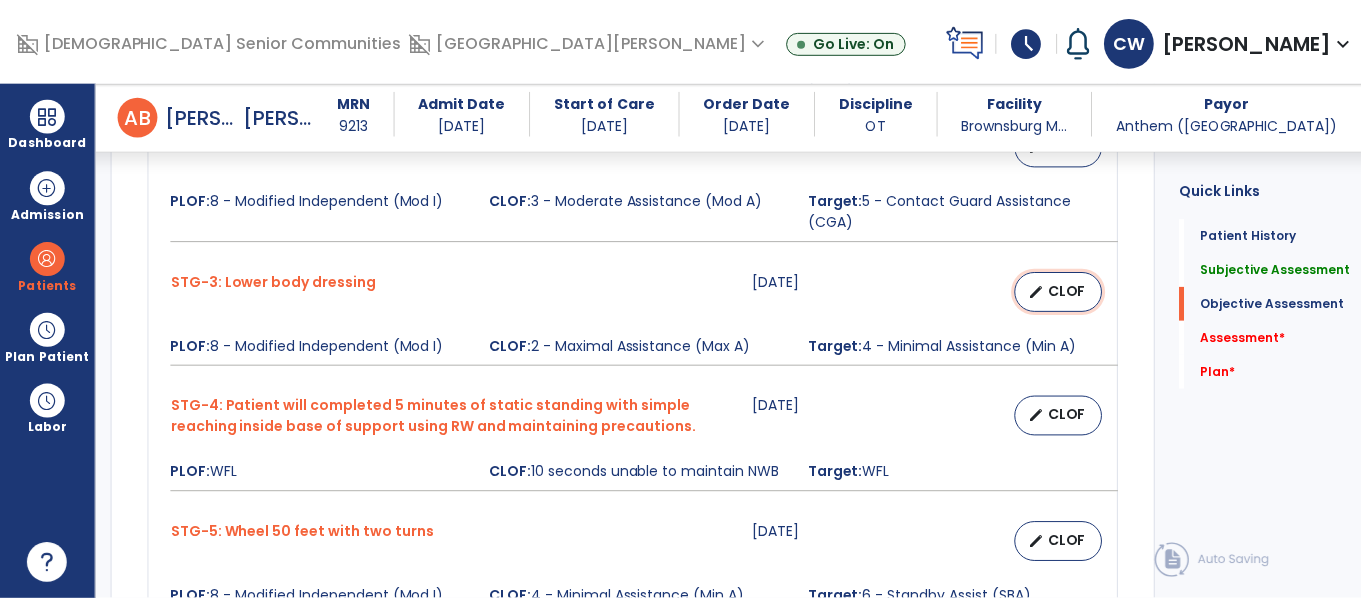 select on "********" 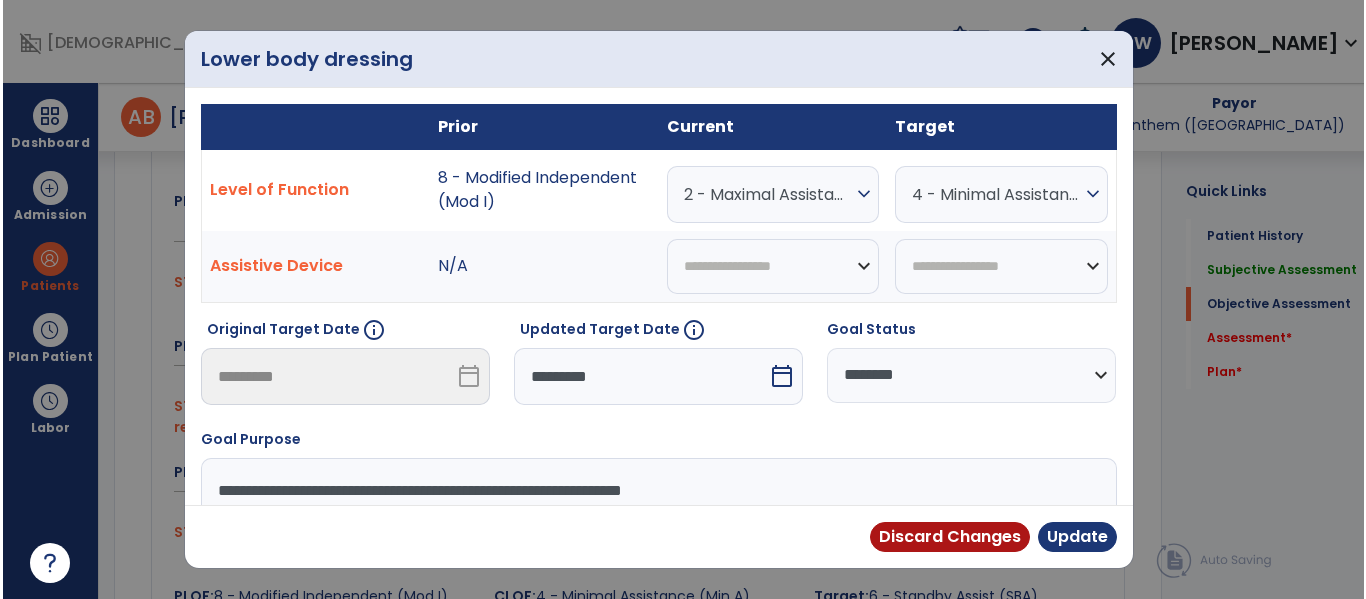 scroll, scrollTop: 1191, scrollLeft: 0, axis: vertical 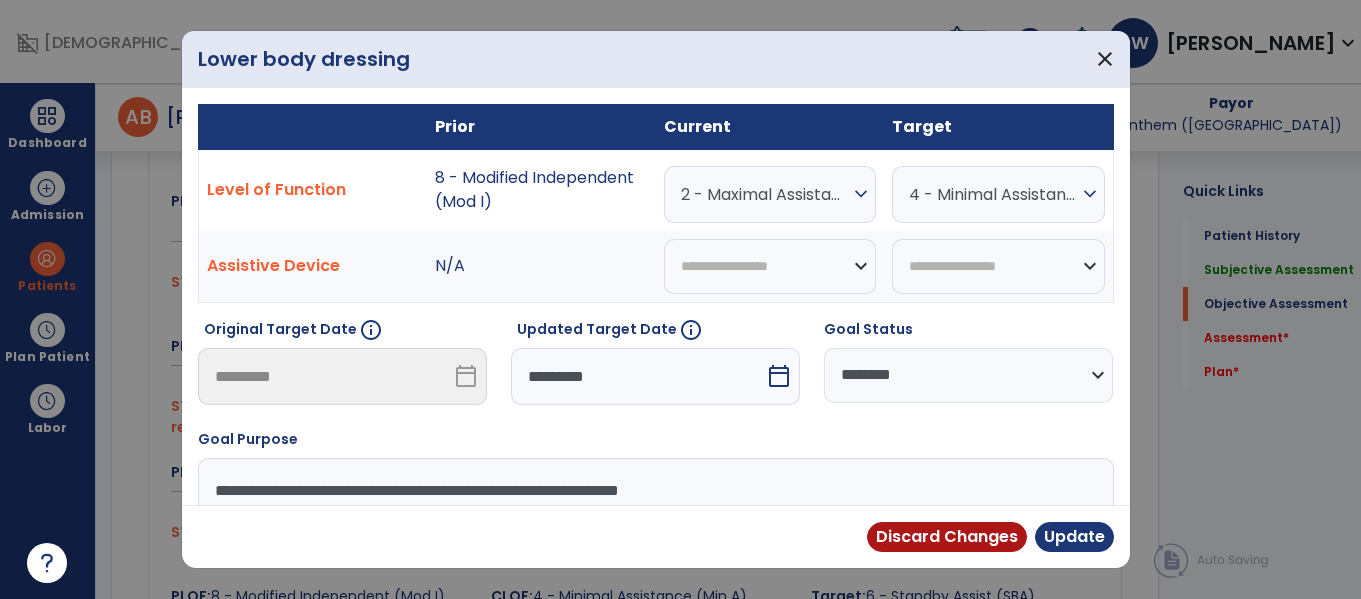 click on "**********" at bounding box center [653, 533] 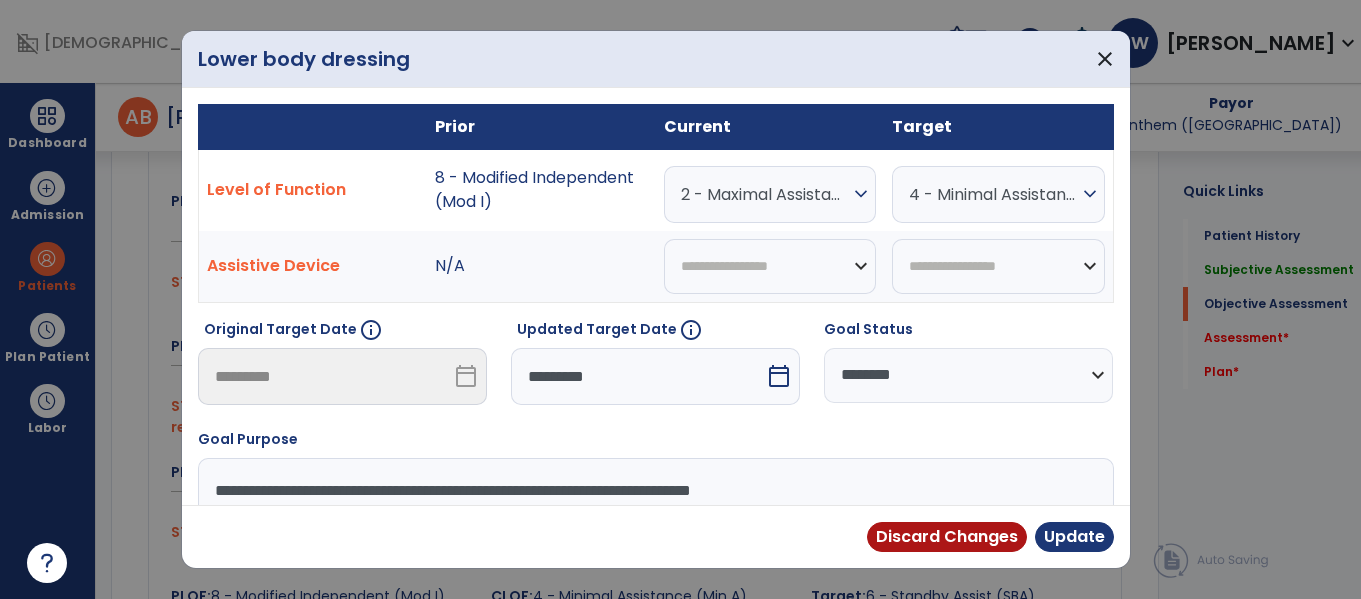 type on "**********" 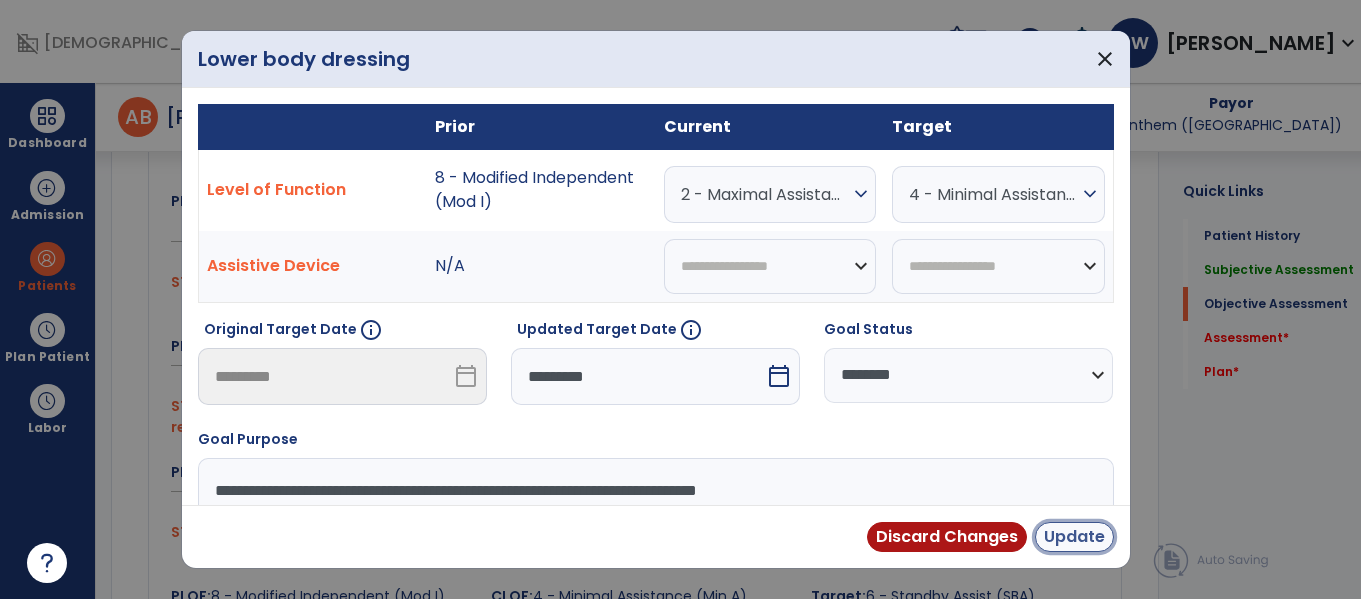 click on "Update" at bounding box center (1074, 537) 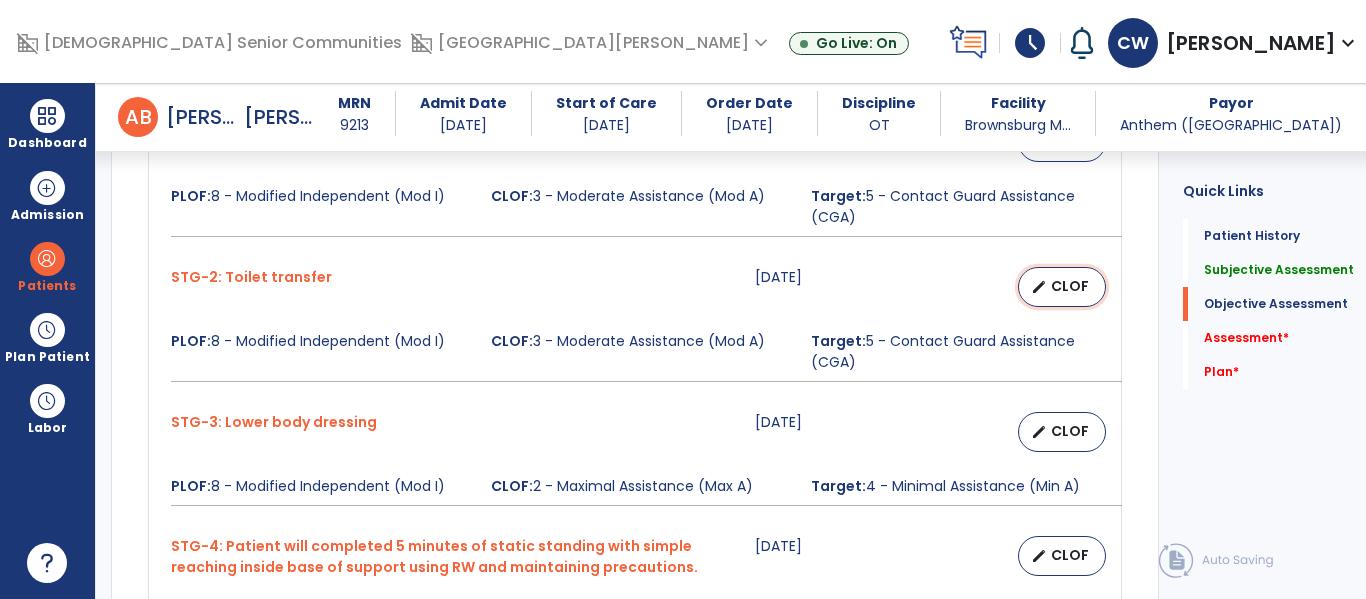 click on "CLOF" at bounding box center (1070, 286) 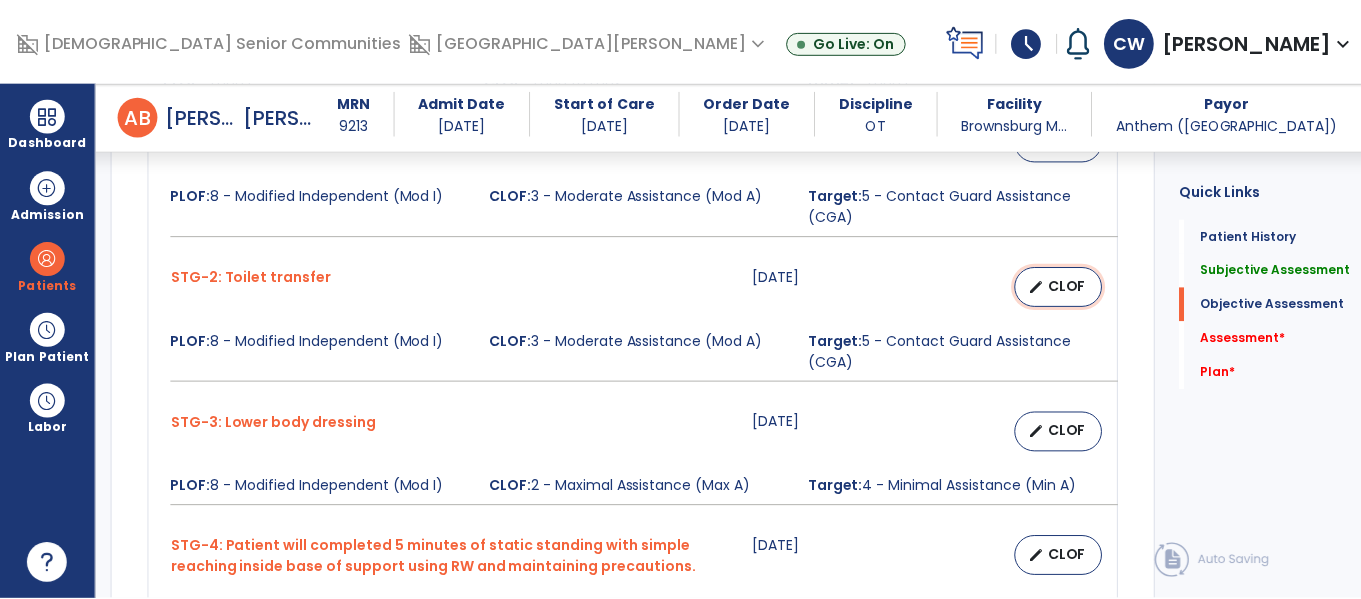 select on "********" 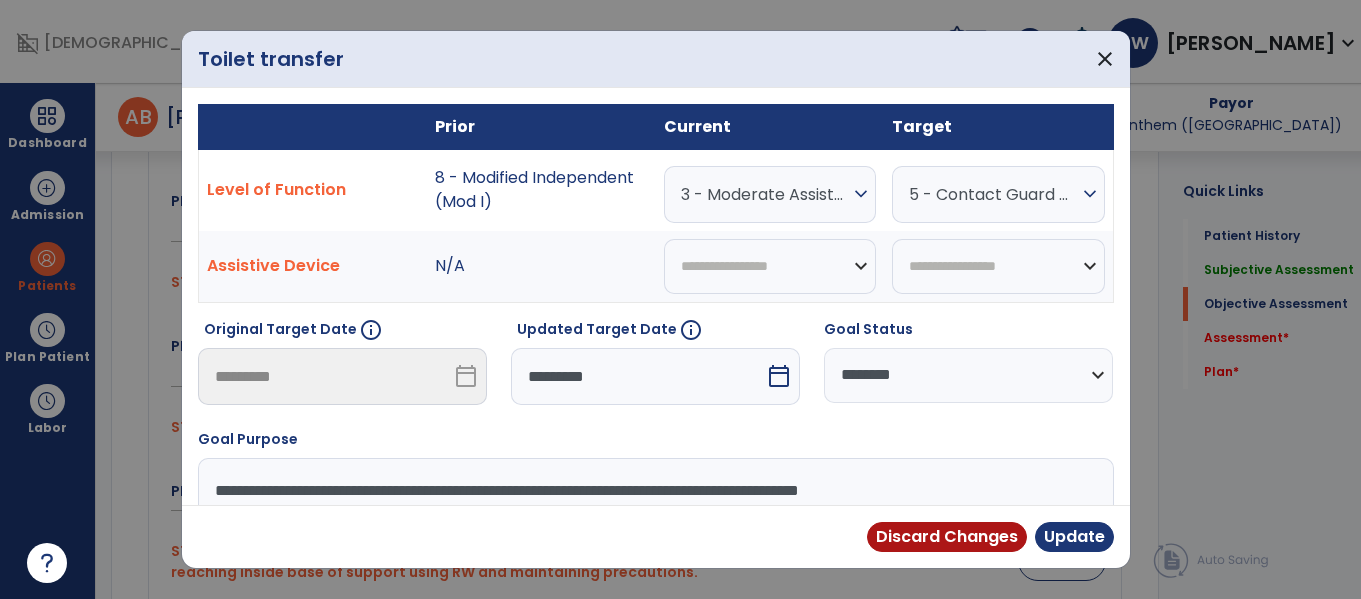 scroll, scrollTop: 1051, scrollLeft: 0, axis: vertical 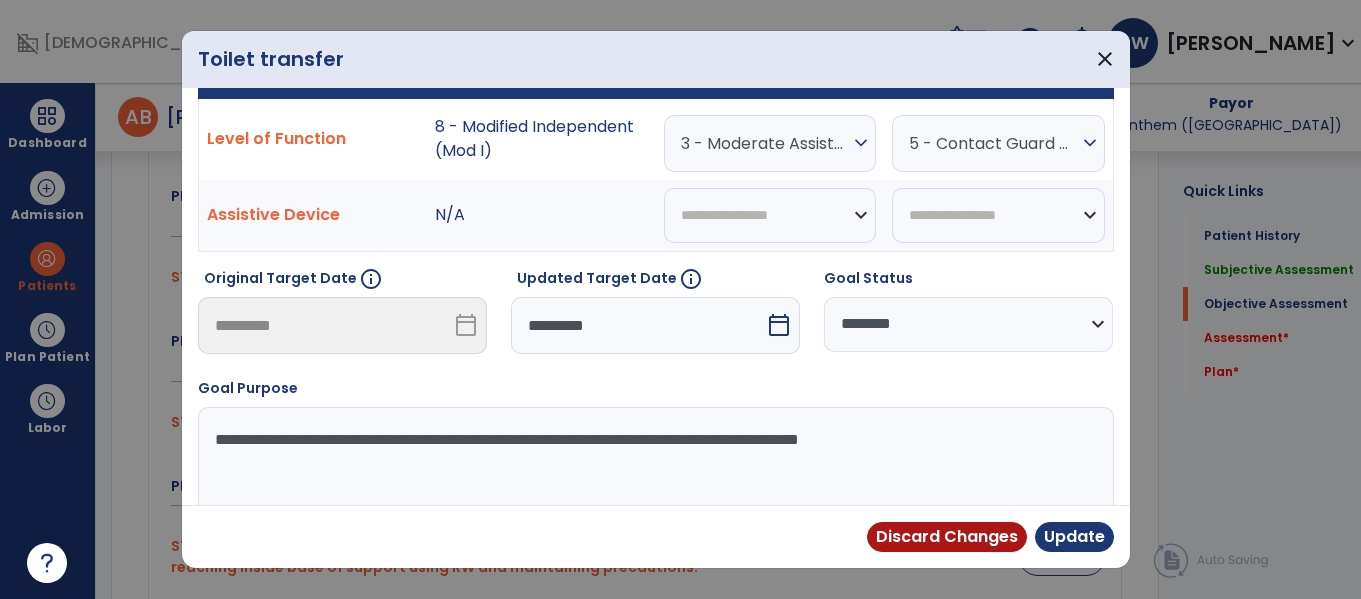 click on "**********" at bounding box center (653, 482) 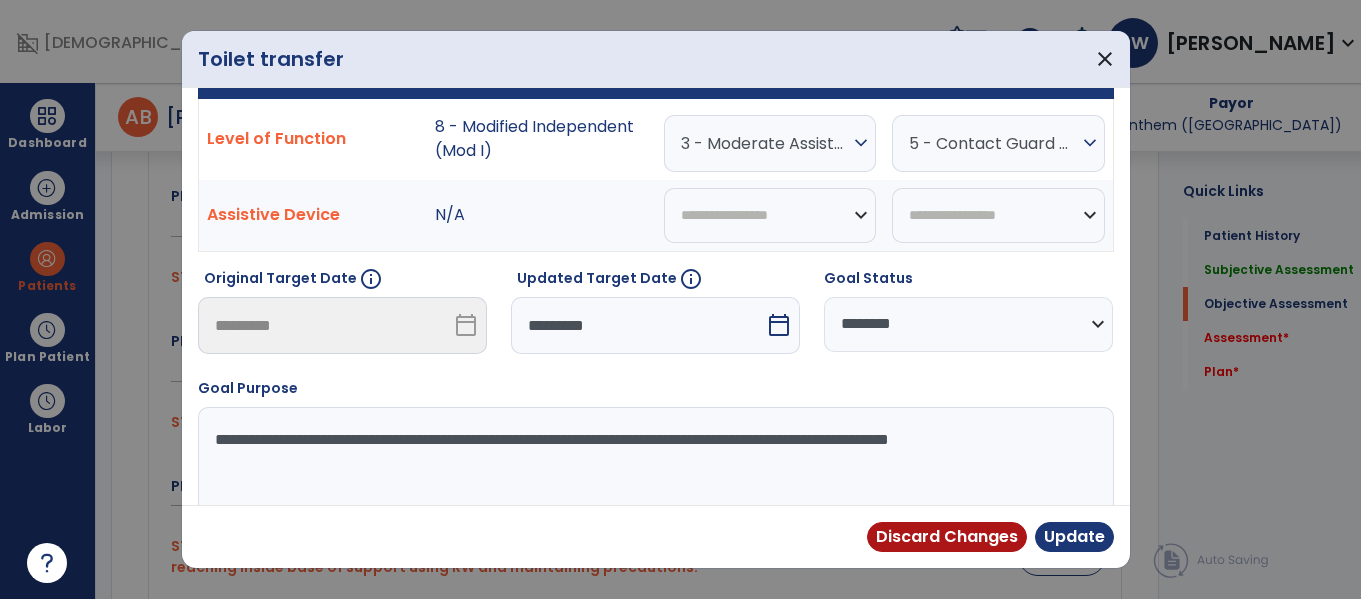 type on "**********" 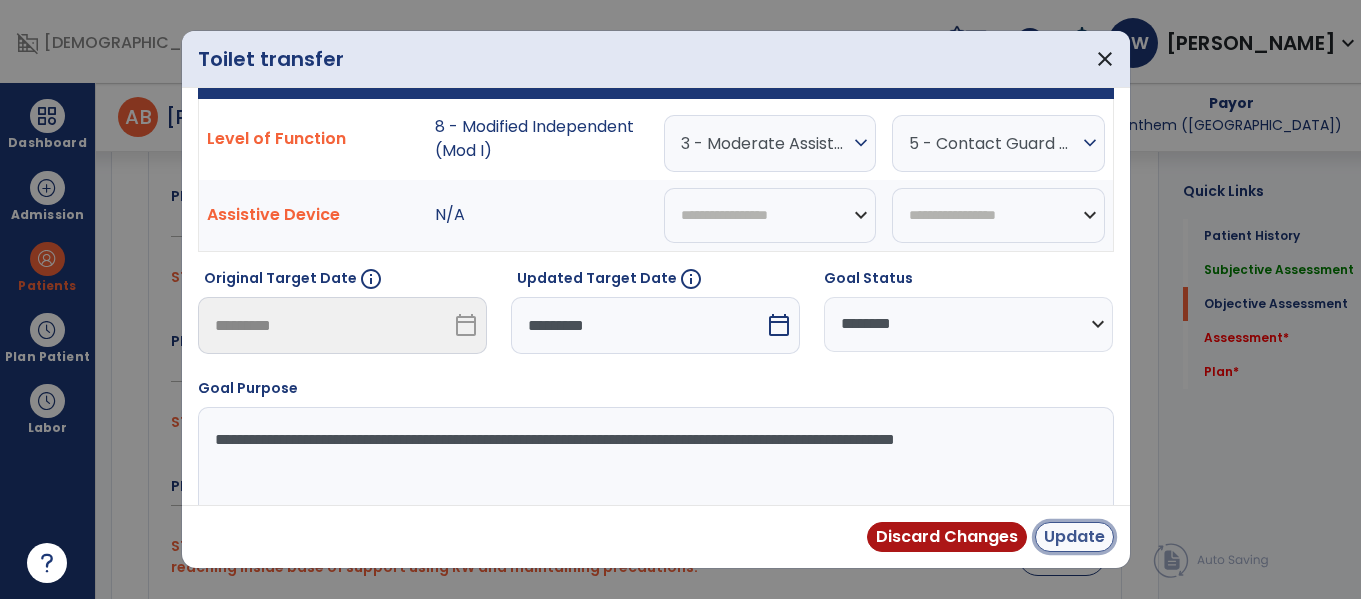 click on "Update" at bounding box center (1074, 537) 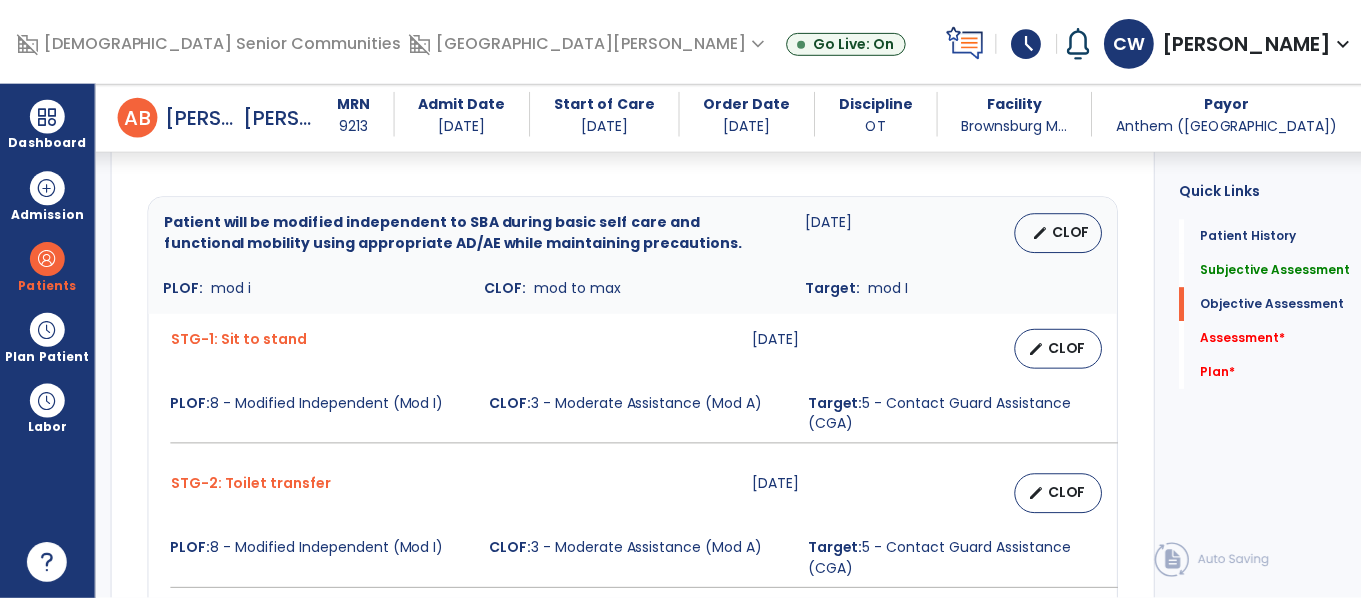 scroll, scrollTop: 838, scrollLeft: 0, axis: vertical 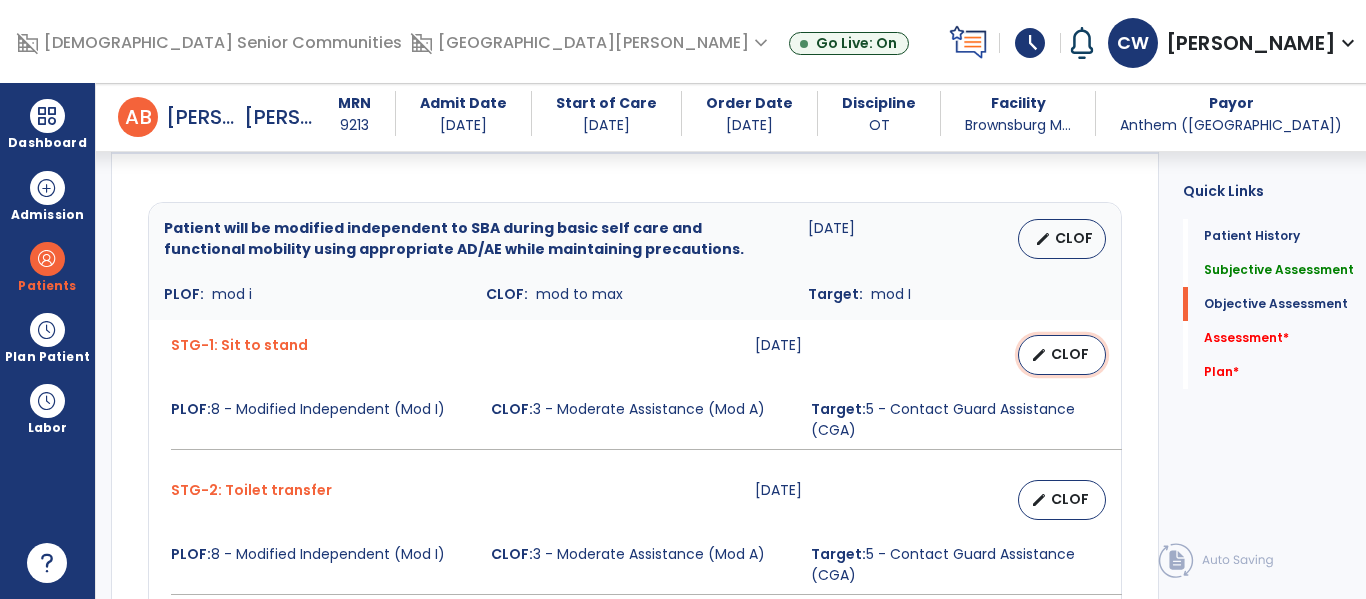 click on "CLOF" at bounding box center (1070, 354) 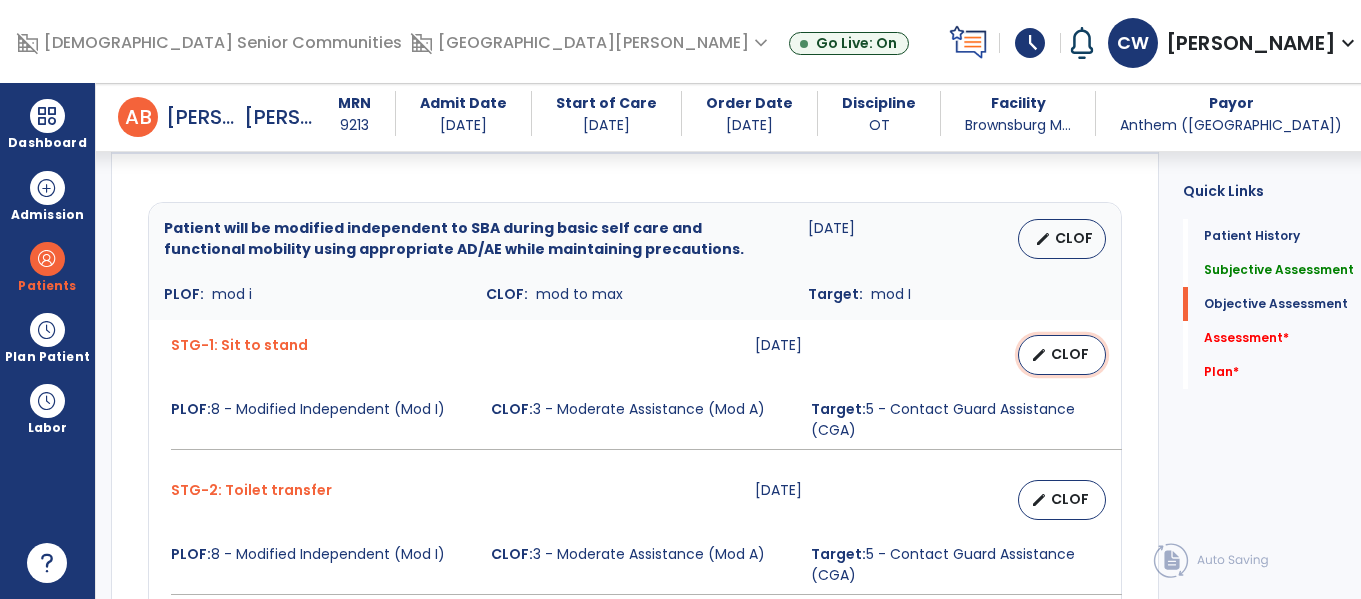 select on "********" 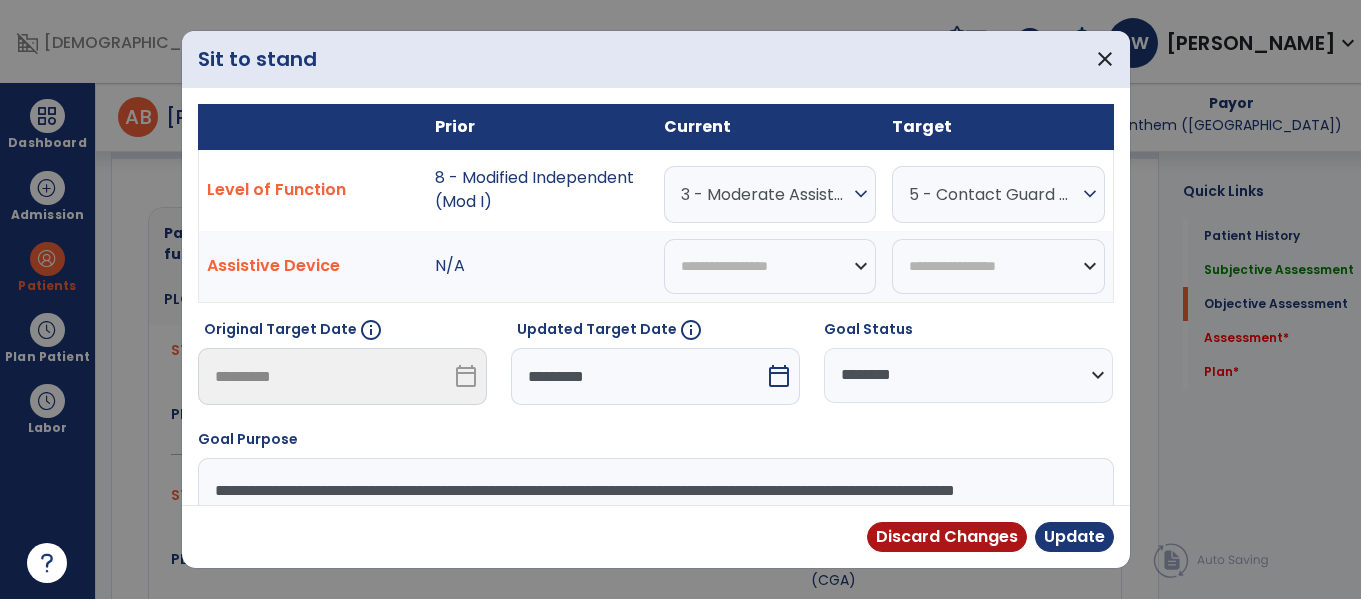scroll, scrollTop: 838, scrollLeft: 0, axis: vertical 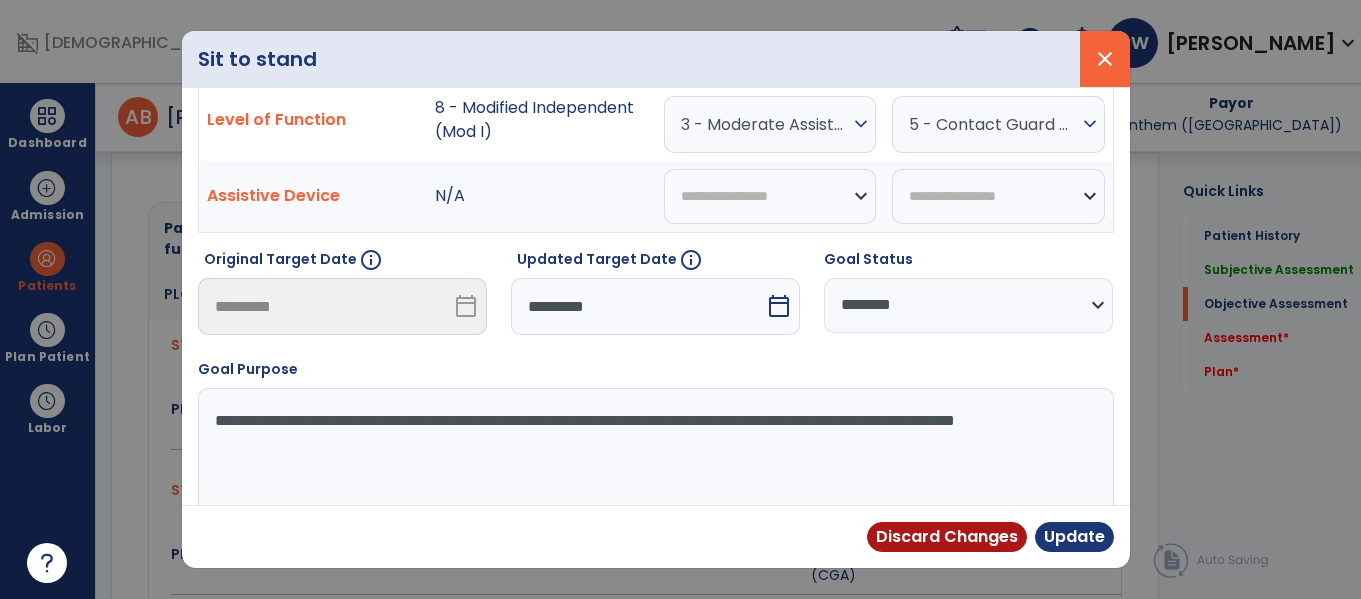 click on "close" at bounding box center [1105, 59] 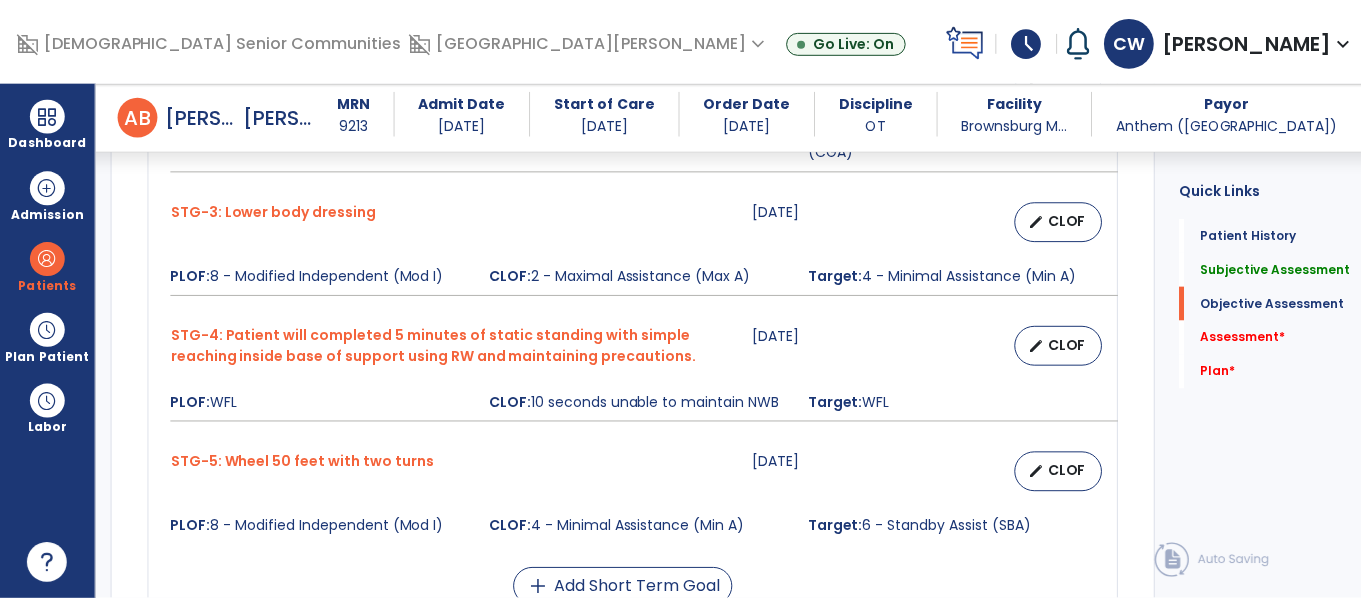 scroll, scrollTop: 1265, scrollLeft: 0, axis: vertical 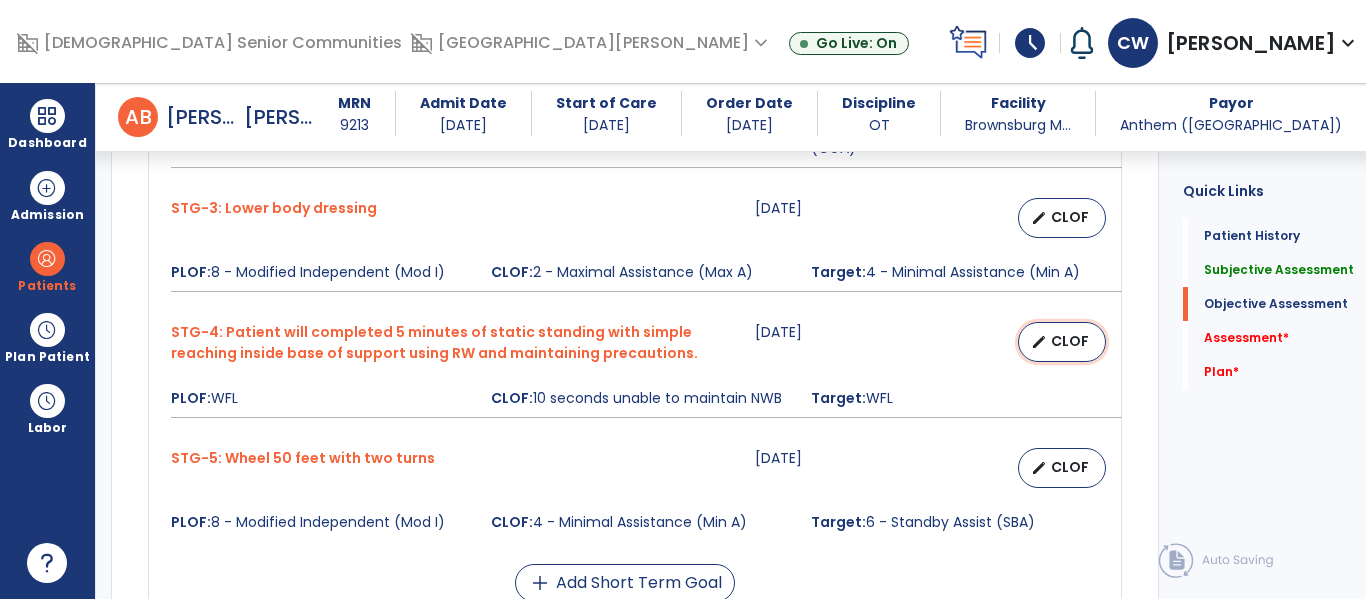 click on "edit   CLOF" at bounding box center [1062, 342] 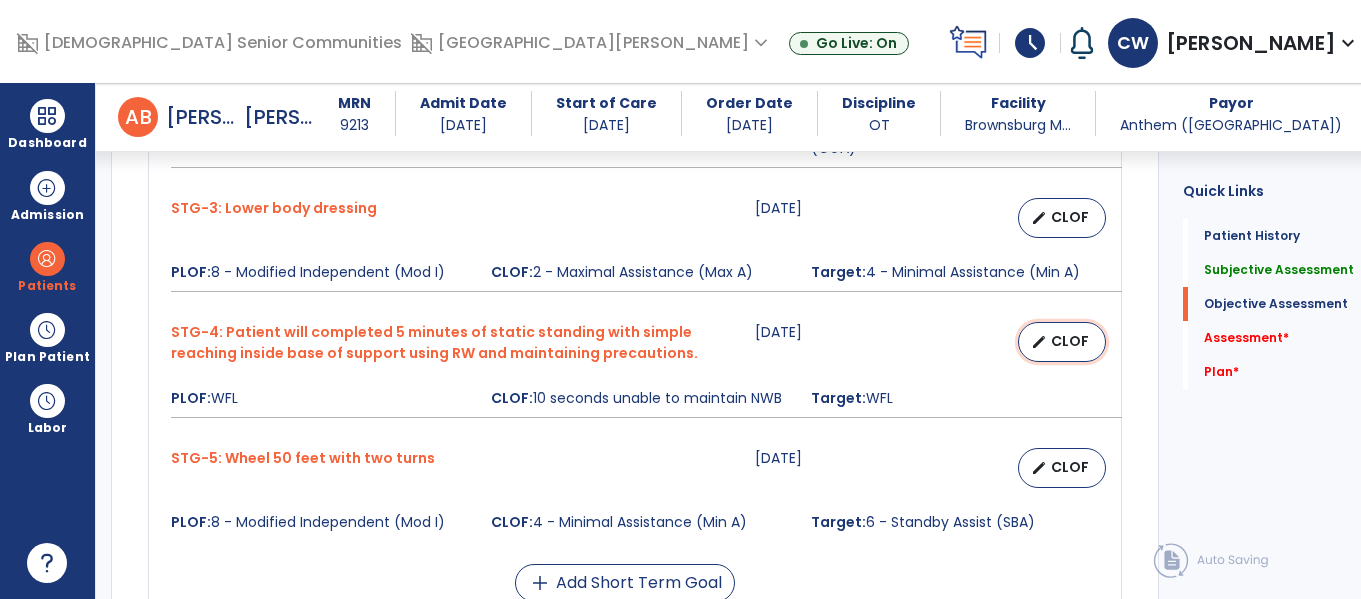 select on "********" 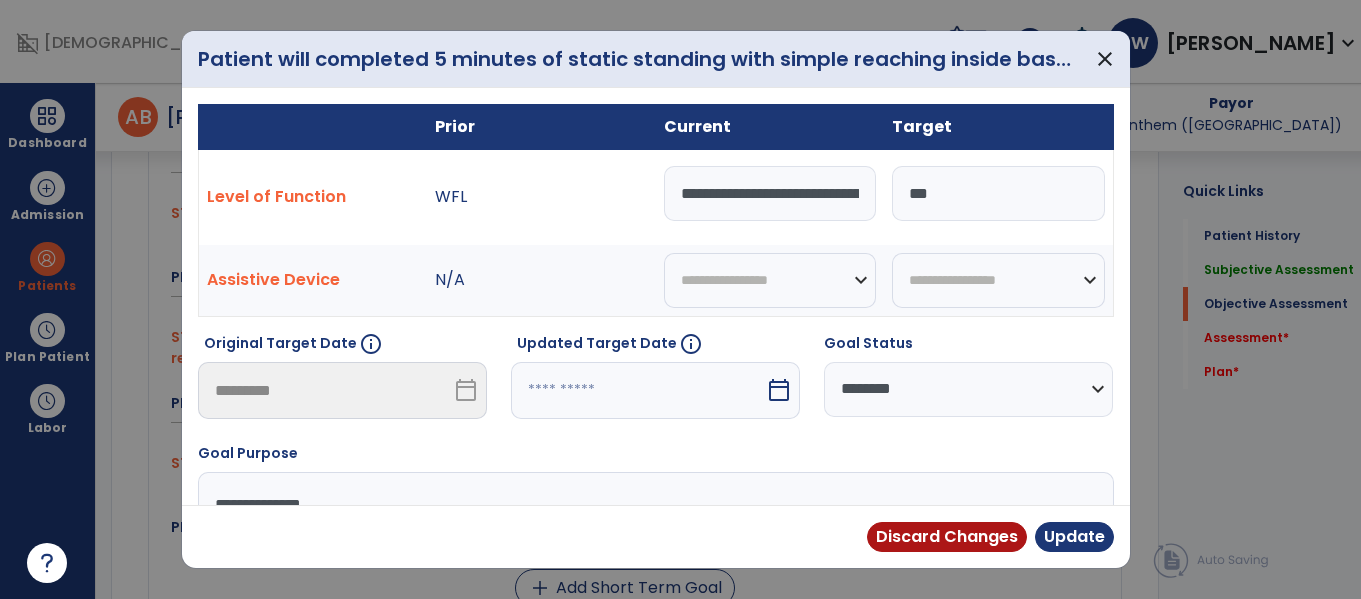 scroll, scrollTop: 1265, scrollLeft: 0, axis: vertical 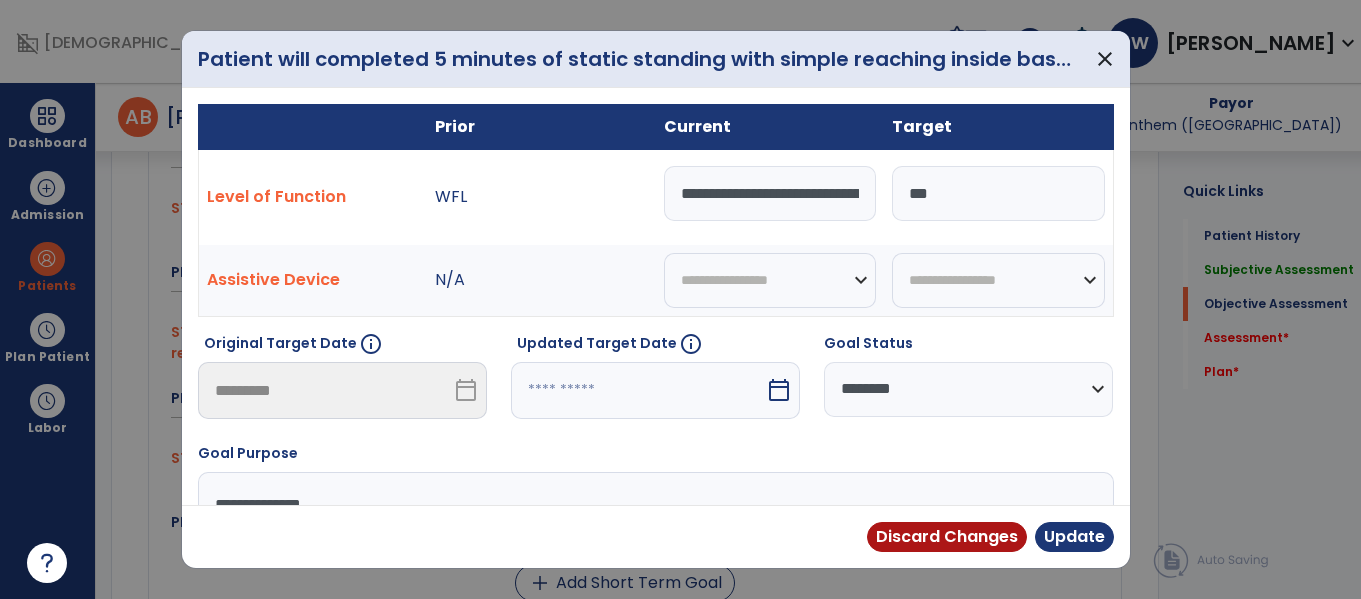 click on "**********" at bounding box center [770, 193] 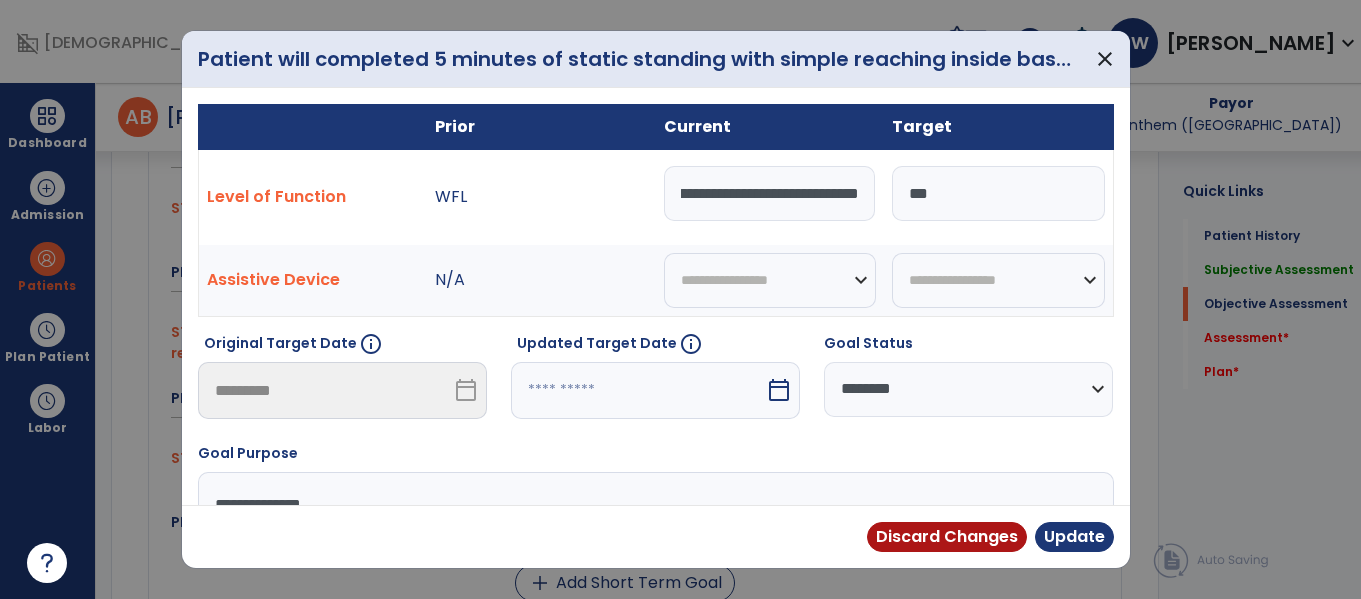 scroll, scrollTop: 0, scrollLeft: 453, axis: horizontal 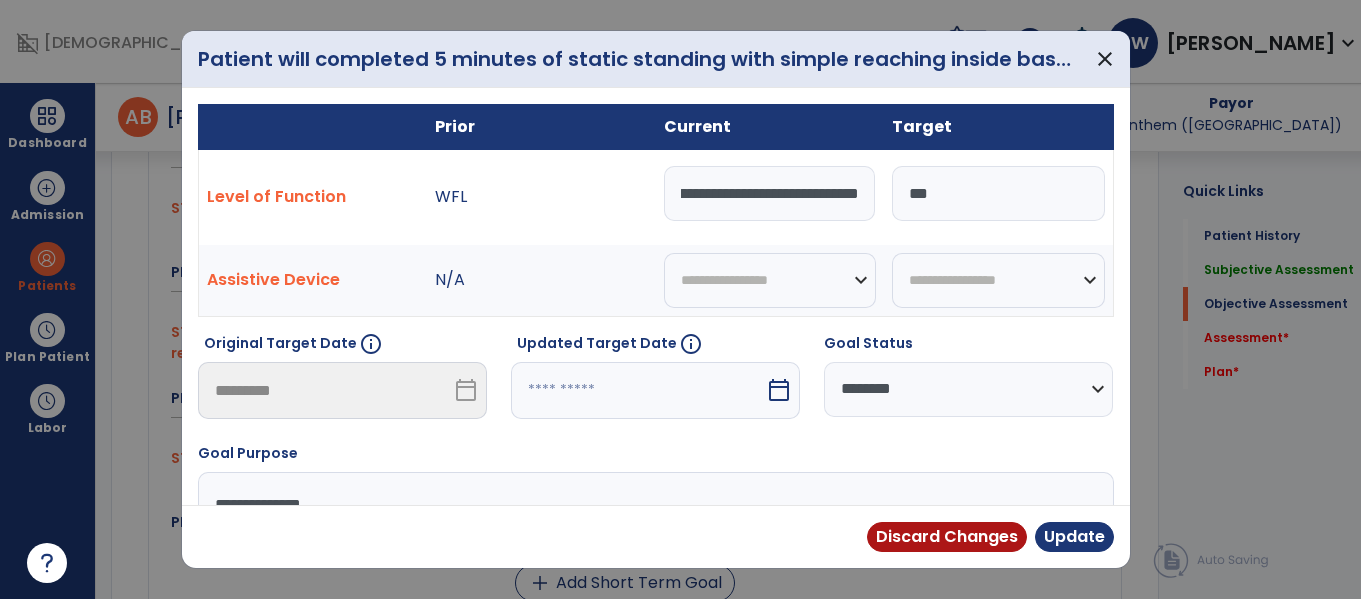 type on "**********" 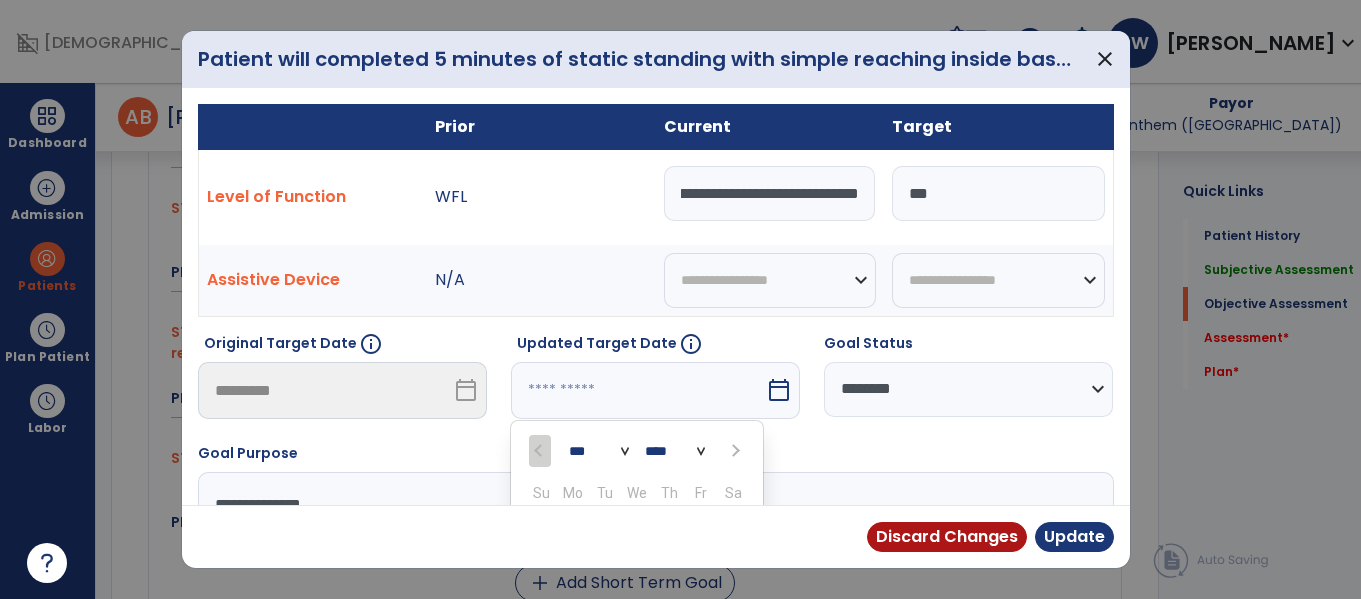 scroll, scrollTop: 0, scrollLeft: 0, axis: both 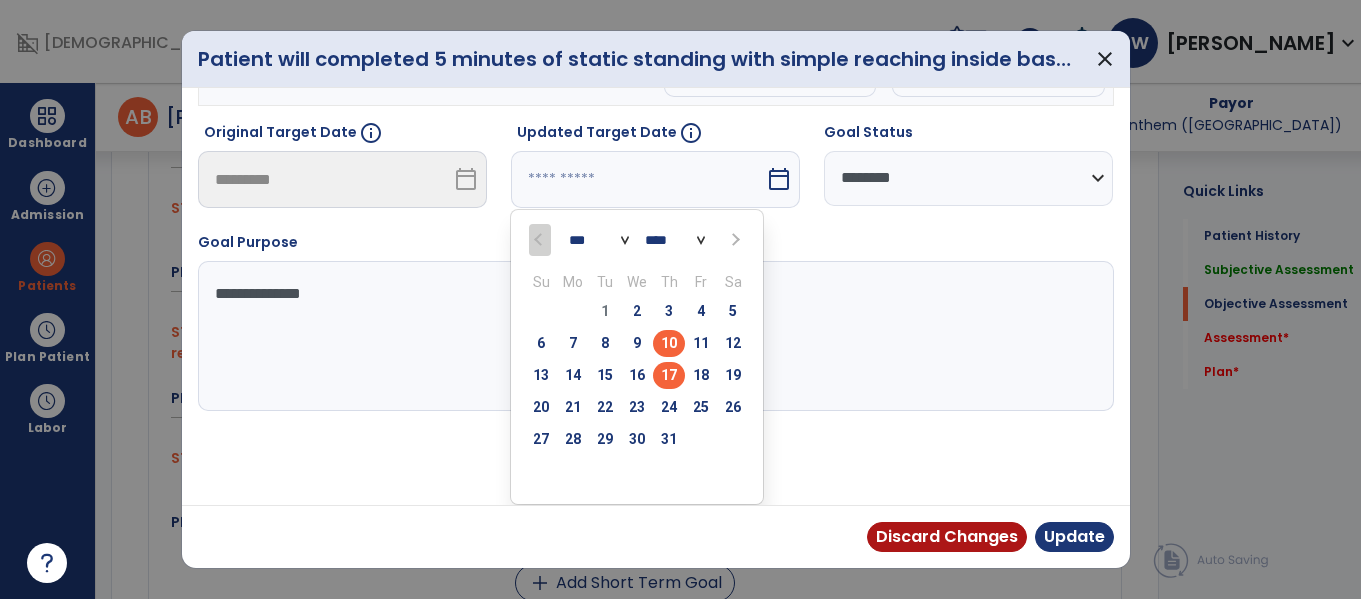 click on "17" at bounding box center (669, 375) 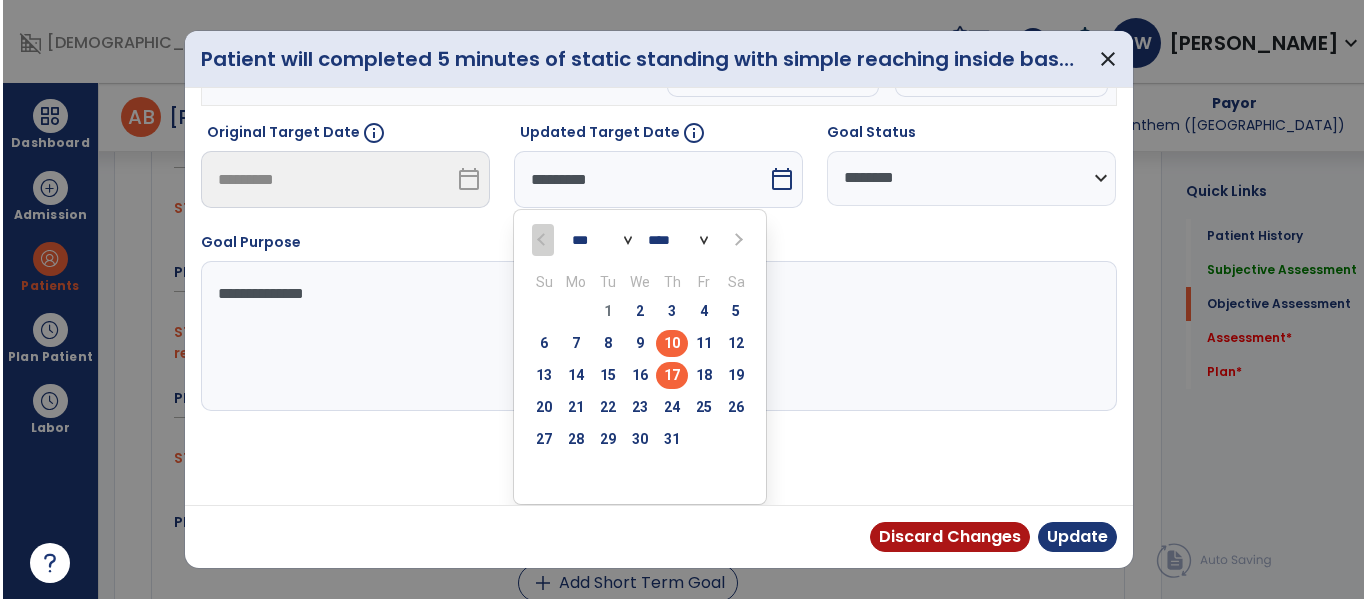scroll, scrollTop: 133, scrollLeft: 0, axis: vertical 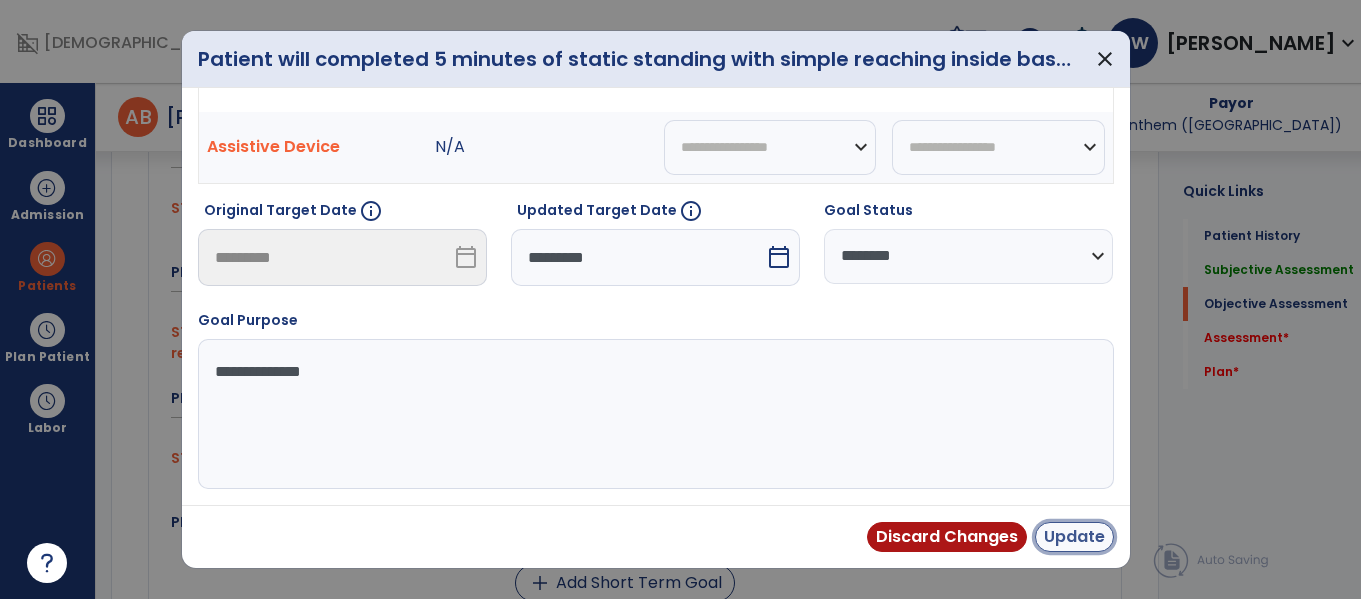 click on "Update" at bounding box center [1074, 537] 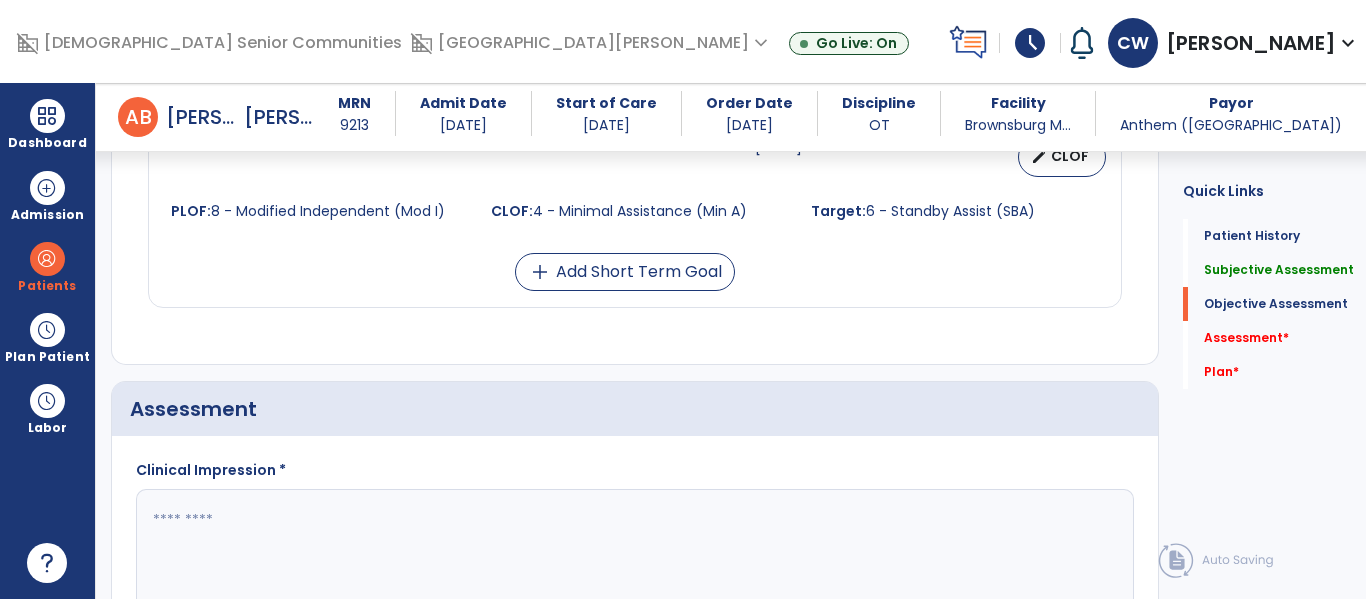 scroll, scrollTop: 1627, scrollLeft: 0, axis: vertical 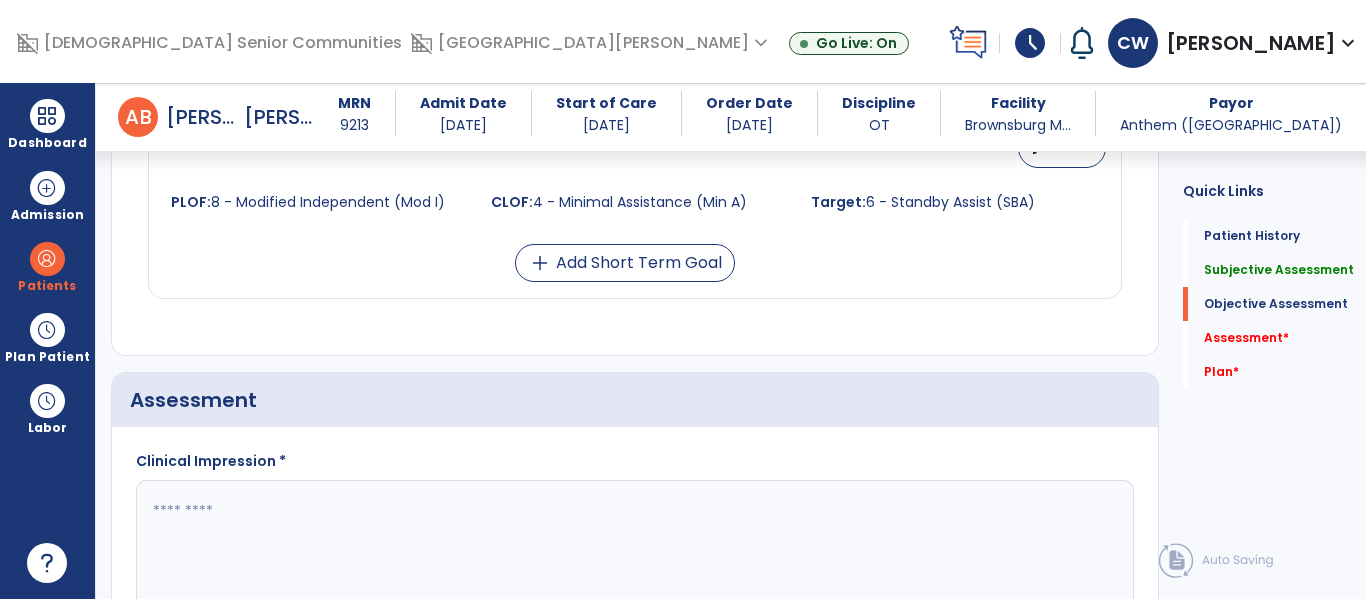 click 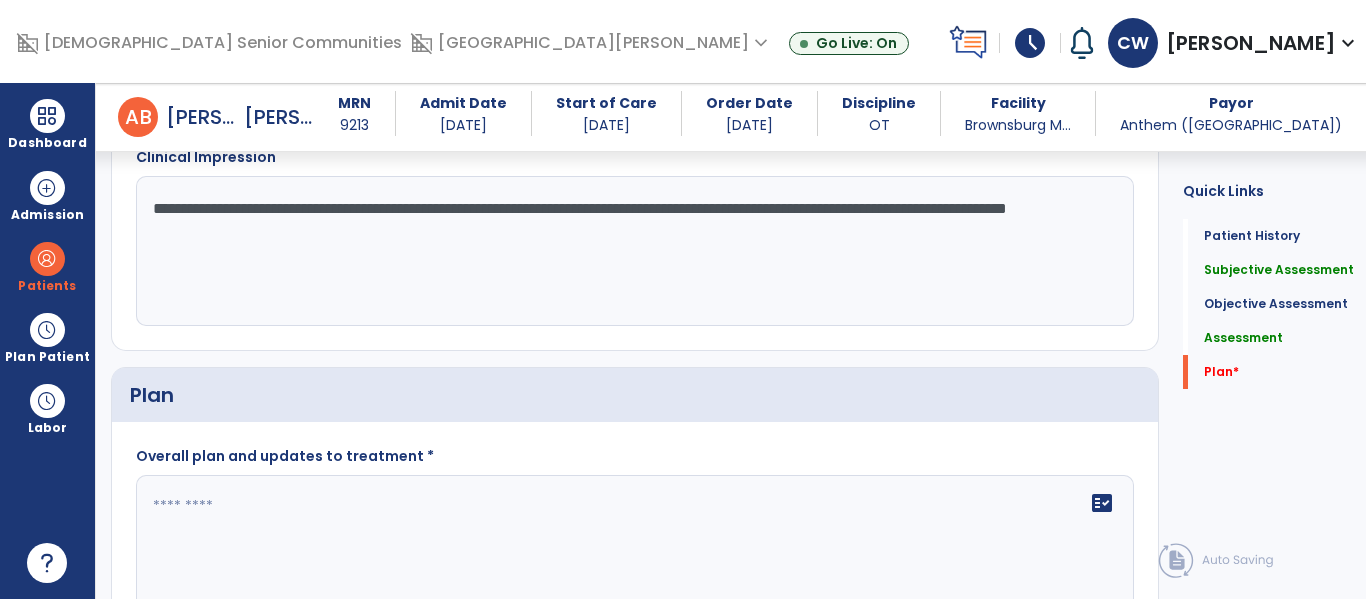 scroll, scrollTop: 1934, scrollLeft: 0, axis: vertical 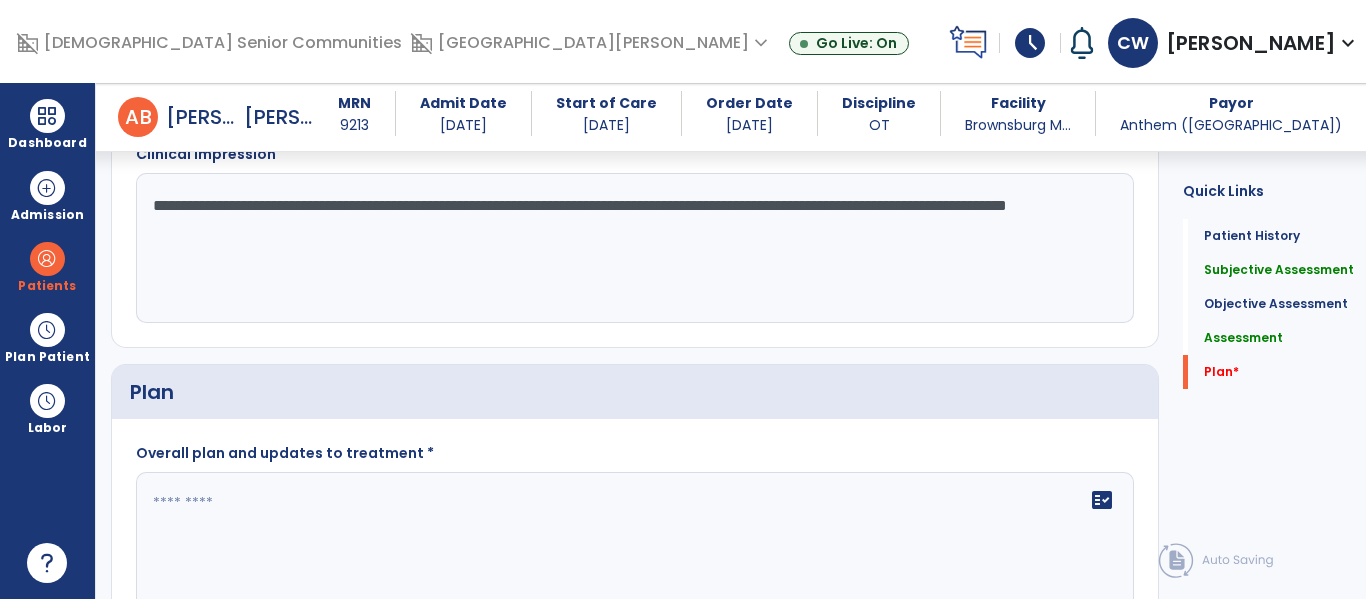 type on "**********" 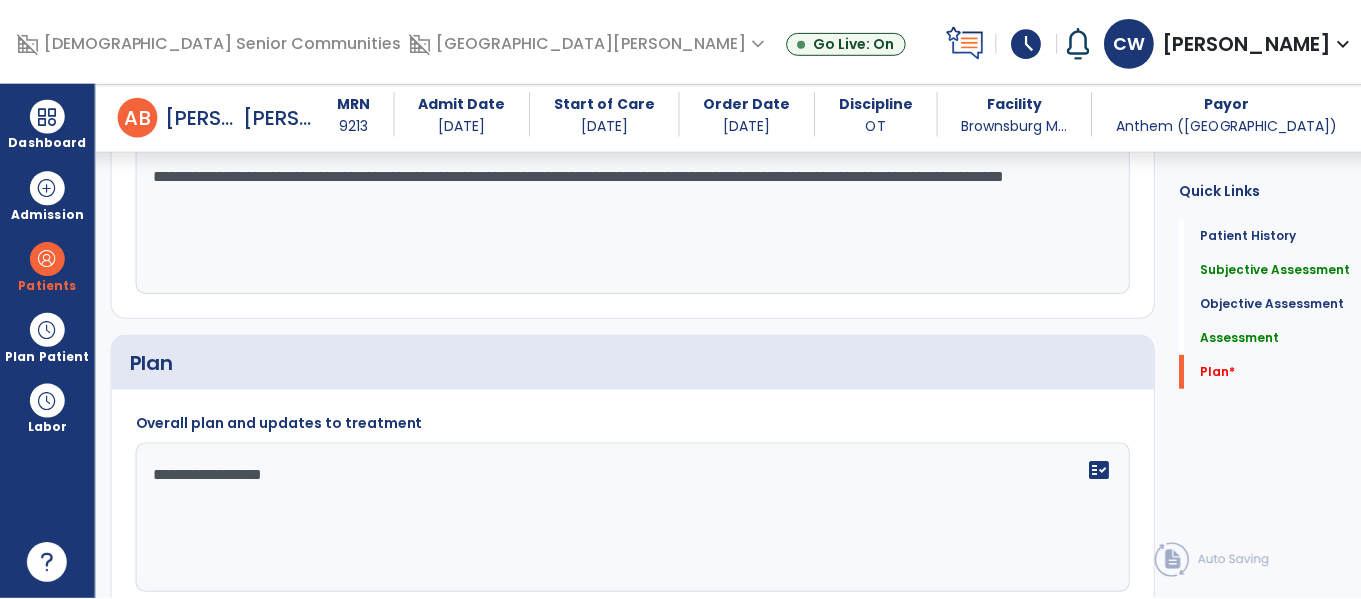 scroll, scrollTop: 2054, scrollLeft: 0, axis: vertical 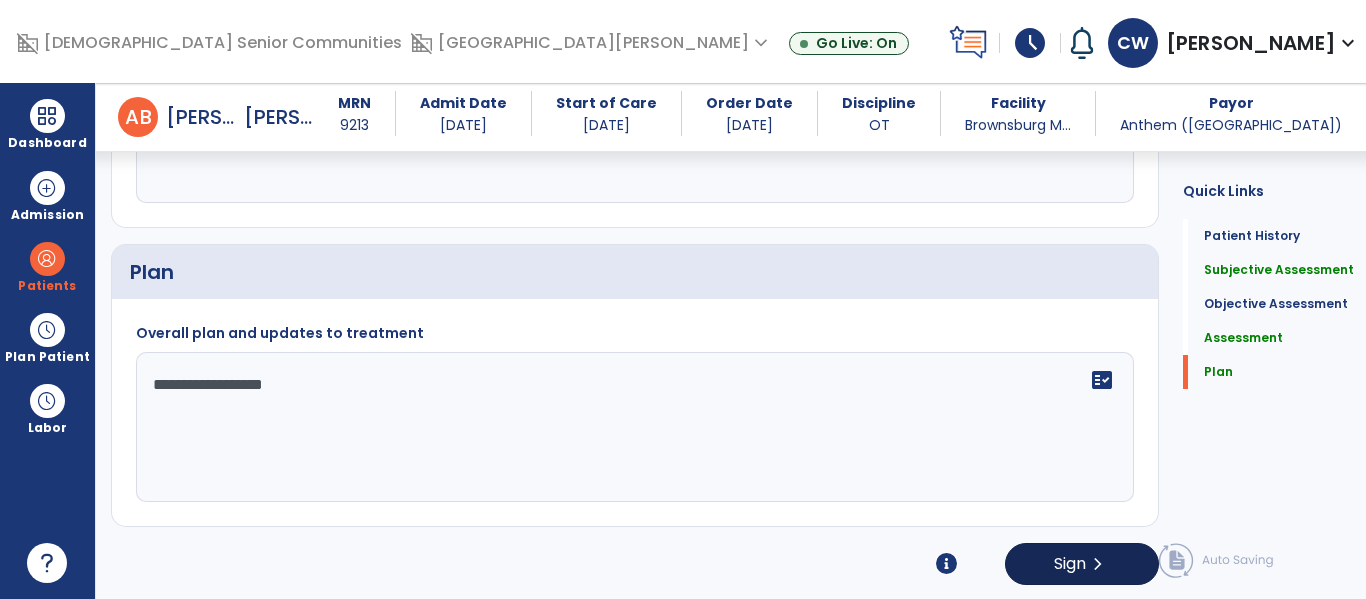 type on "**********" 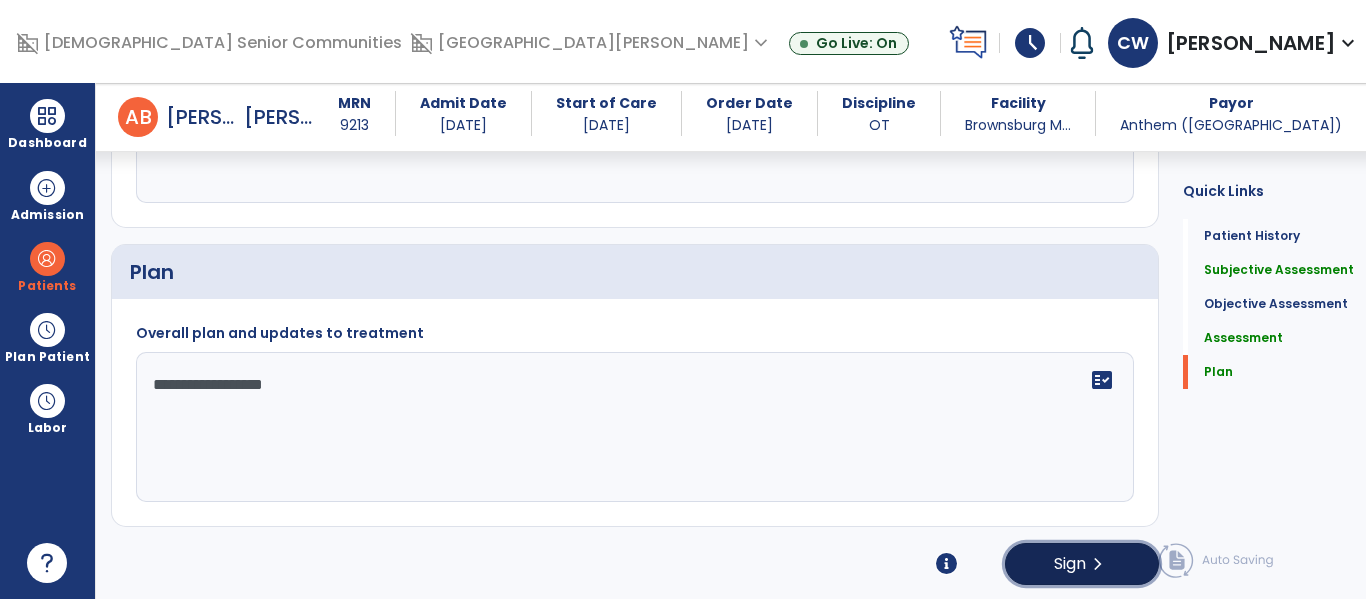 click on "chevron_right" 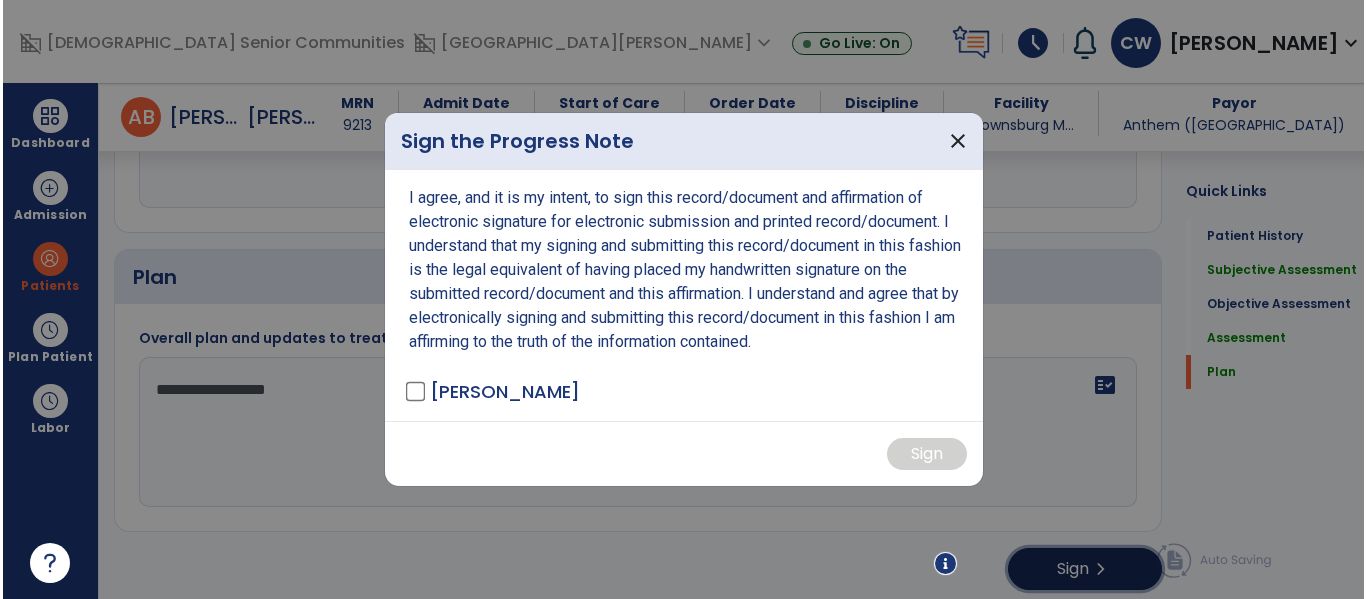 scroll, scrollTop: 2054, scrollLeft: 0, axis: vertical 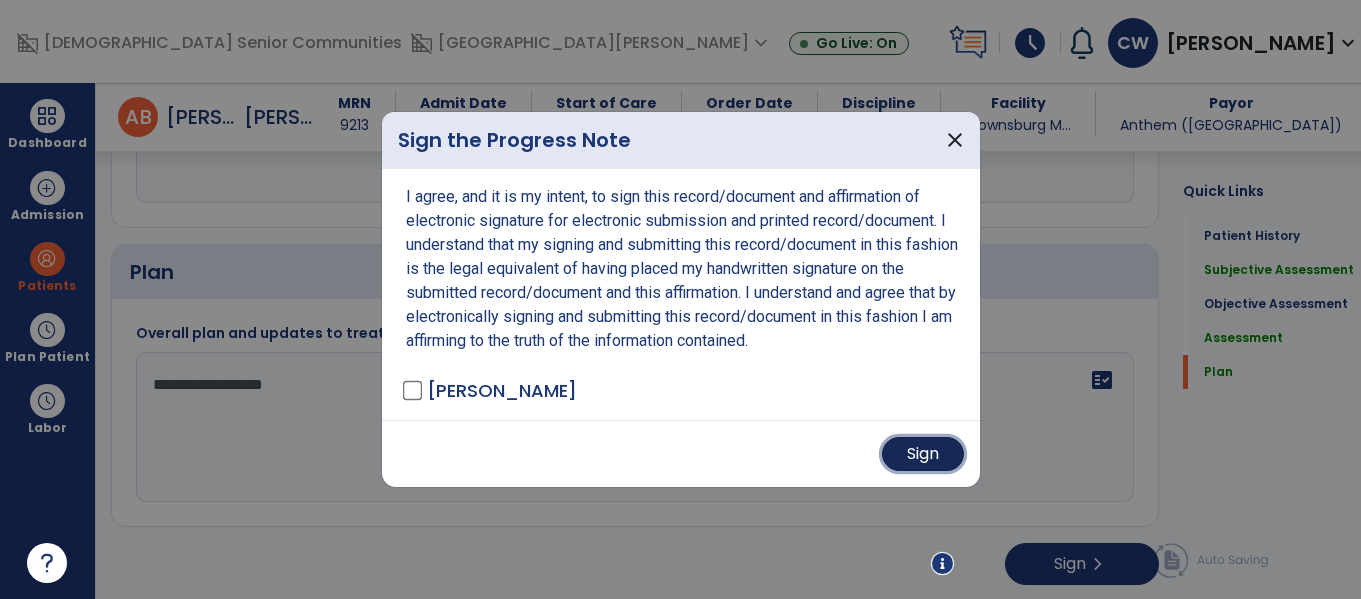click on "Sign" at bounding box center (923, 454) 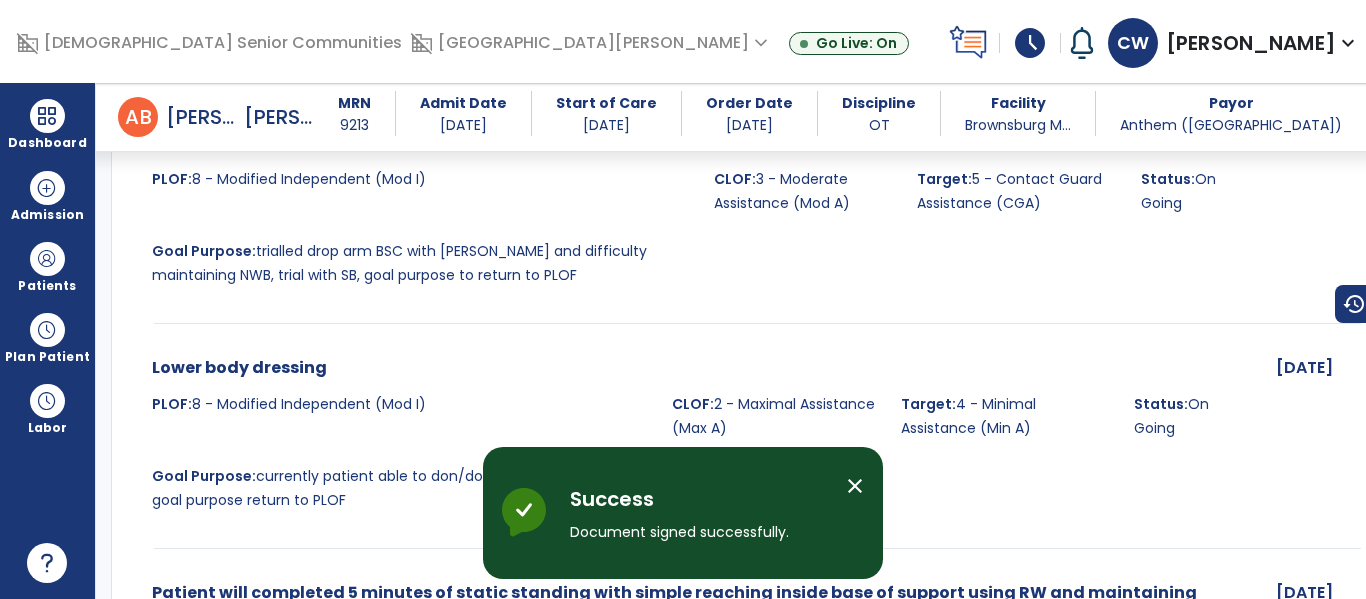 scroll, scrollTop: 0, scrollLeft: 0, axis: both 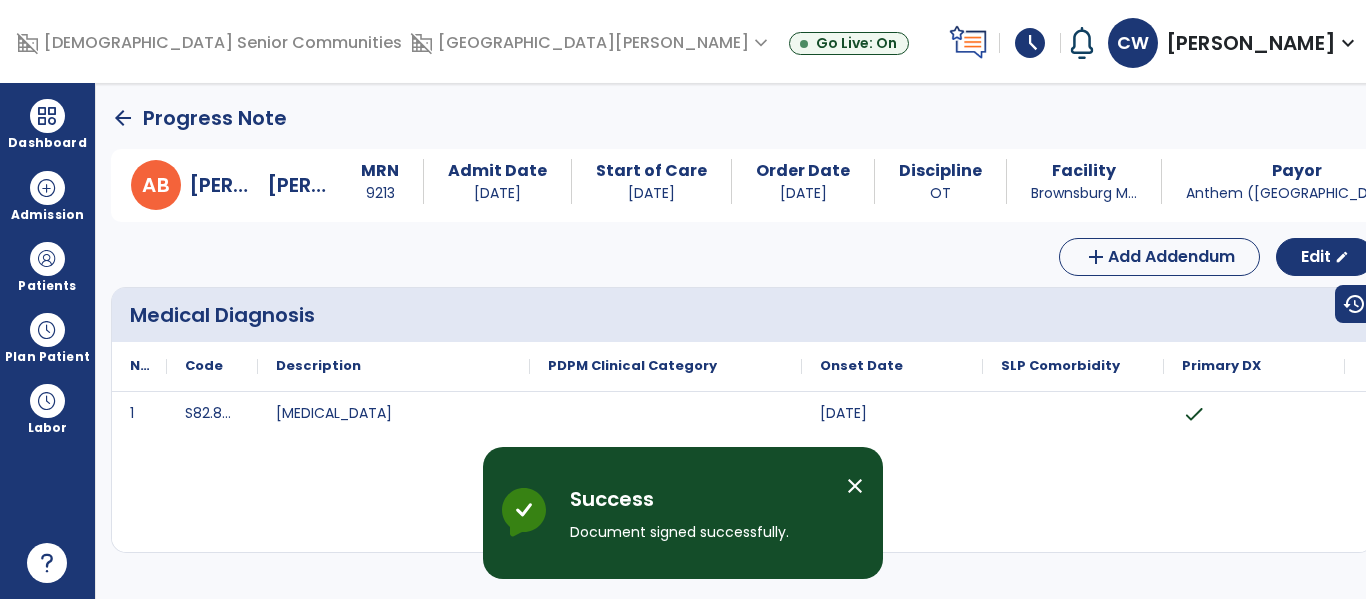 click on "arrow_back" 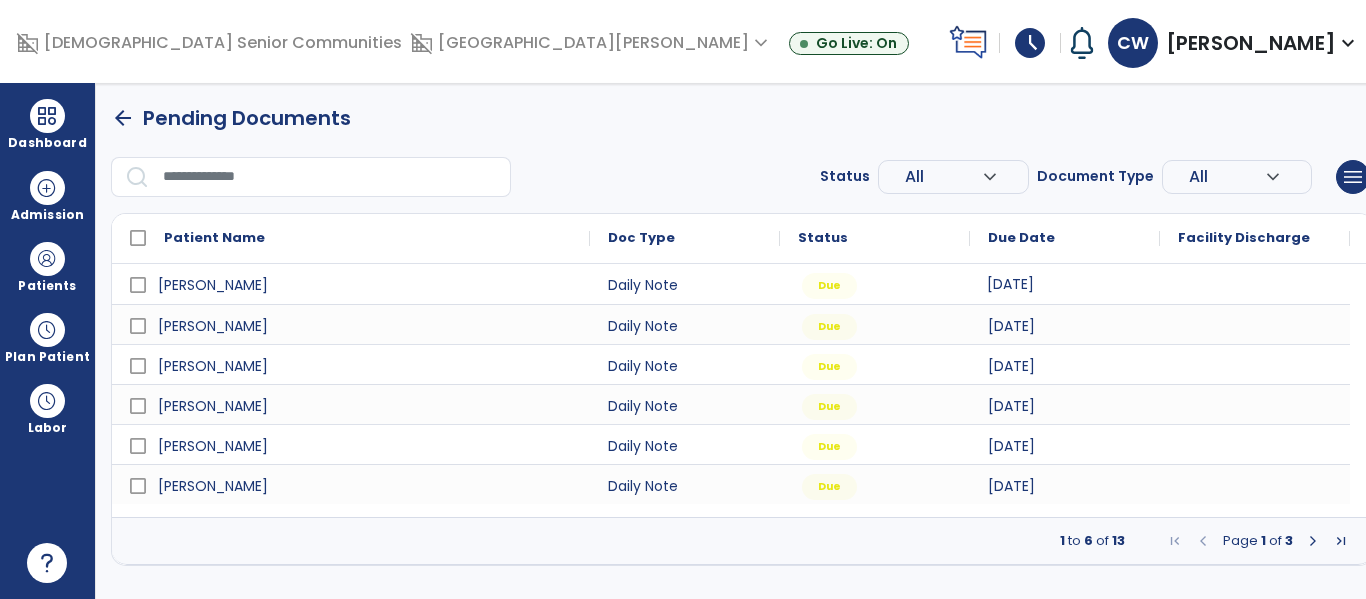click on "[DATE]" at bounding box center (1010, 284) 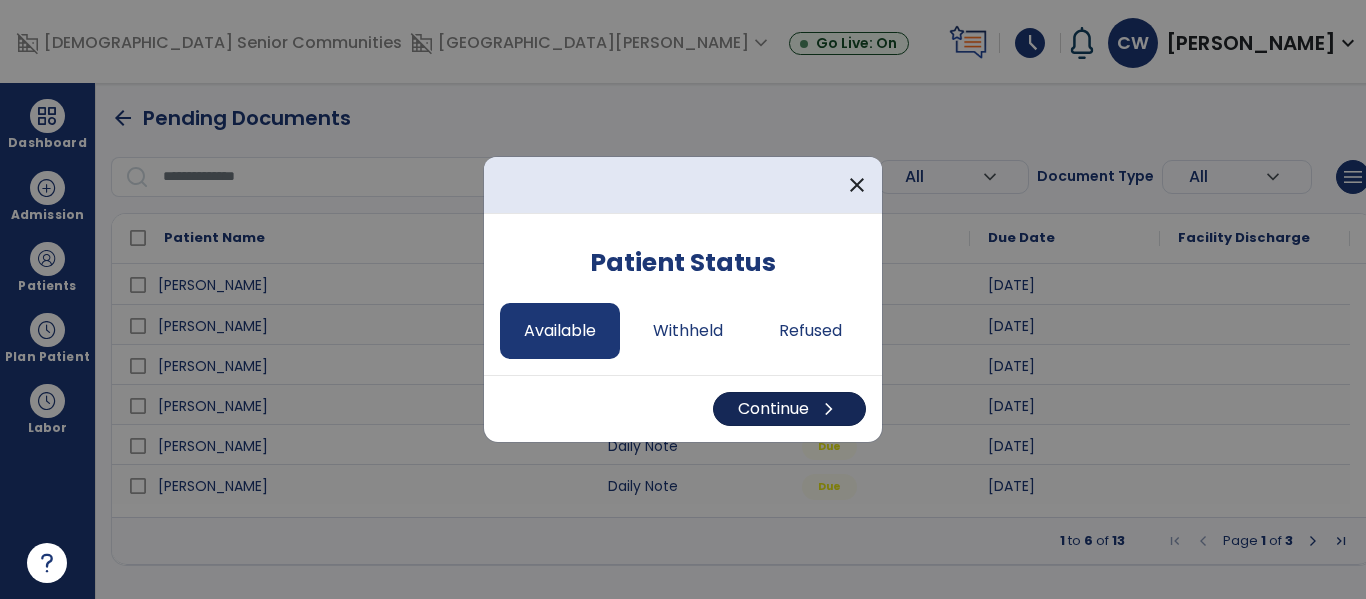 click on "Continue   chevron_right" at bounding box center (789, 409) 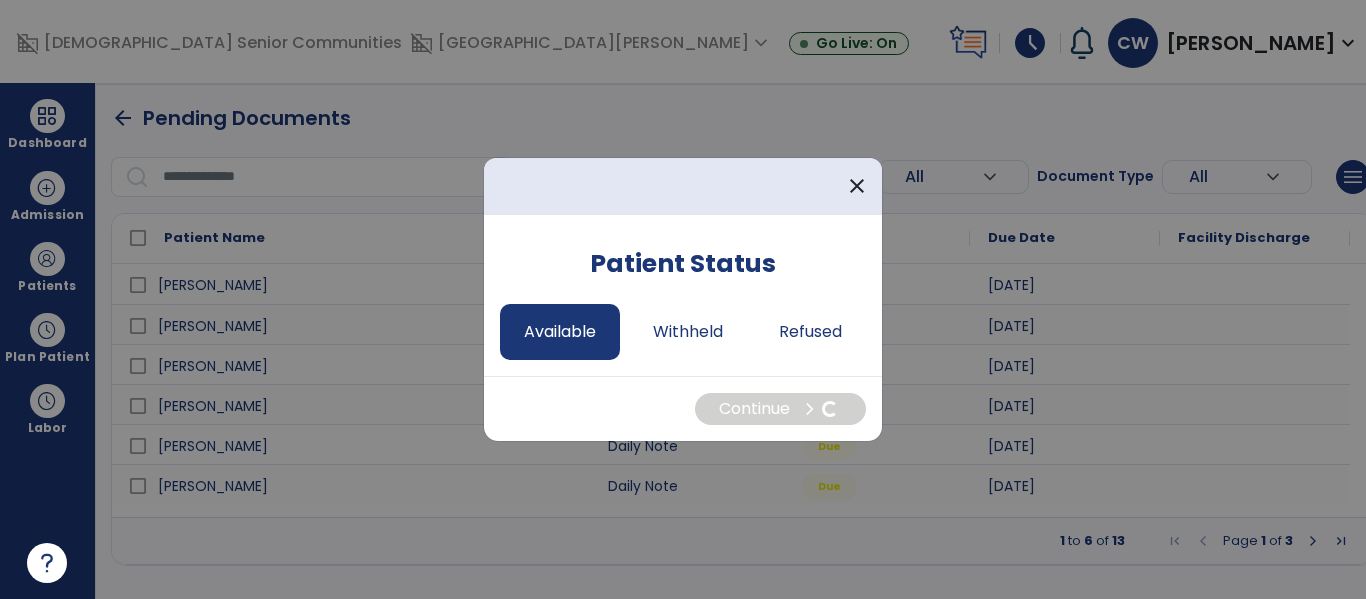 select on "*" 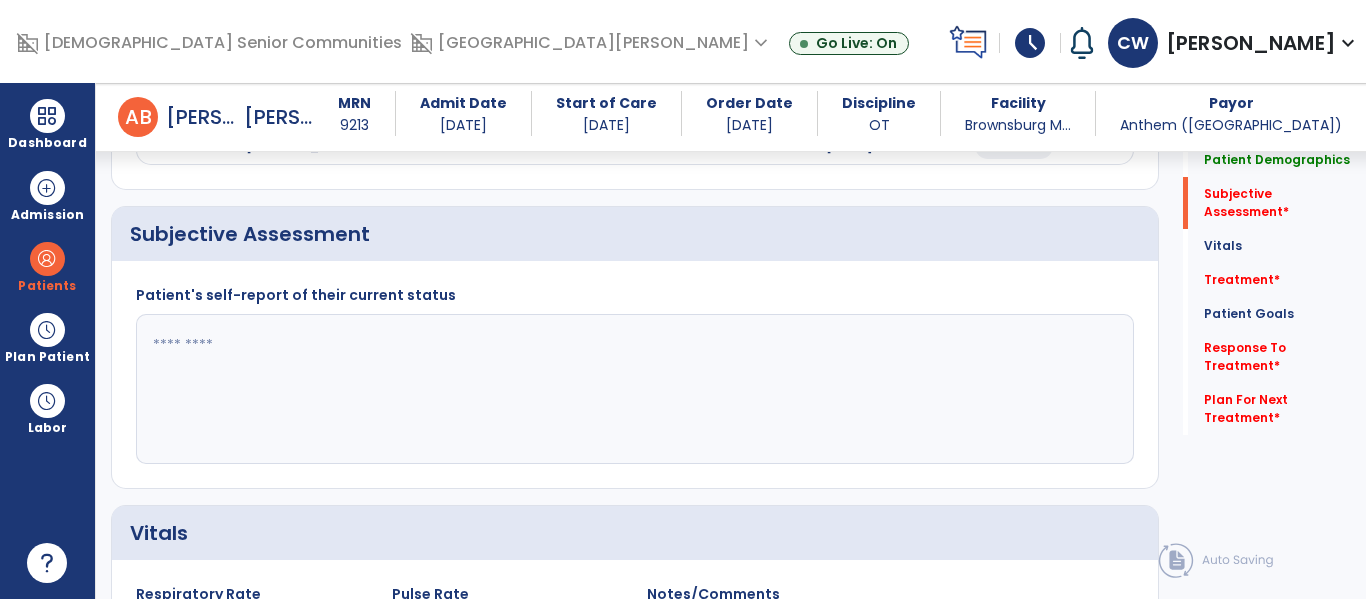 scroll, scrollTop: 327, scrollLeft: 0, axis: vertical 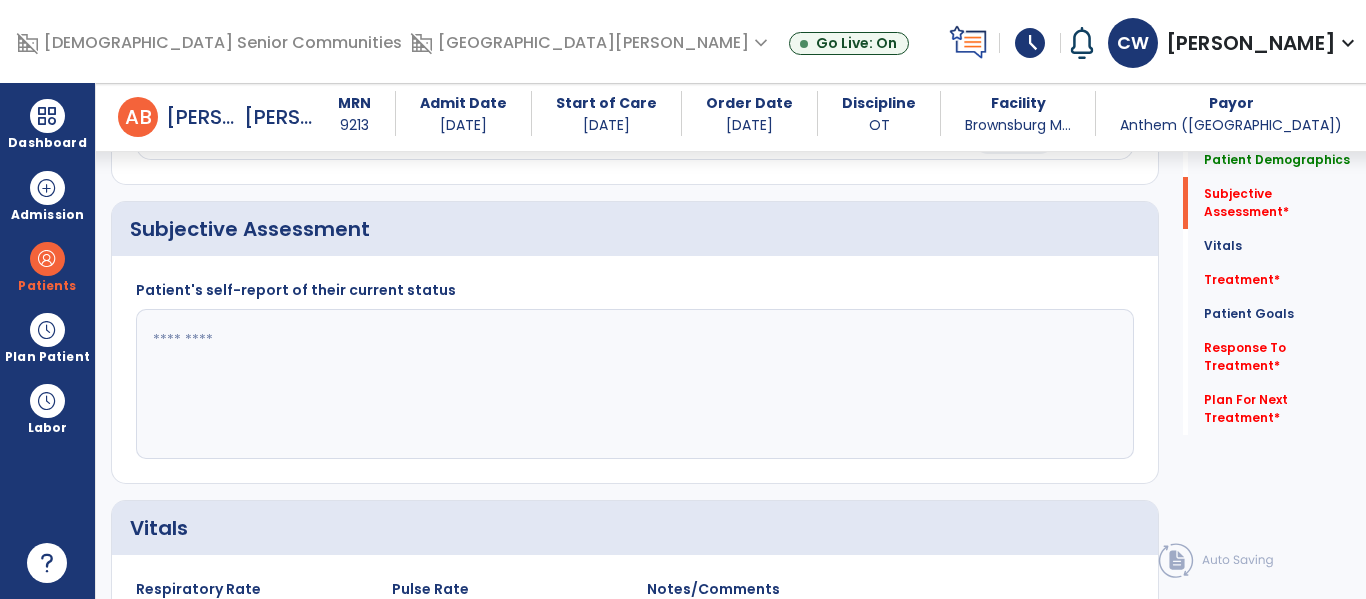 click 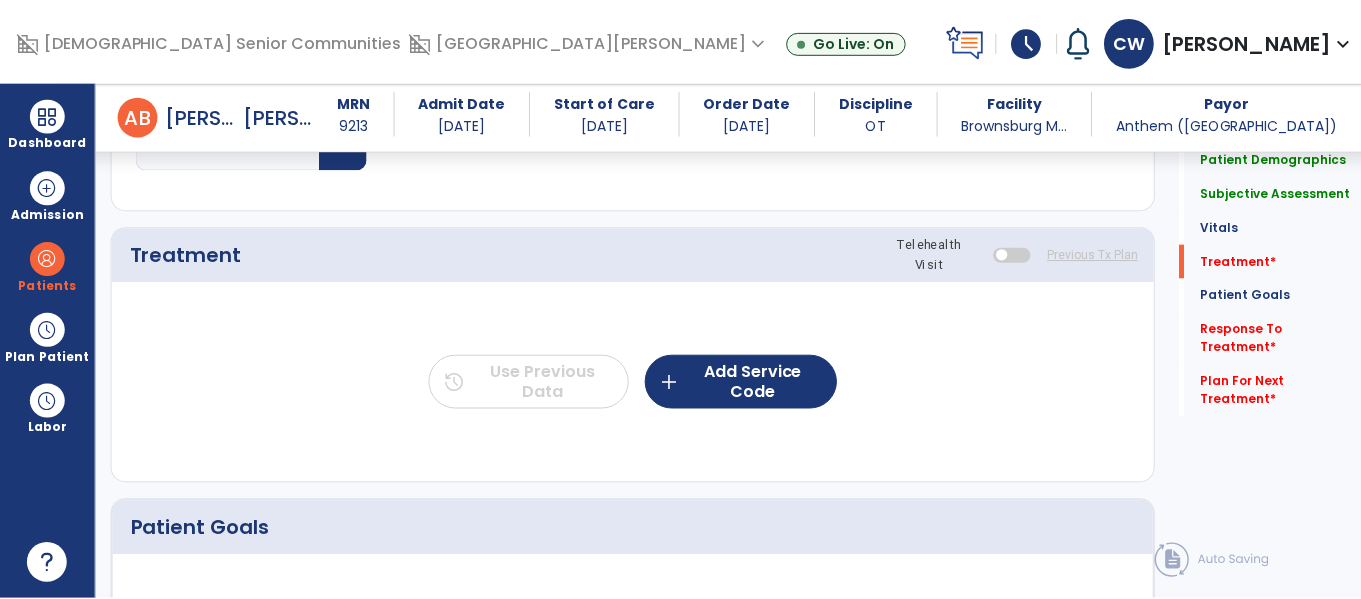 scroll, scrollTop: 1035, scrollLeft: 0, axis: vertical 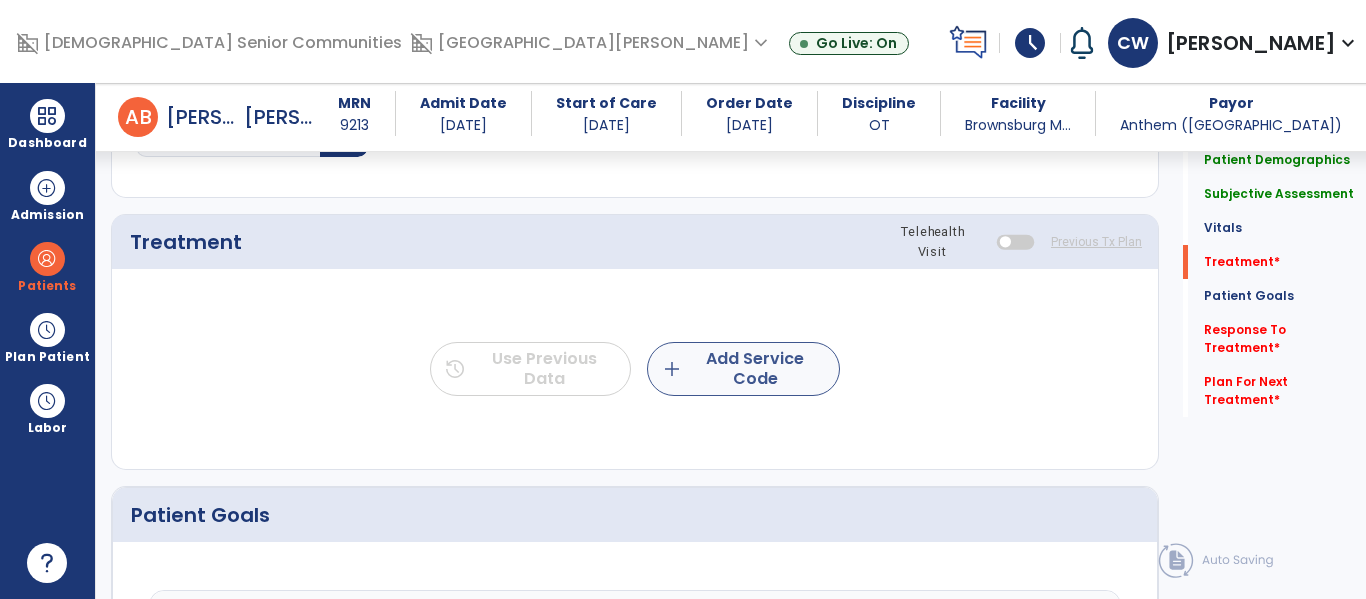 type on "**********" 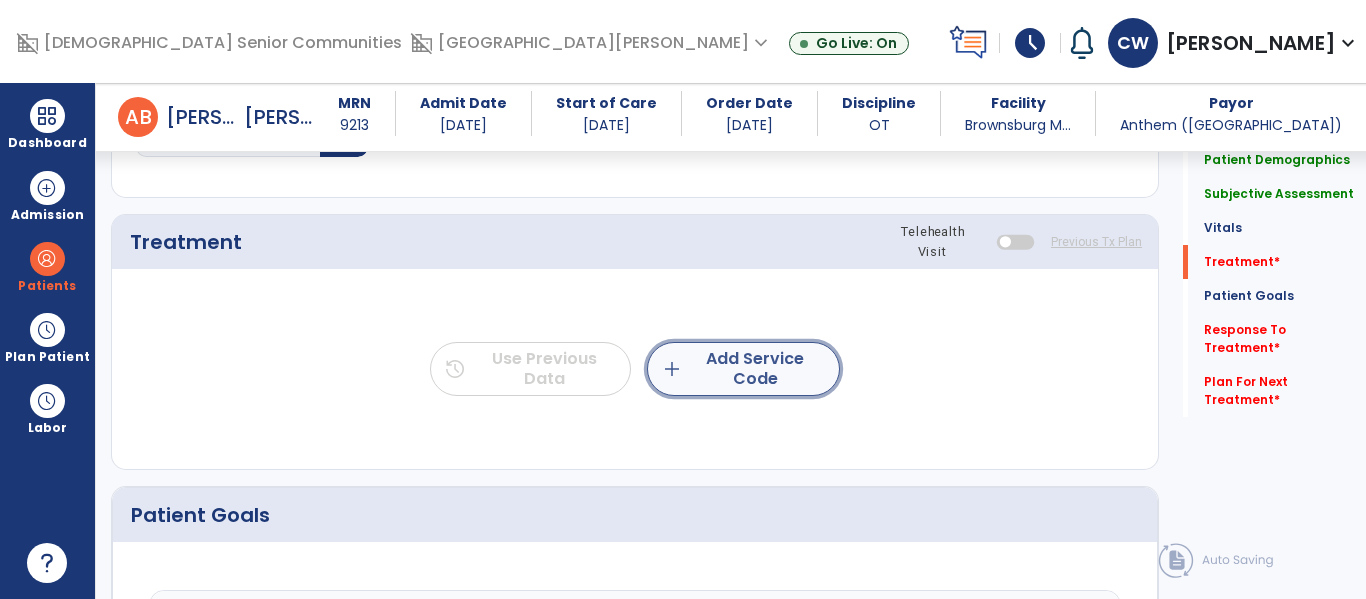 click on "add  Add Service Code" 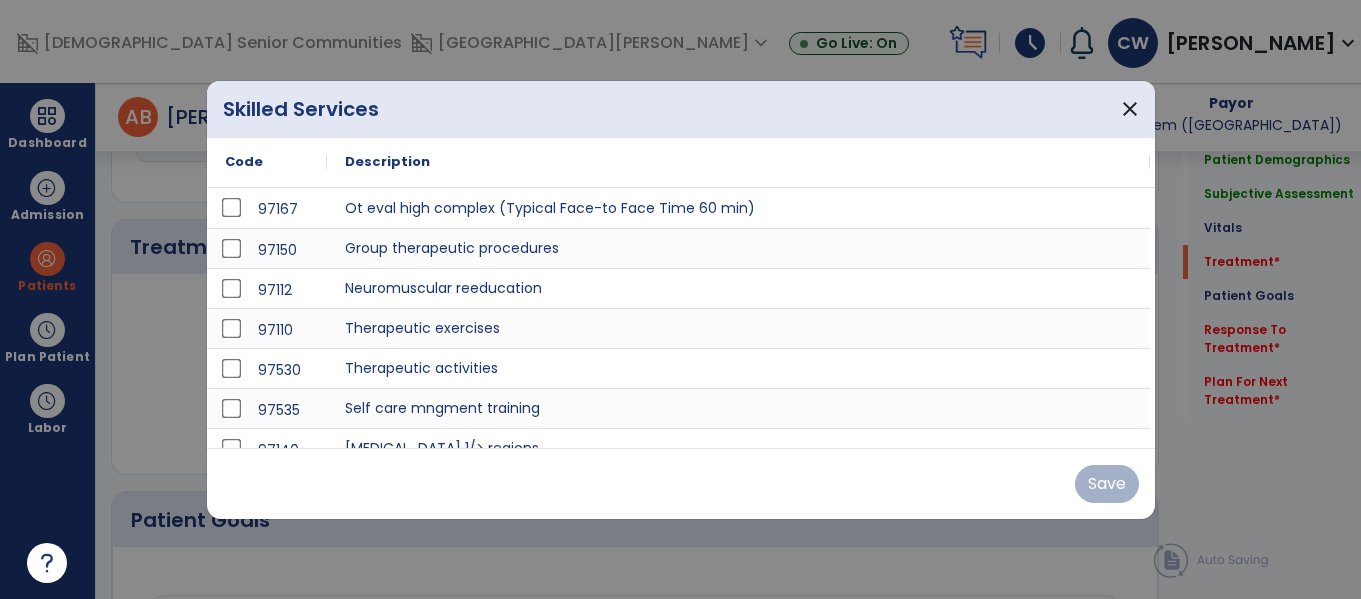 scroll, scrollTop: 1035, scrollLeft: 0, axis: vertical 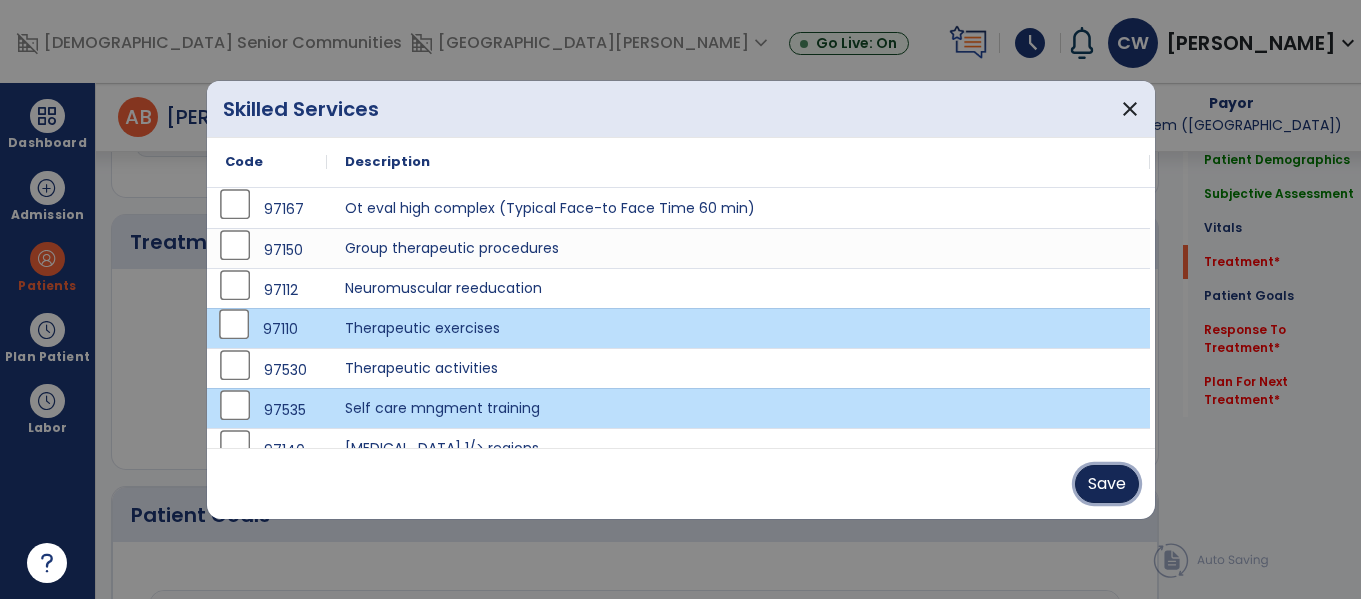 click on "Save" at bounding box center [1107, 484] 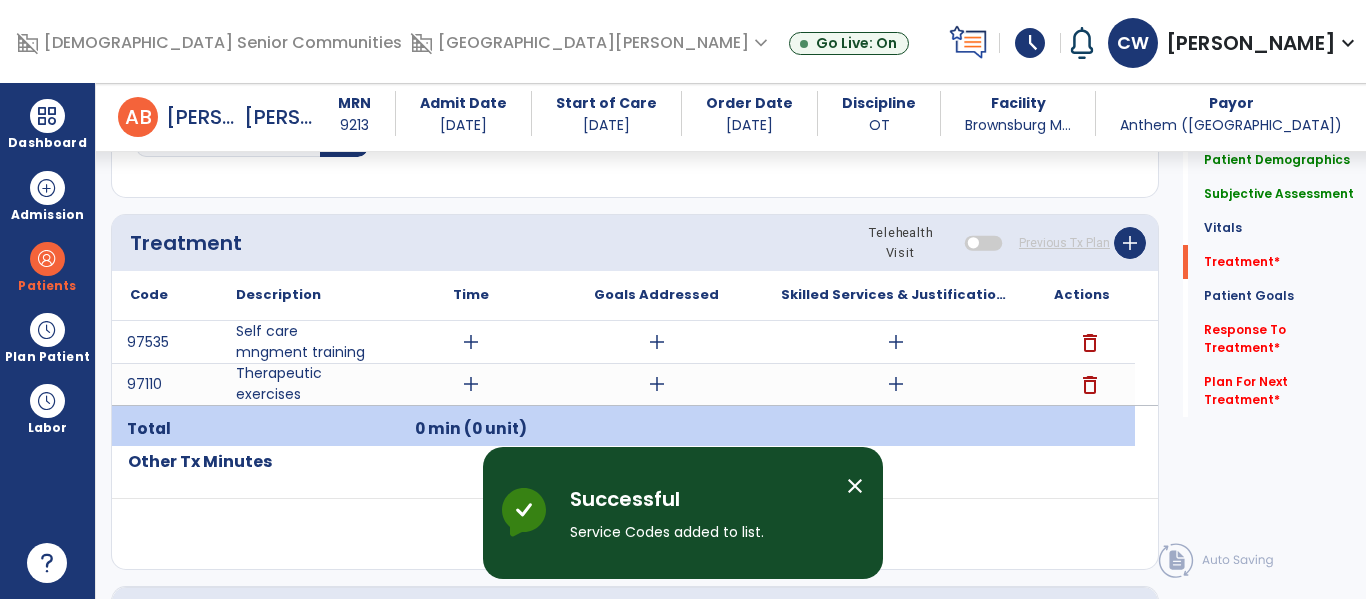 click on "add" at bounding box center [471, 342] 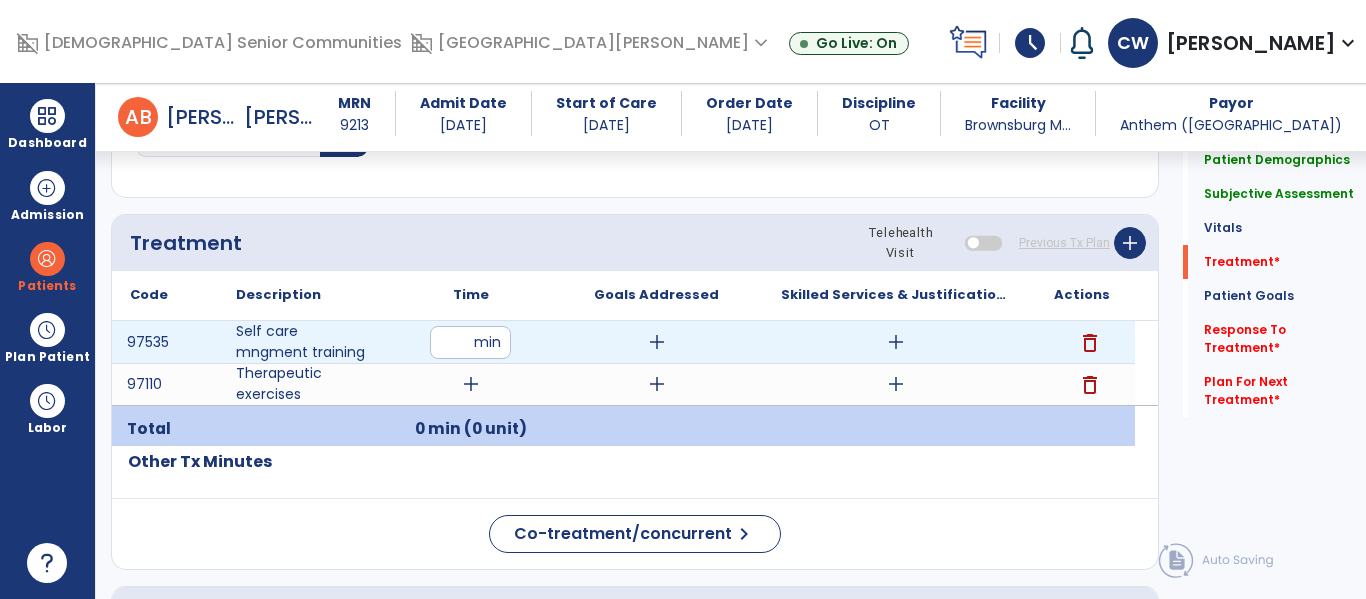type on "**" 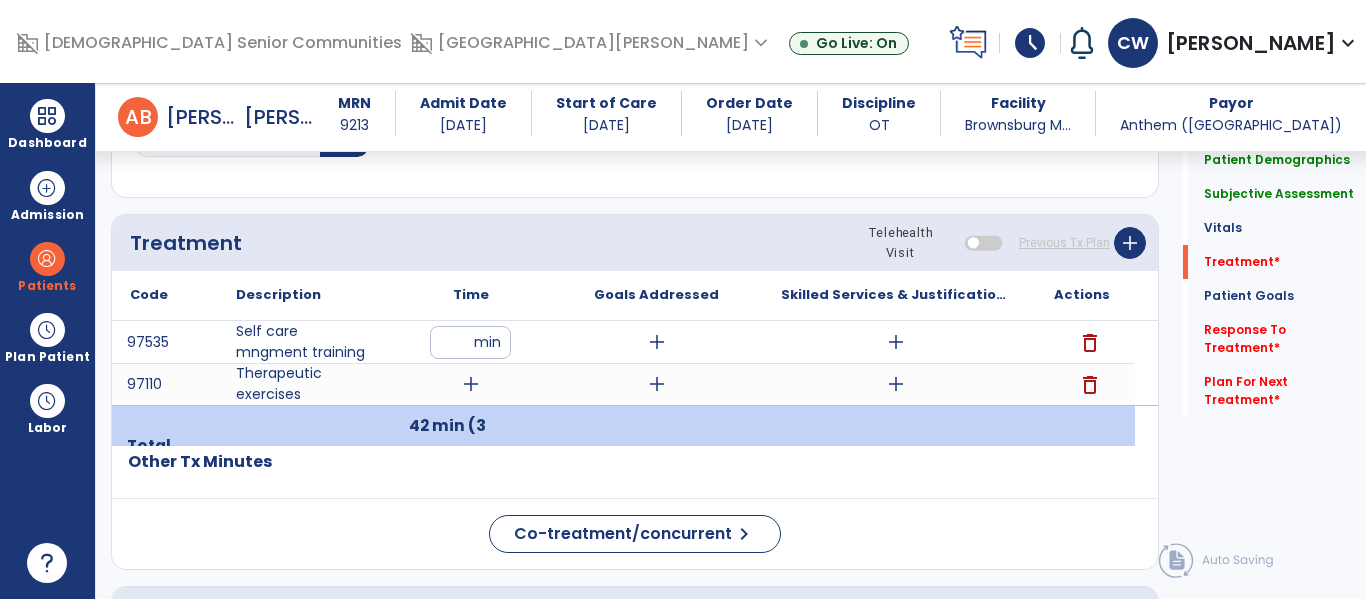 click on "add" at bounding box center [471, 384] 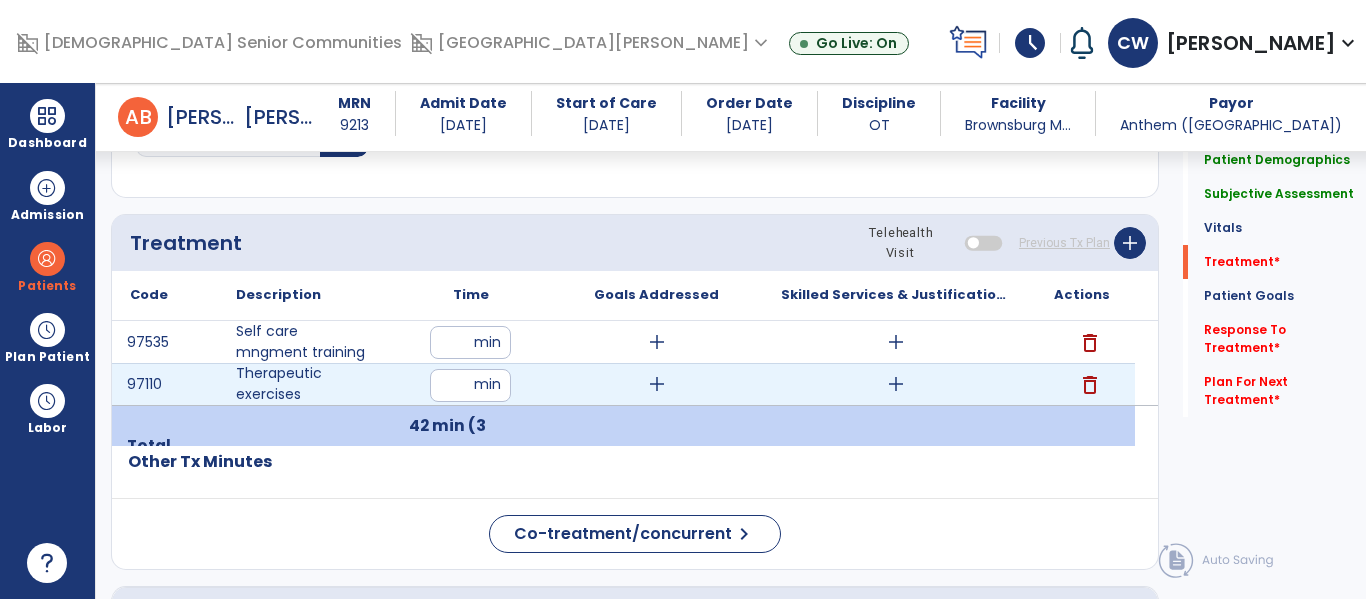 type on "*" 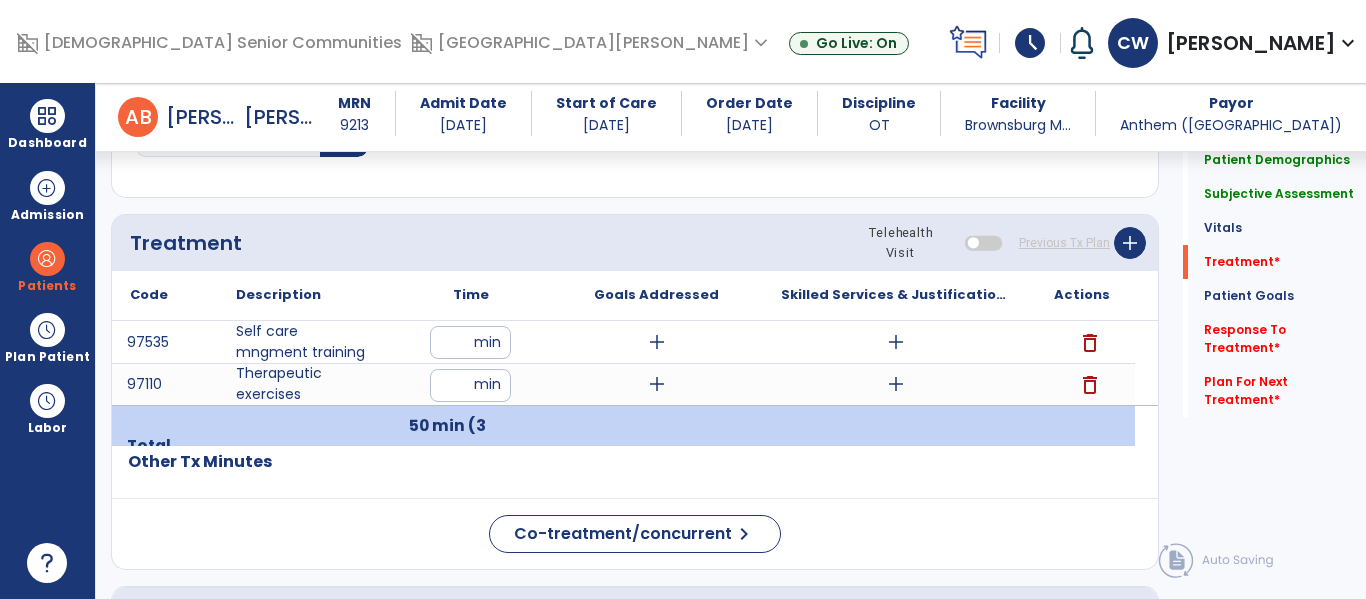 click on "add" at bounding box center (896, 384) 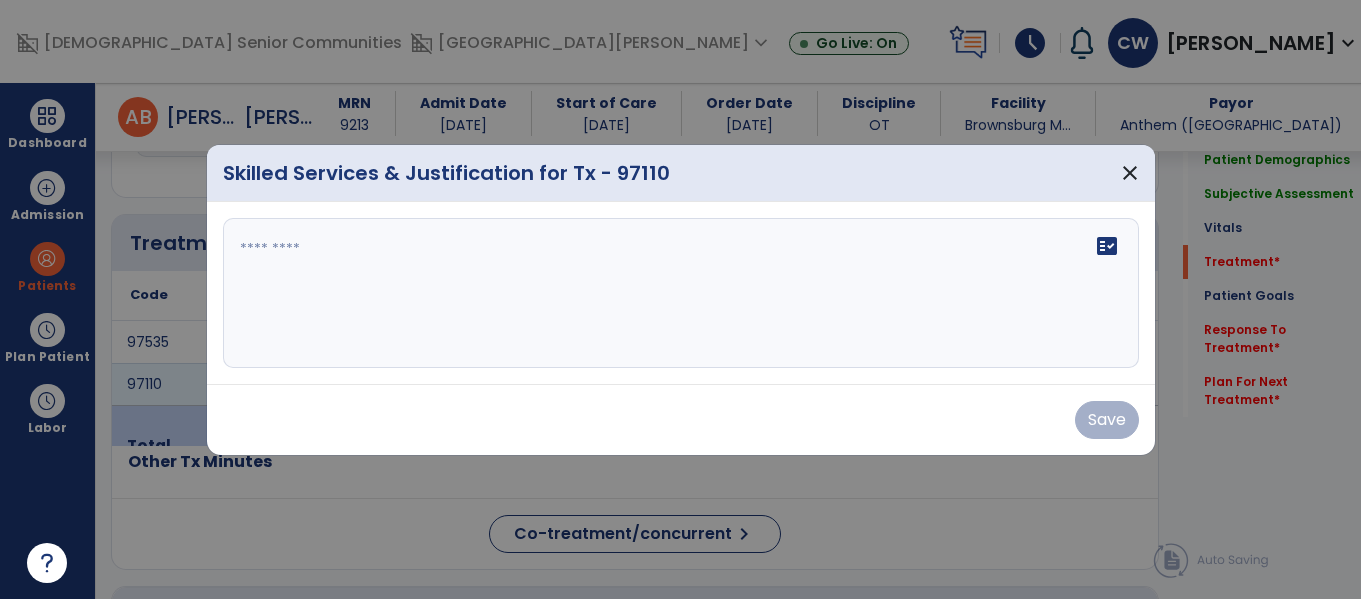scroll, scrollTop: 1035, scrollLeft: 0, axis: vertical 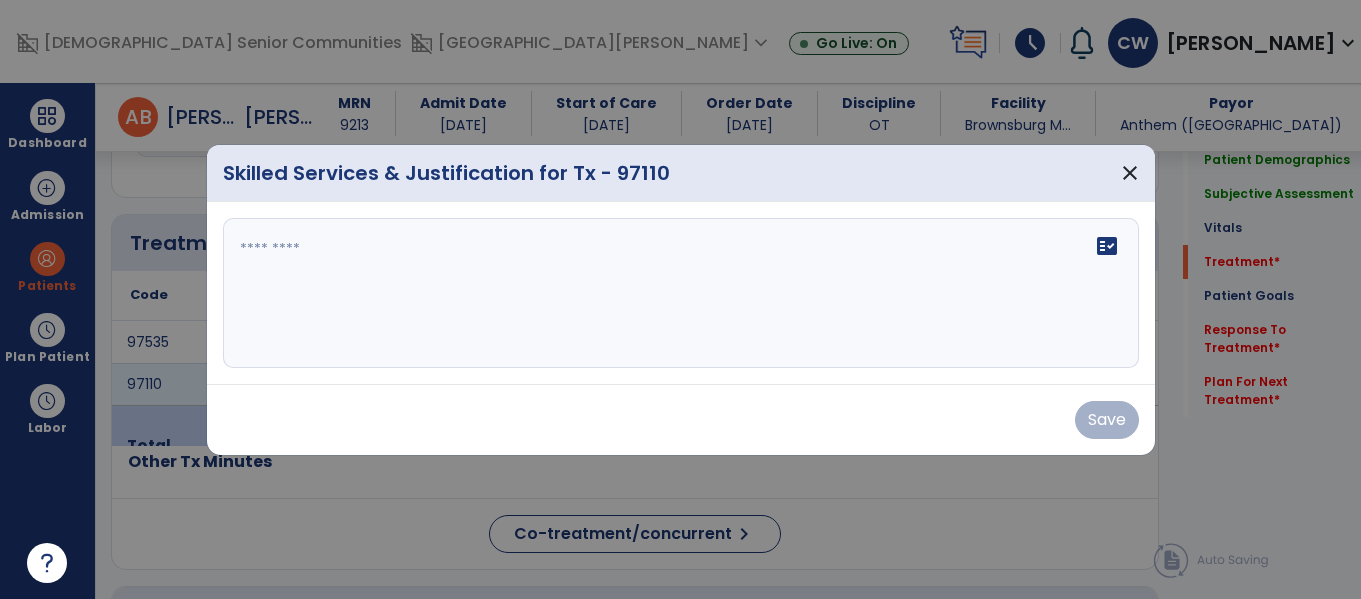 click on "fact_check" at bounding box center [681, 293] 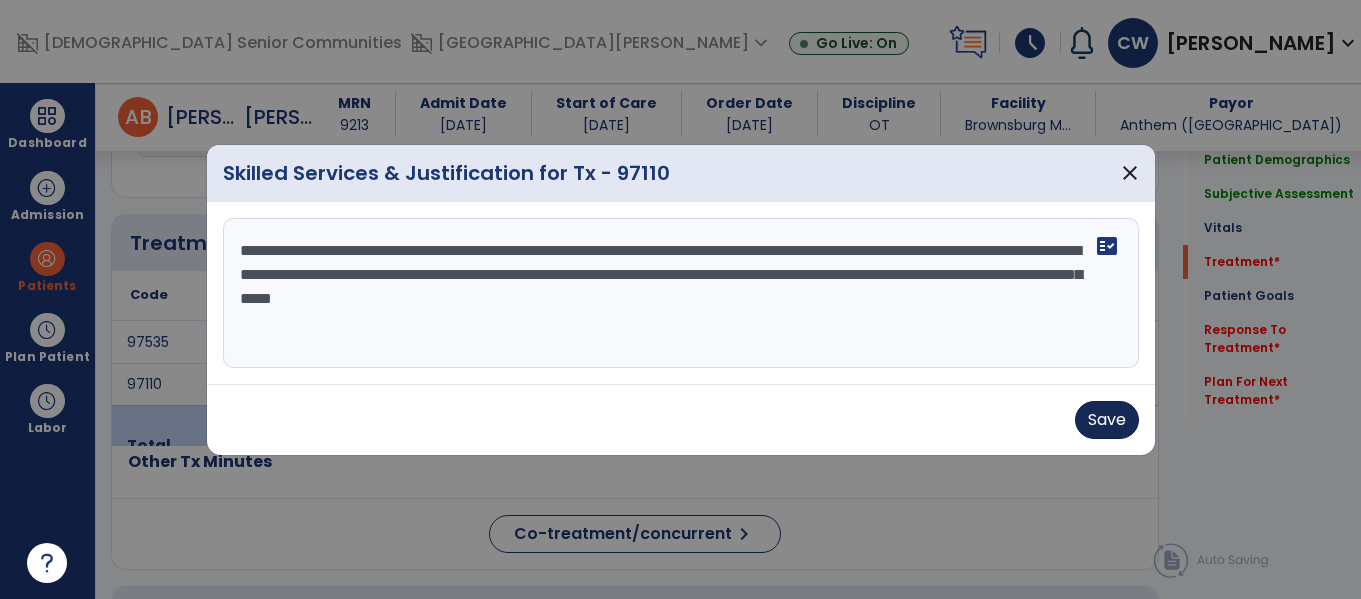type on "**********" 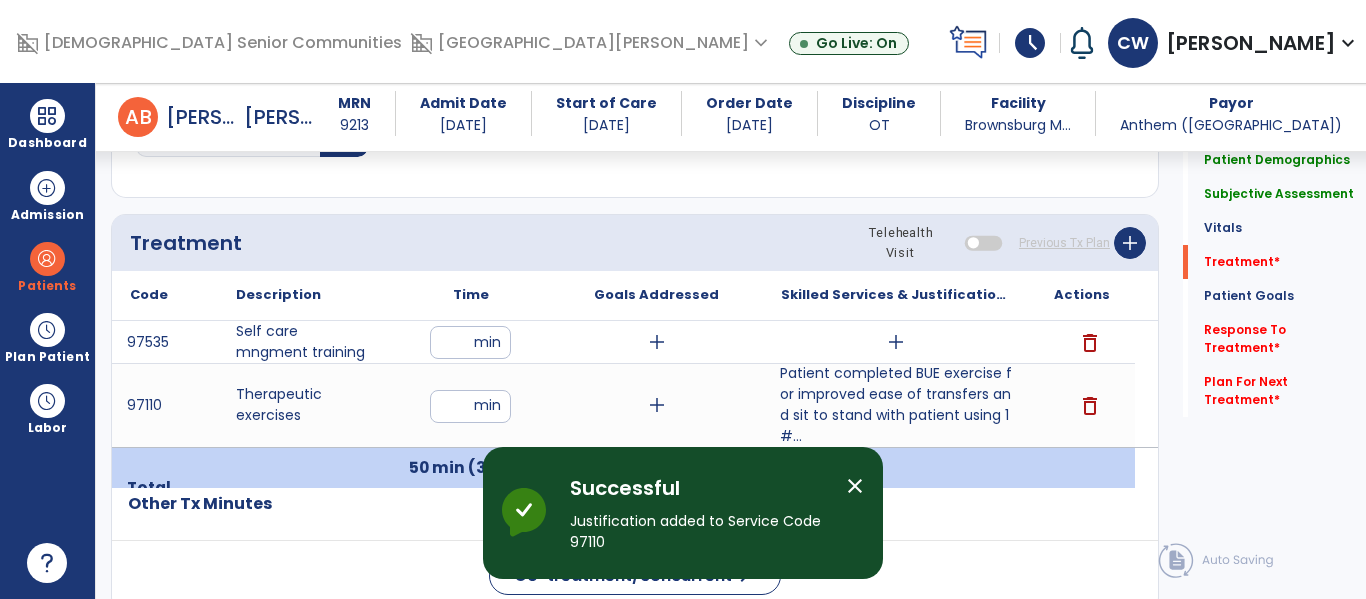 click on "add" at bounding box center (896, 342) 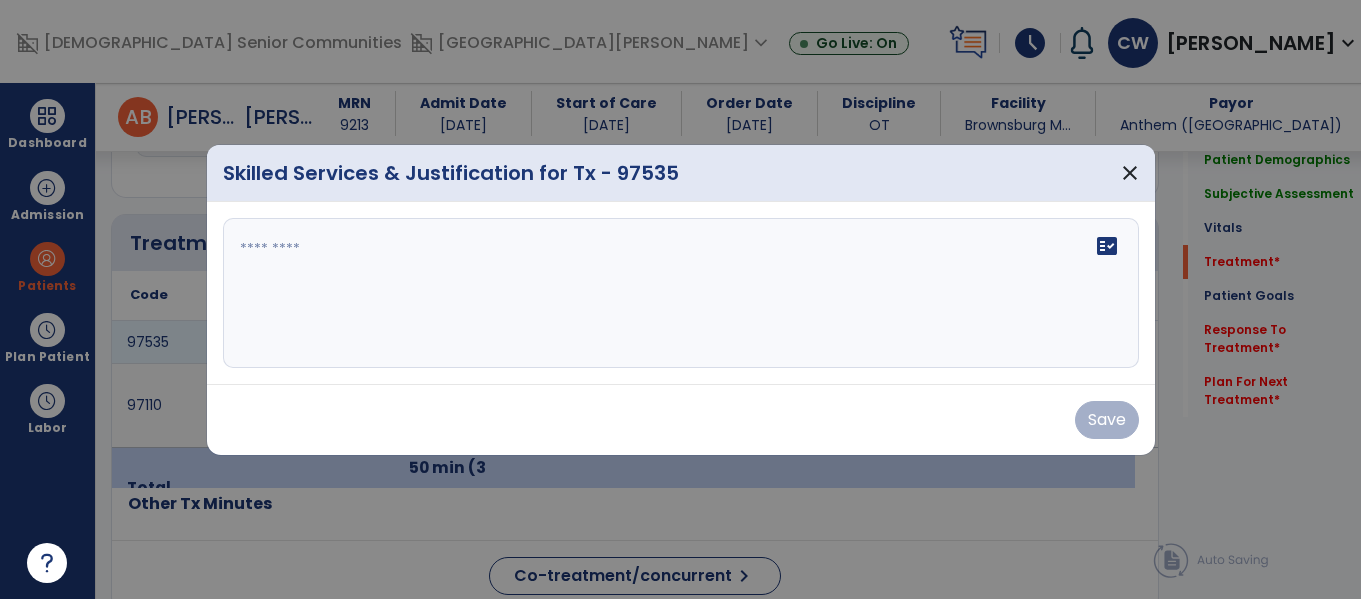scroll, scrollTop: 1035, scrollLeft: 0, axis: vertical 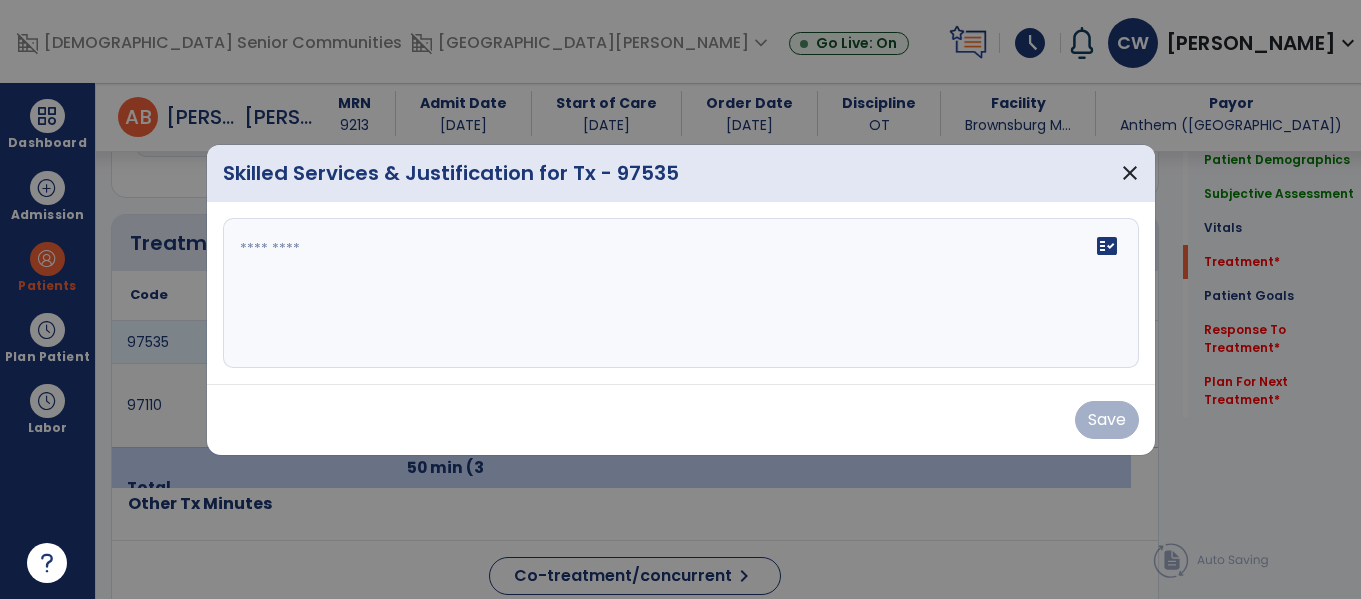 click on "fact_check" at bounding box center [681, 293] 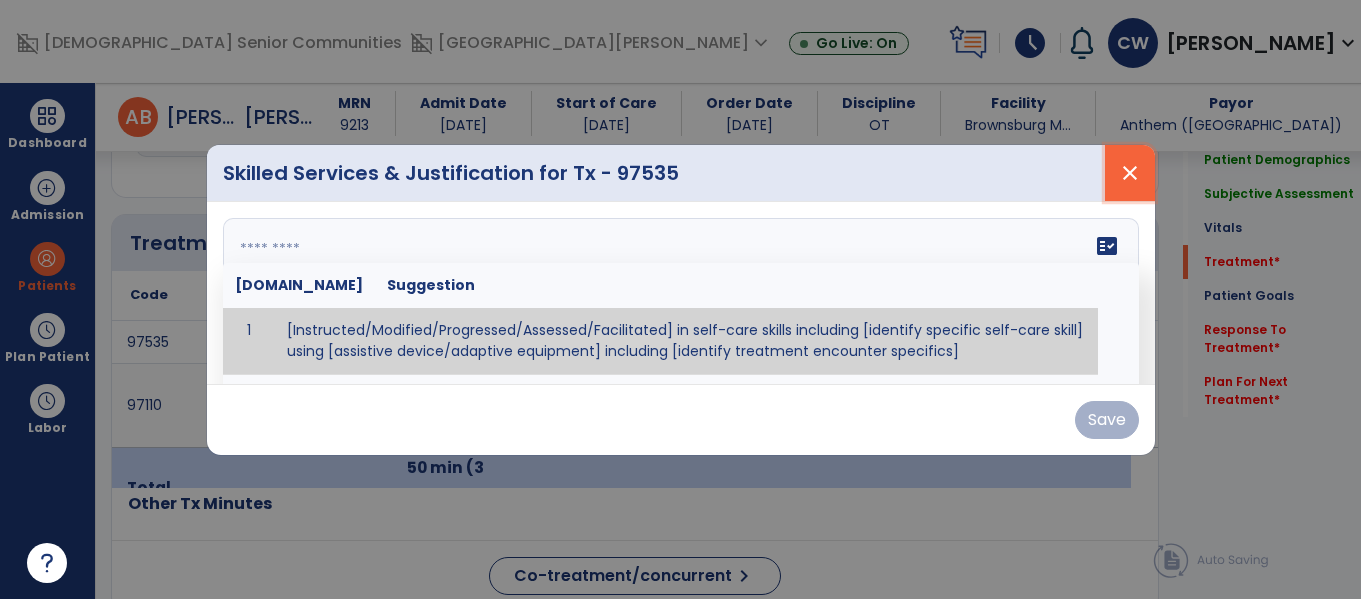 click on "close" at bounding box center (1130, 173) 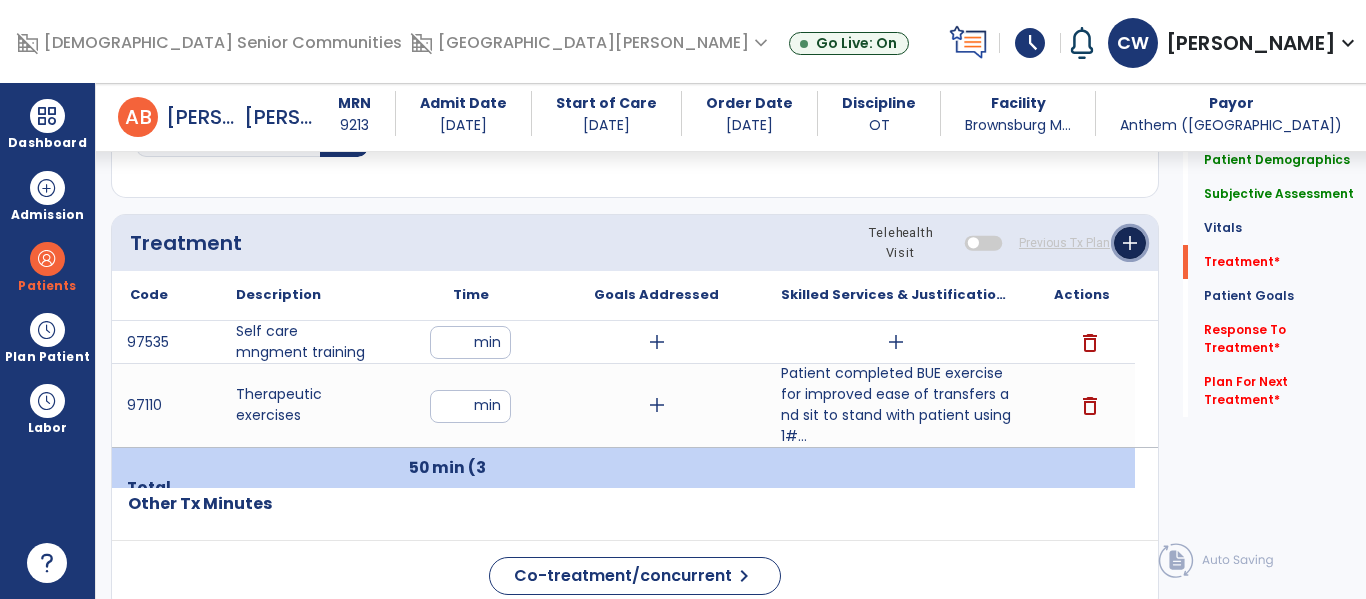 click on "add" 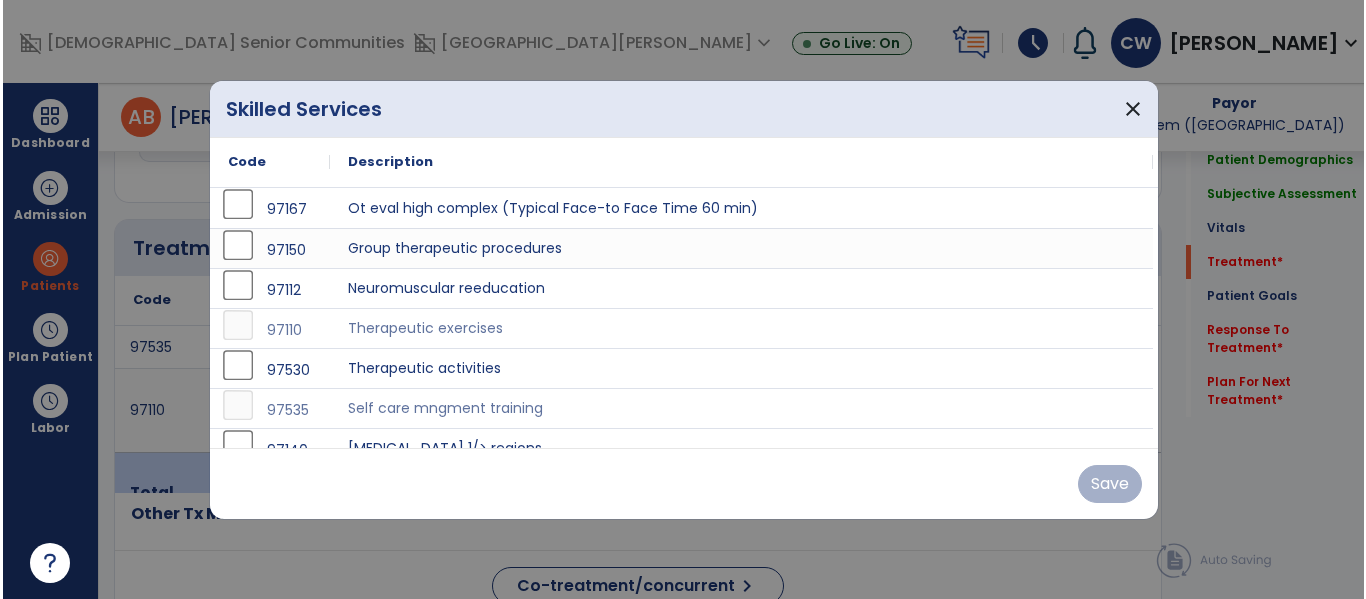 scroll, scrollTop: 1035, scrollLeft: 0, axis: vertical 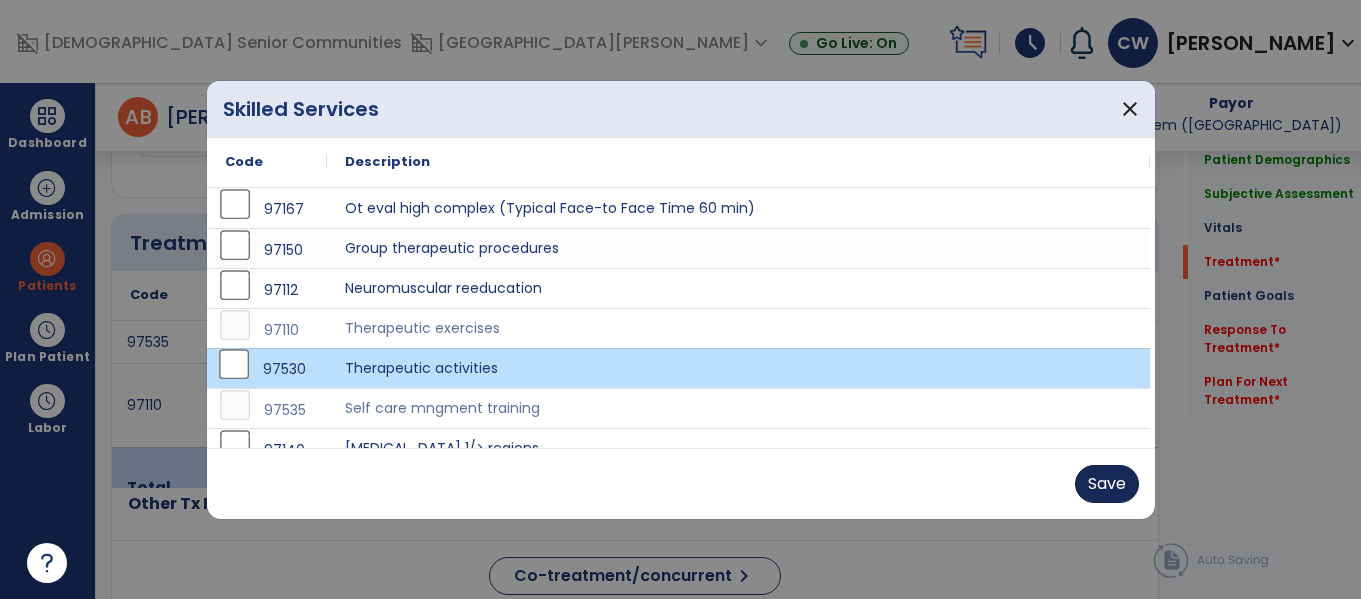 click on "Save" at bounding box center (1107, 484) 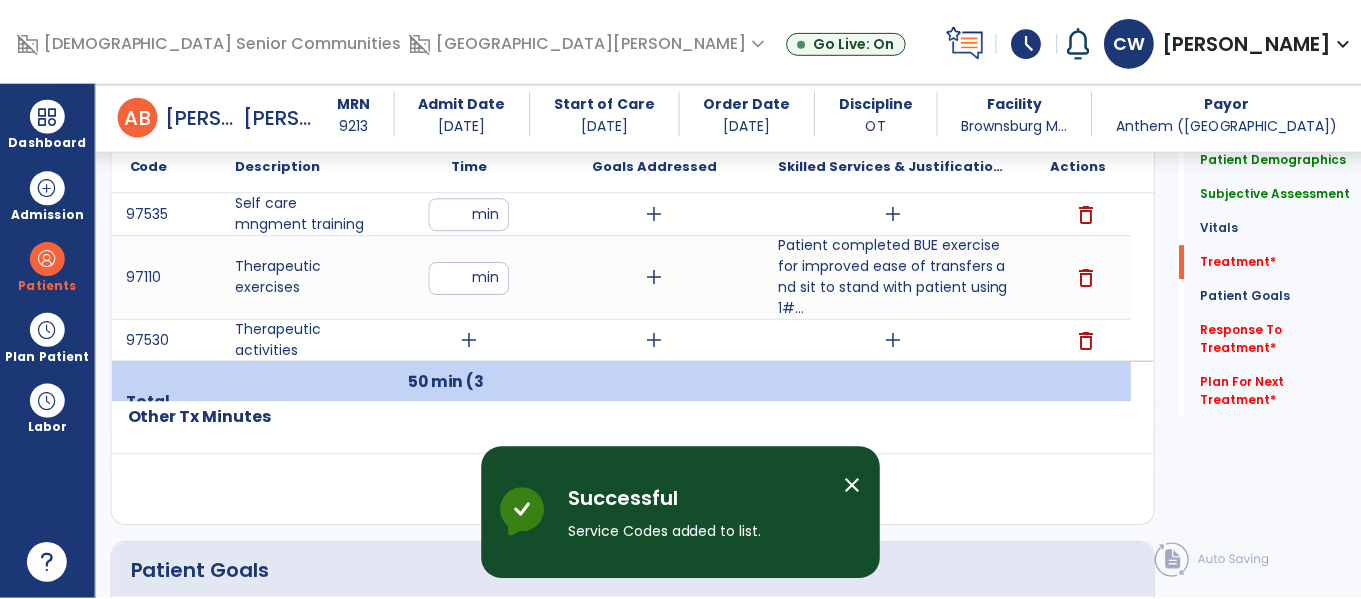 scroll, scrollTop: 1167, scrollLeft: 0, axis: vertical 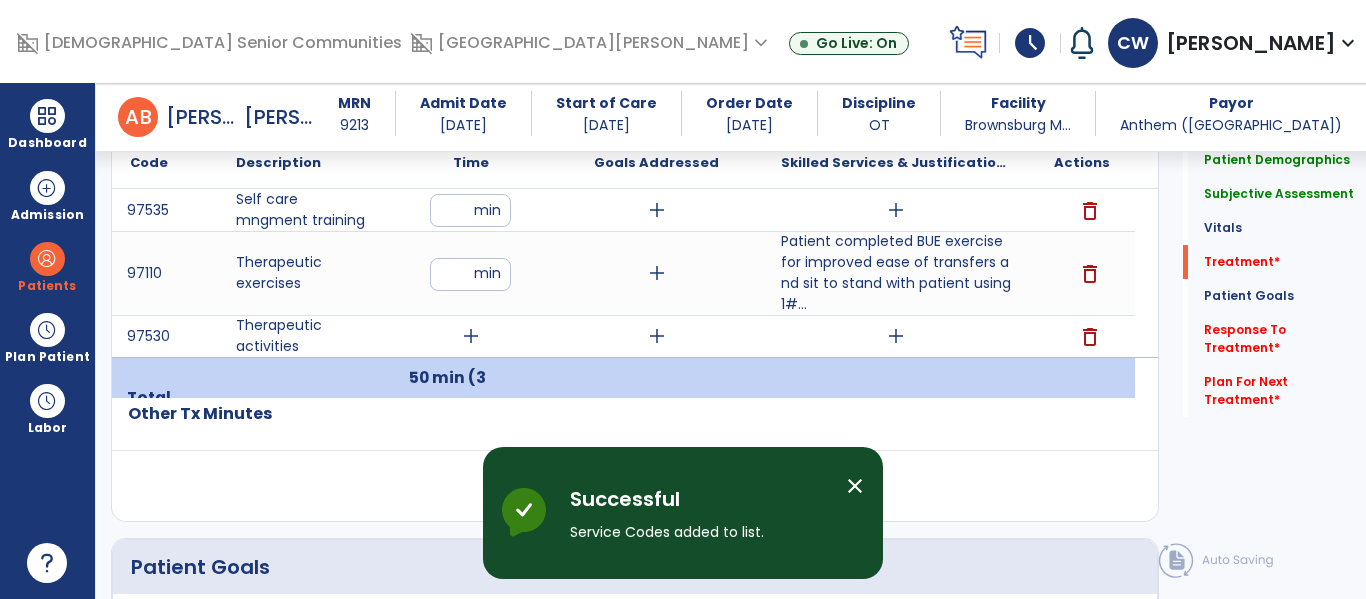click on "add" at bounding box center (471, 336) 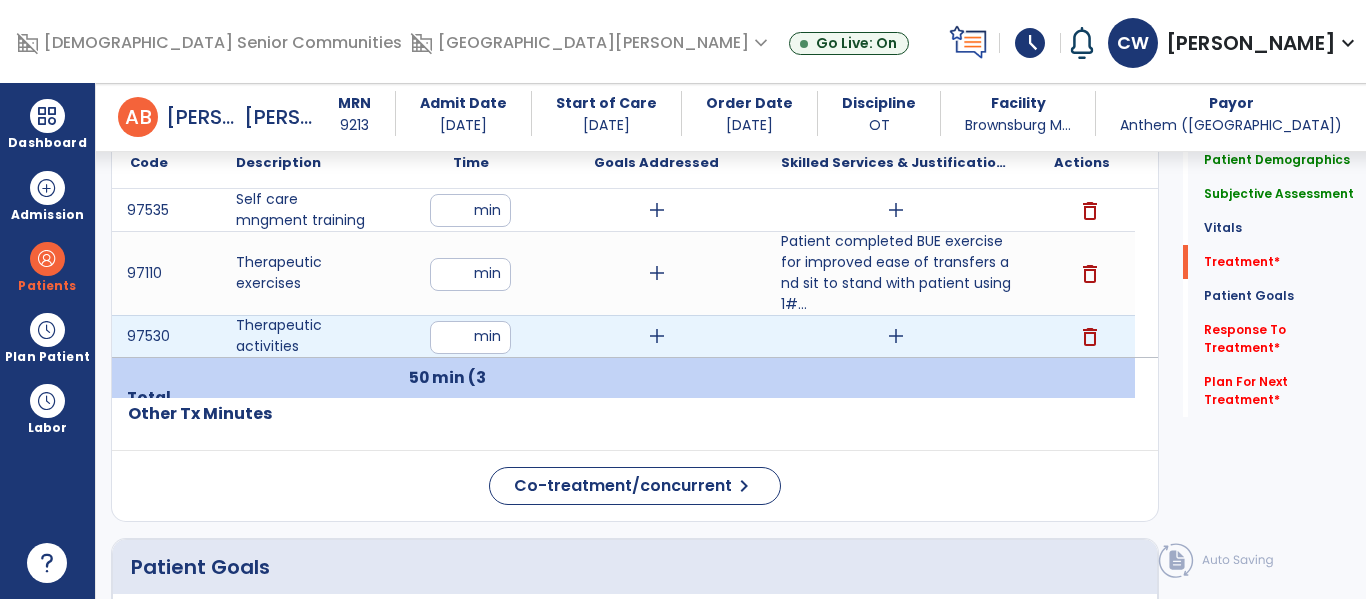 type on "**" 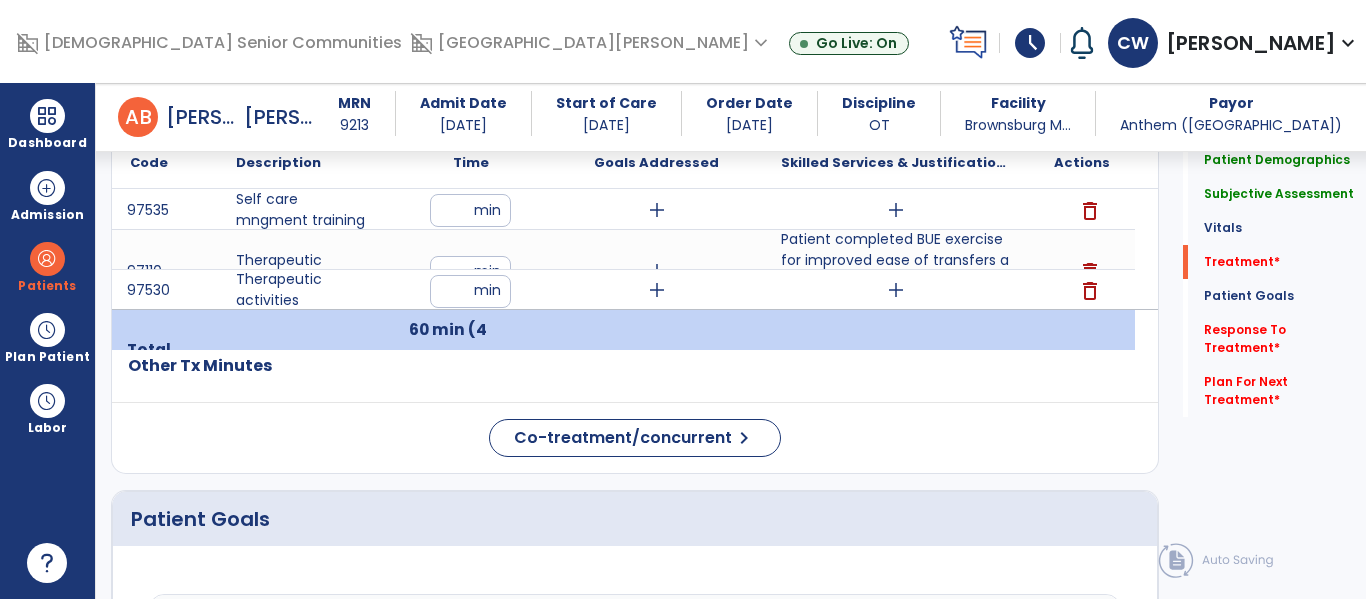 click on "**" at bounding box center (470, 210) 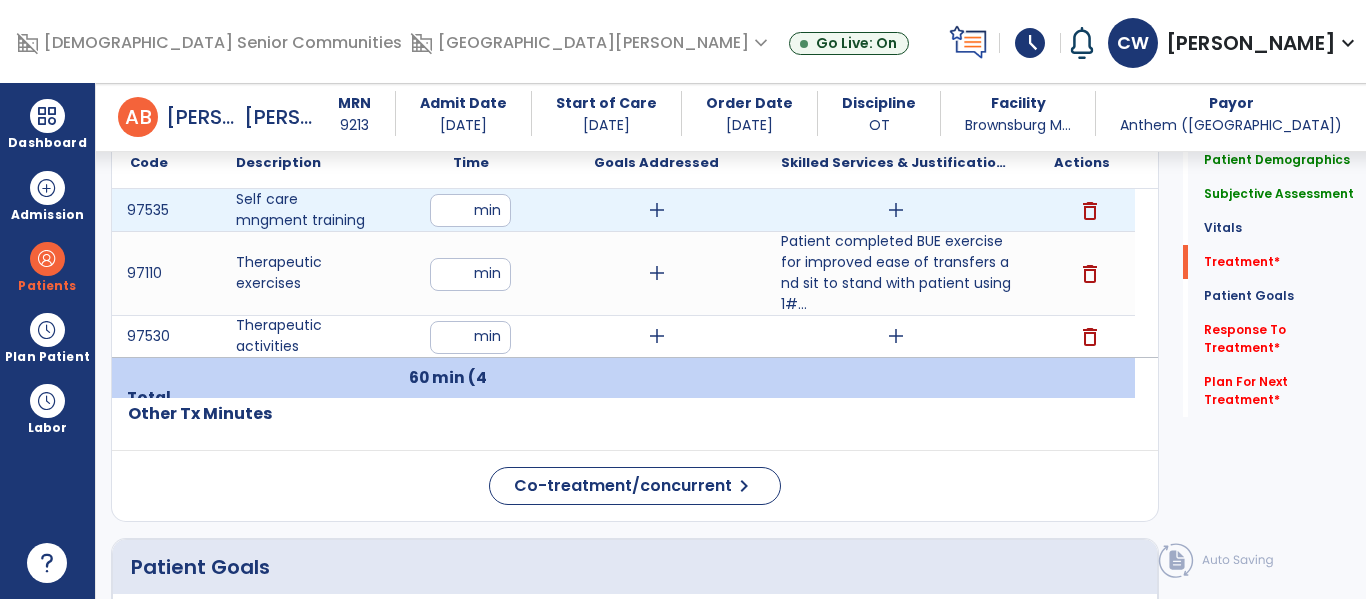 type on "**" 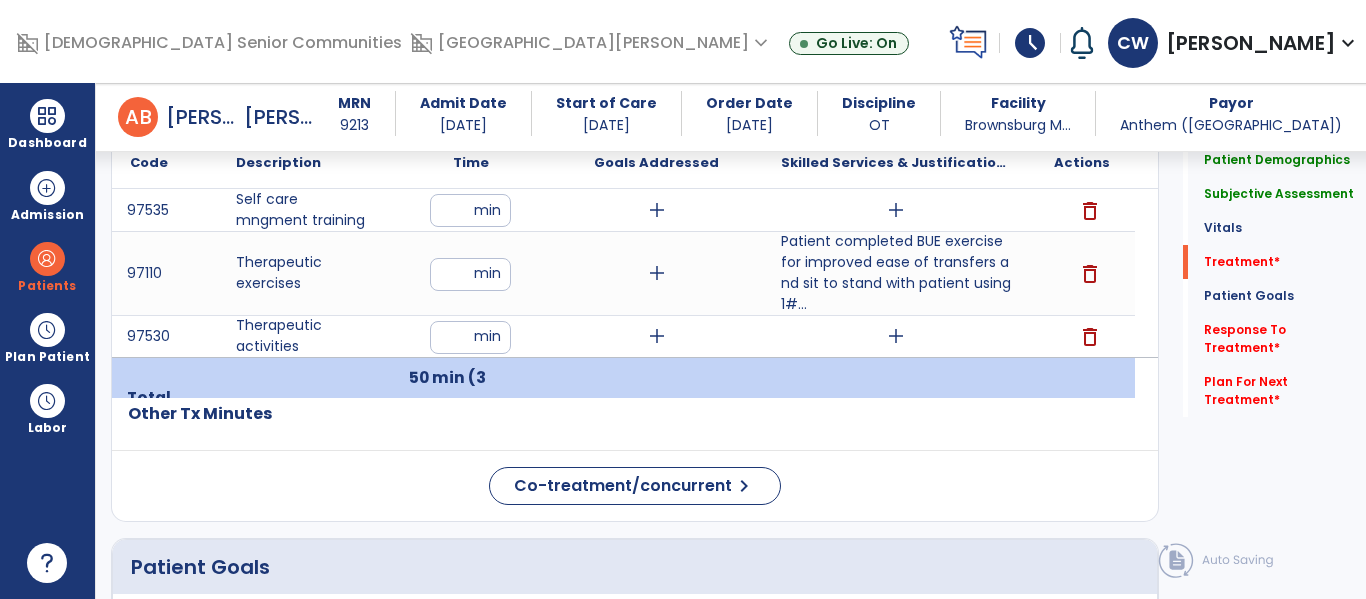 click on "add" at bounding box center [896, 336] 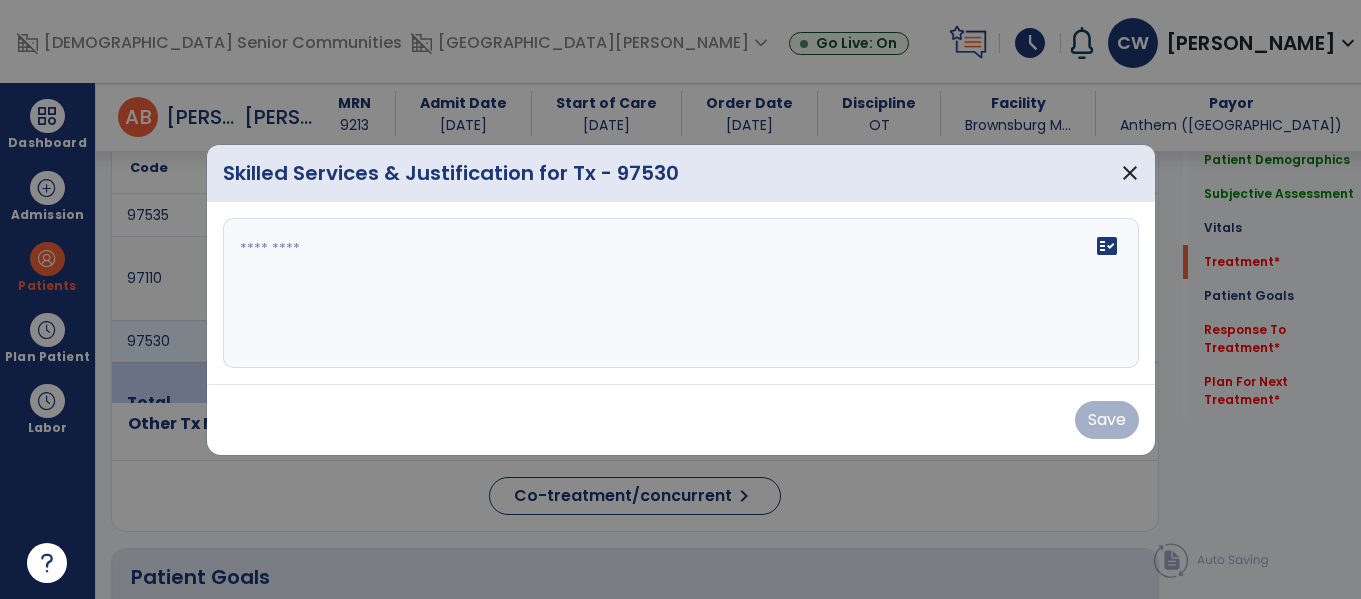 scroll, scrollTop: 1167, scrollLeft: 0, axis: vertical 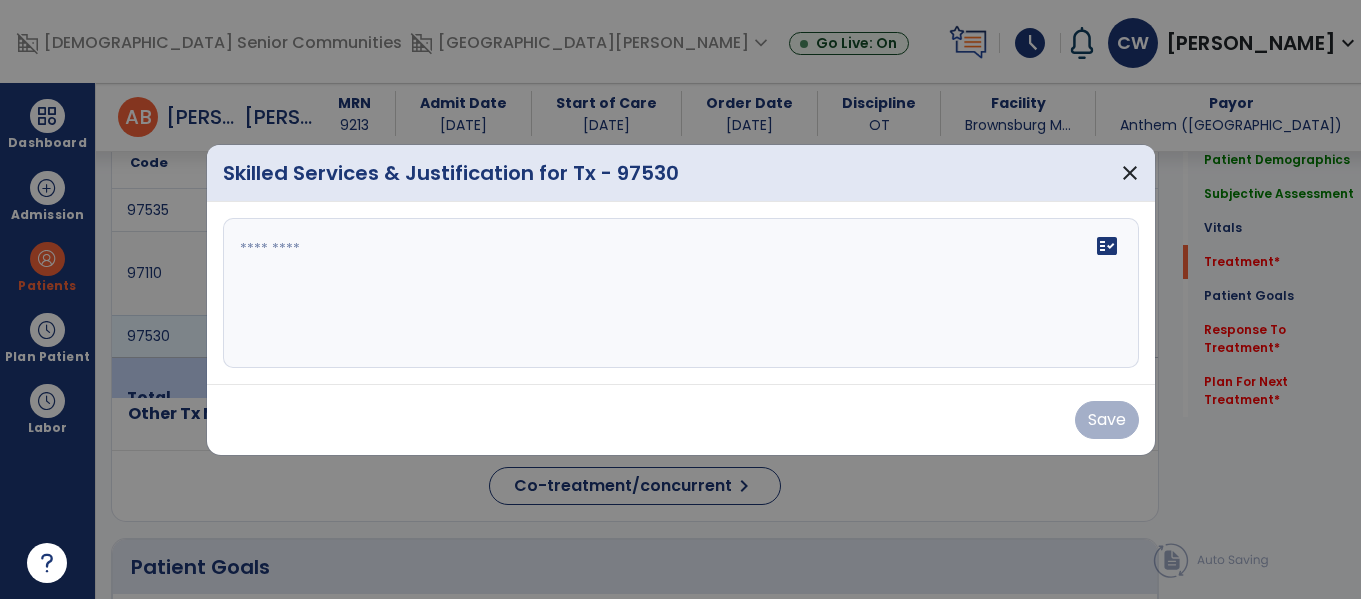 click on "fact_check" at bounding box center [681, 293] 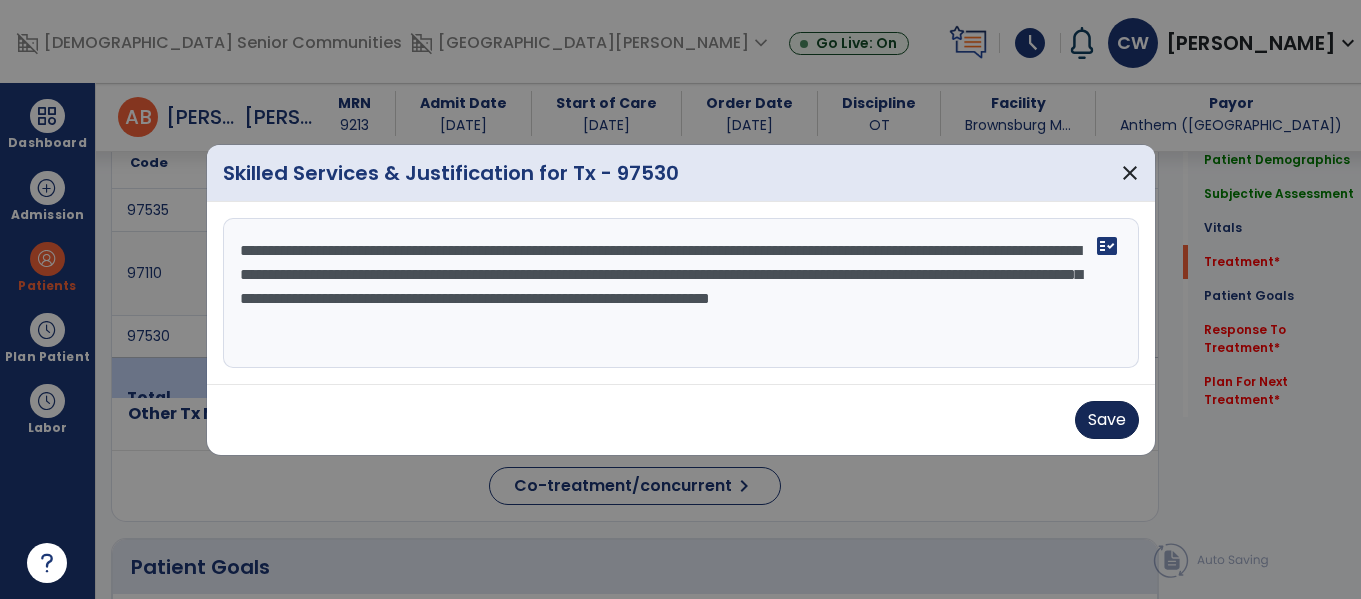 type on "**********" 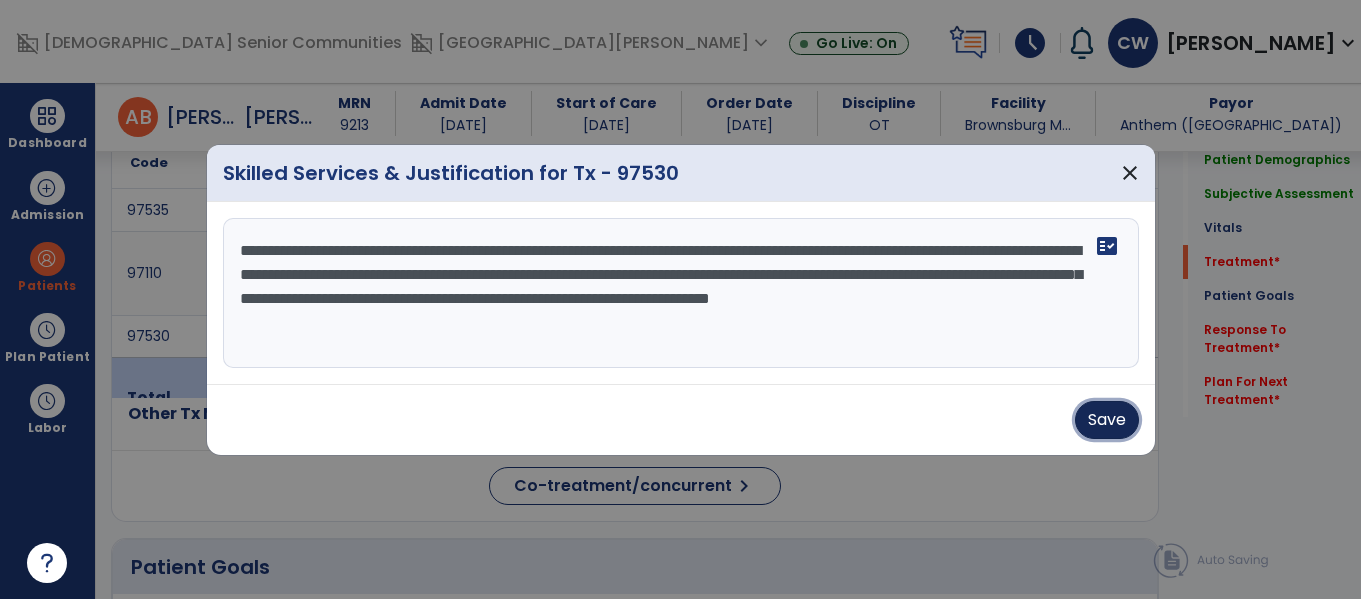 click on "Save" at bounding box center [1107, 420] 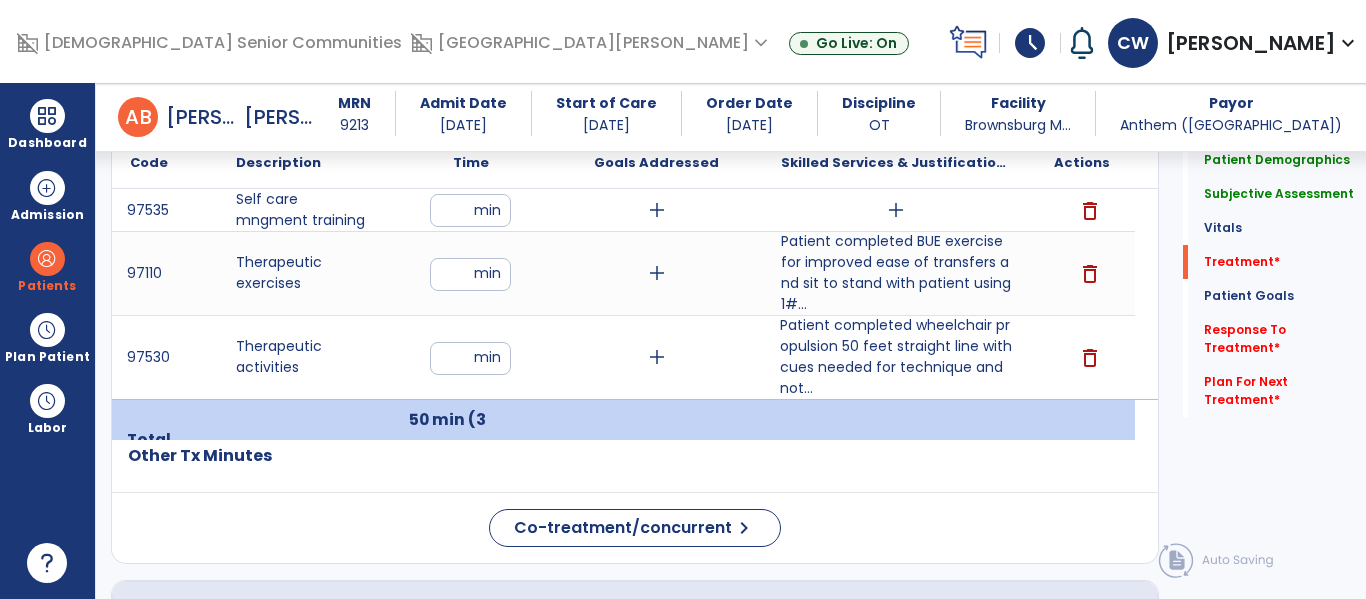 click on "add" at bounding box center (896, 210) 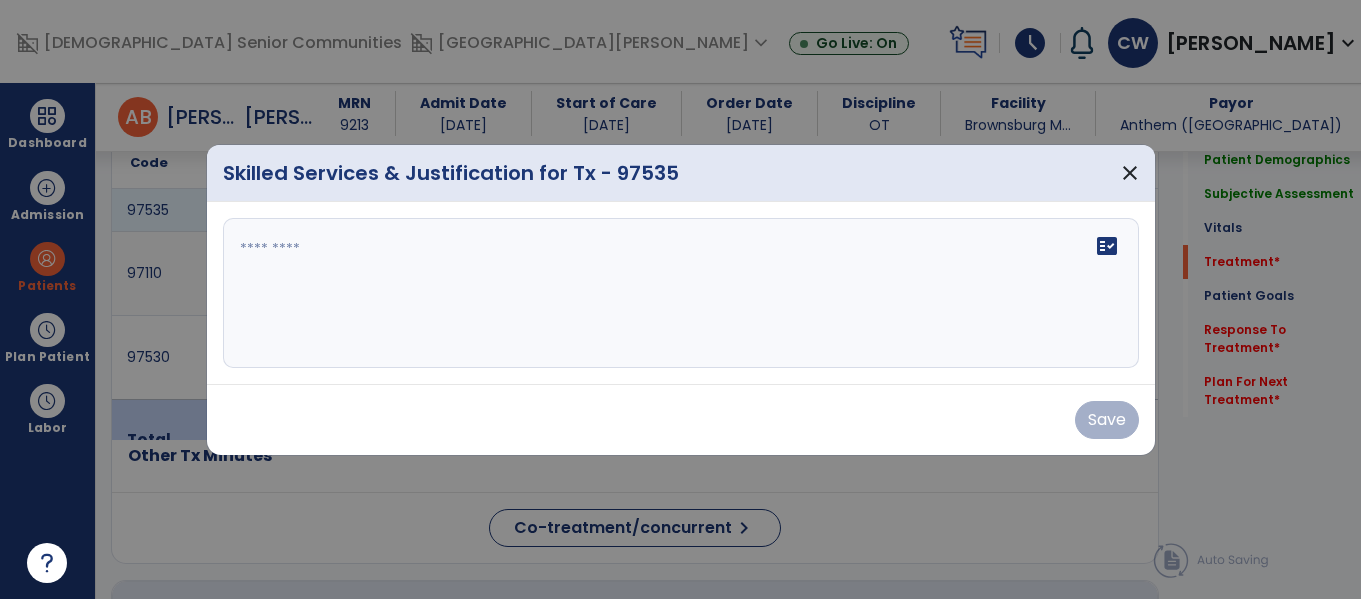 scroll, scrollTop: 1167, scrollLeft: 0, axis: vertical 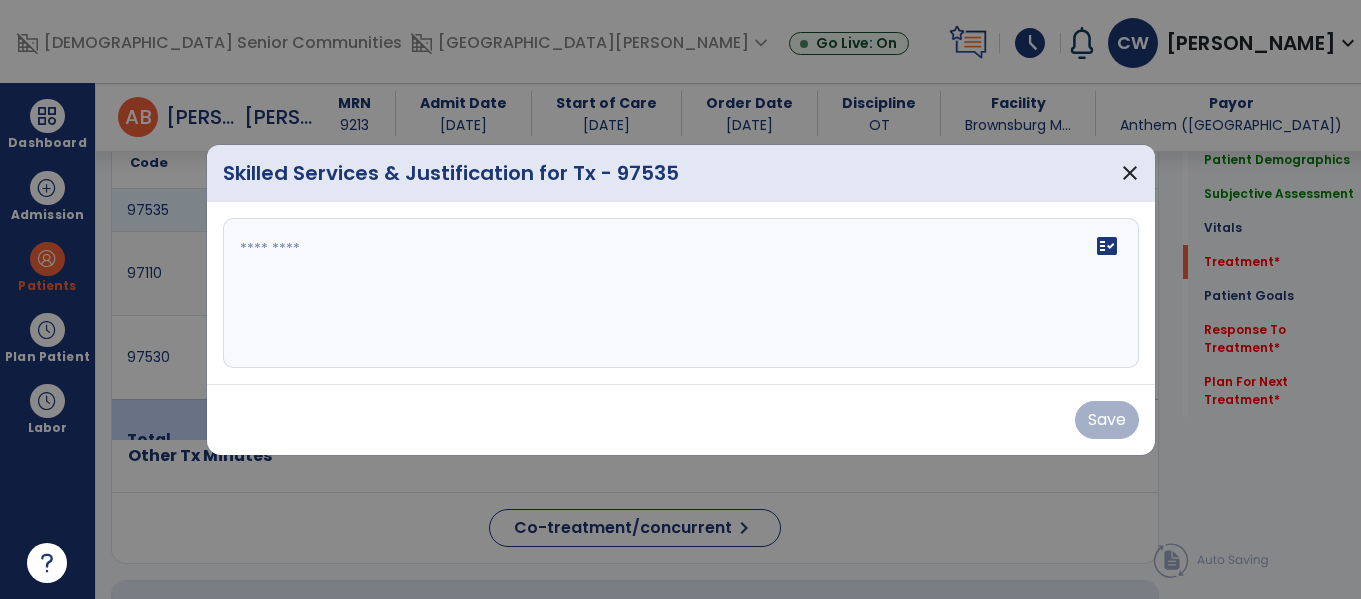 click at bounding box center [681, 293] 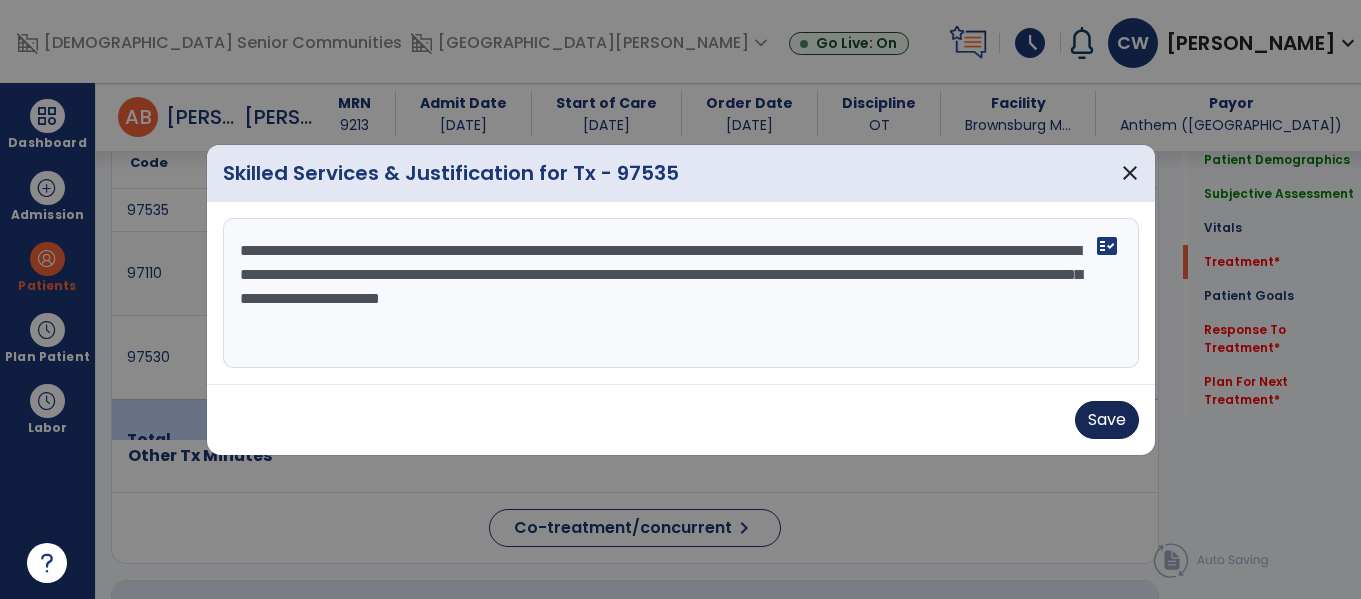 type on "**********" 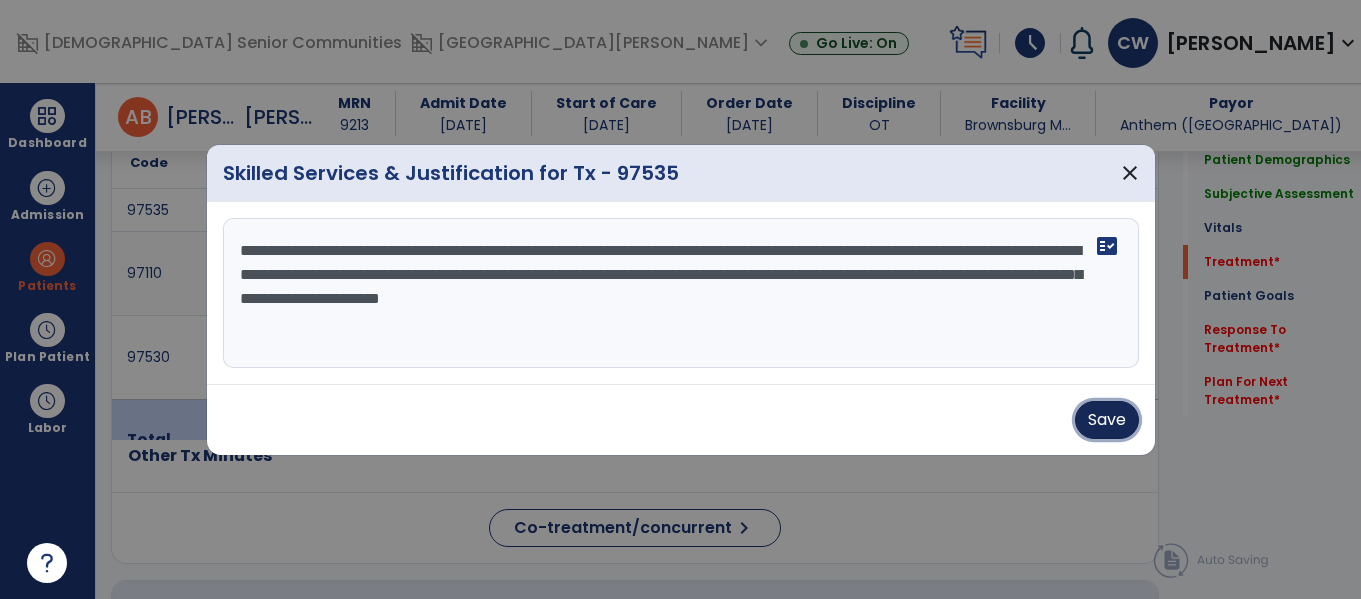 click on "Save" at bounding box center (1107, 420) 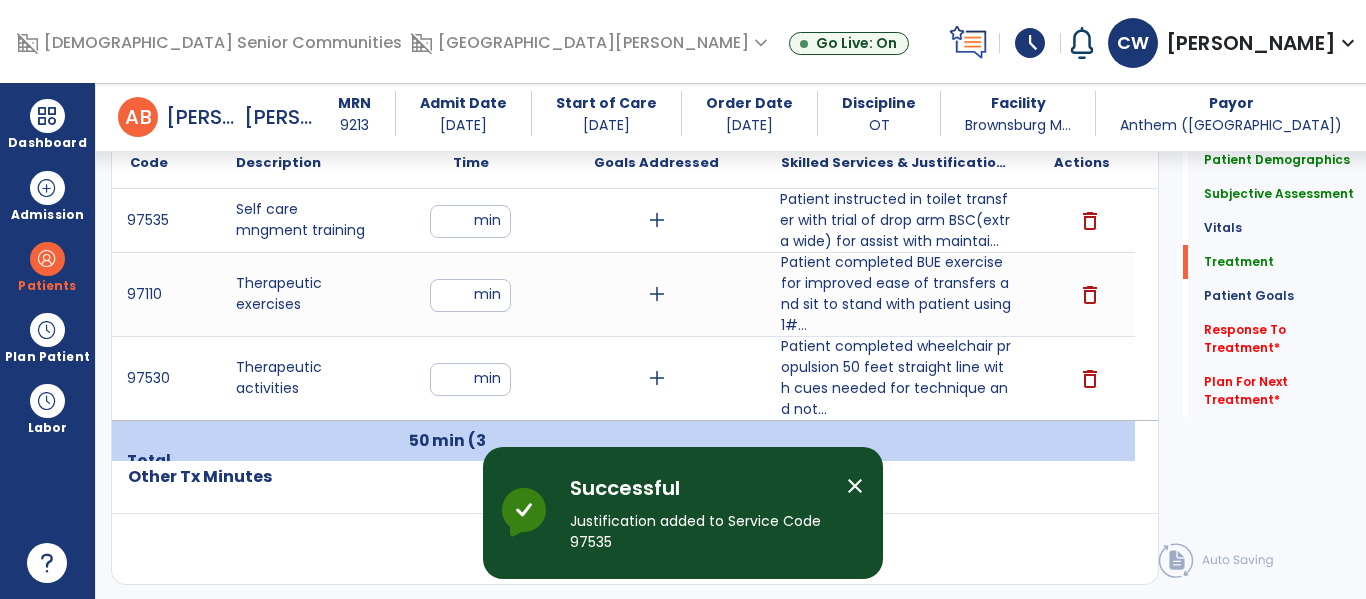 click on "Patient instructed in toilet transfer with trial of drop arm BSC(extra wide) for assist with maintai..." at bounding box center [896, 220] 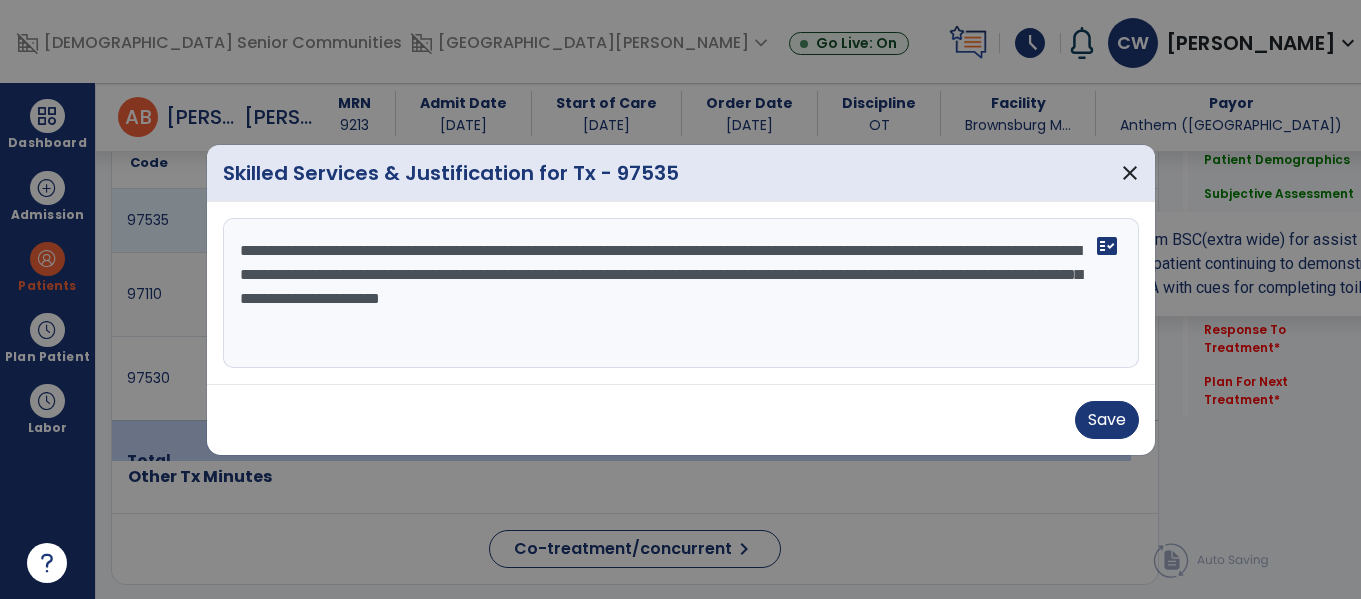 scroll, scrollTop: 1167, scrollLeft: 0, axis: vertical 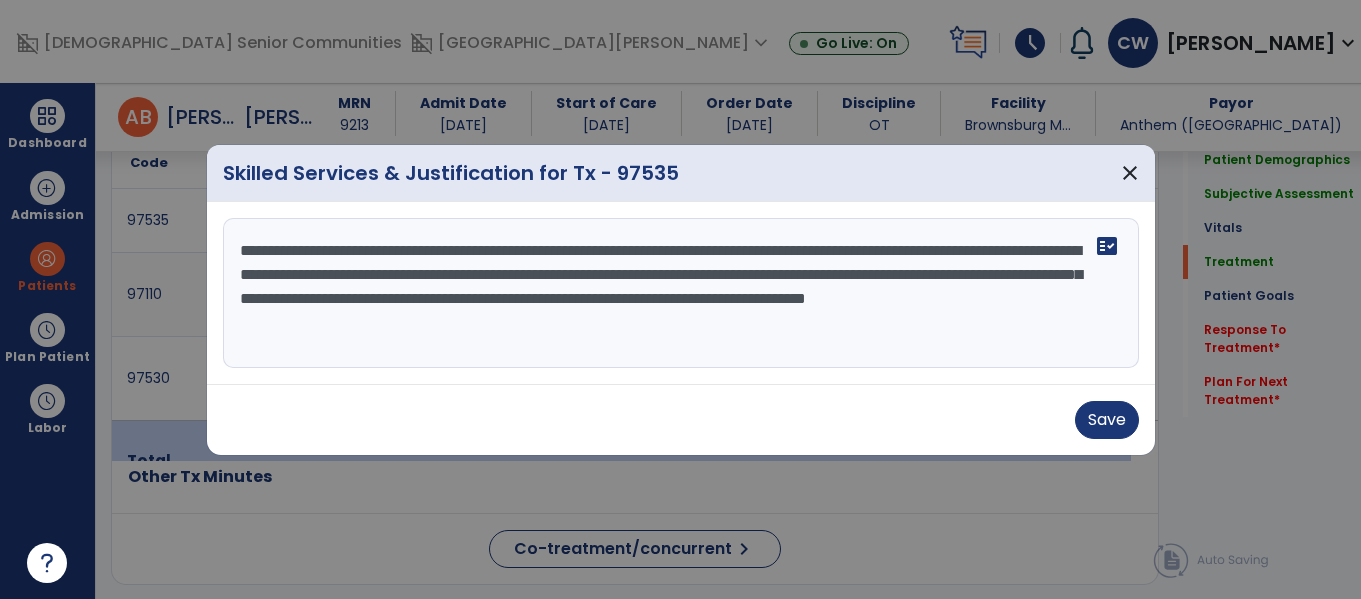 type on "**********" 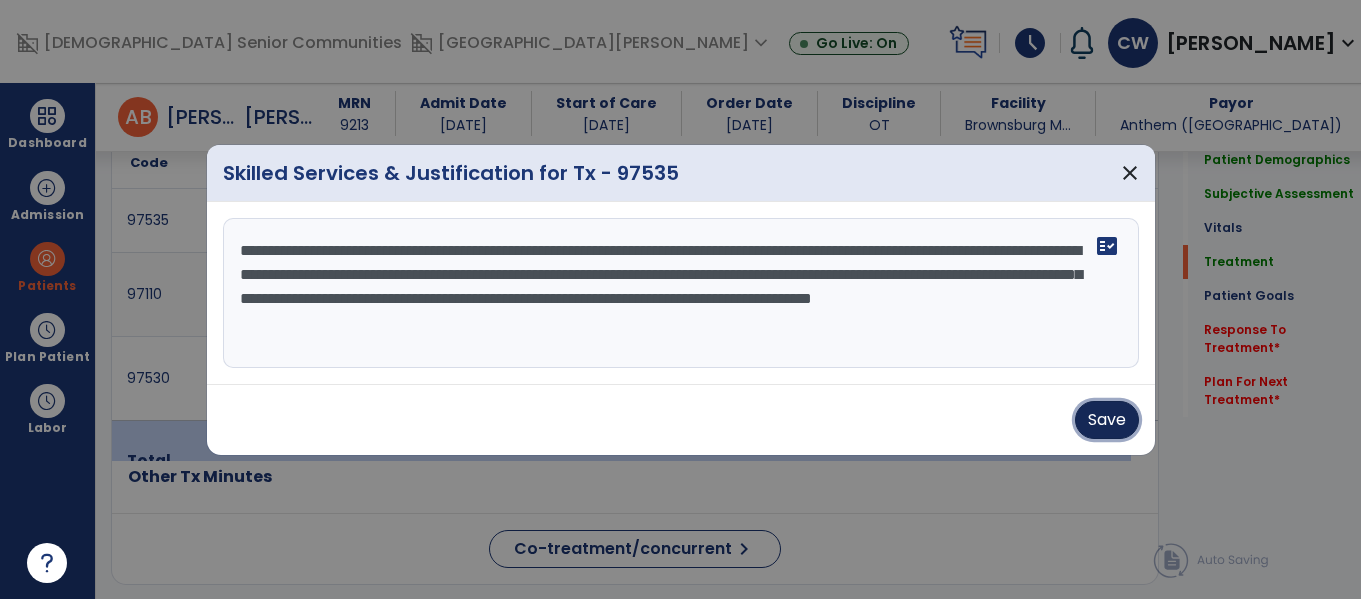 click on "Save" at bounding box center [1107, 420] 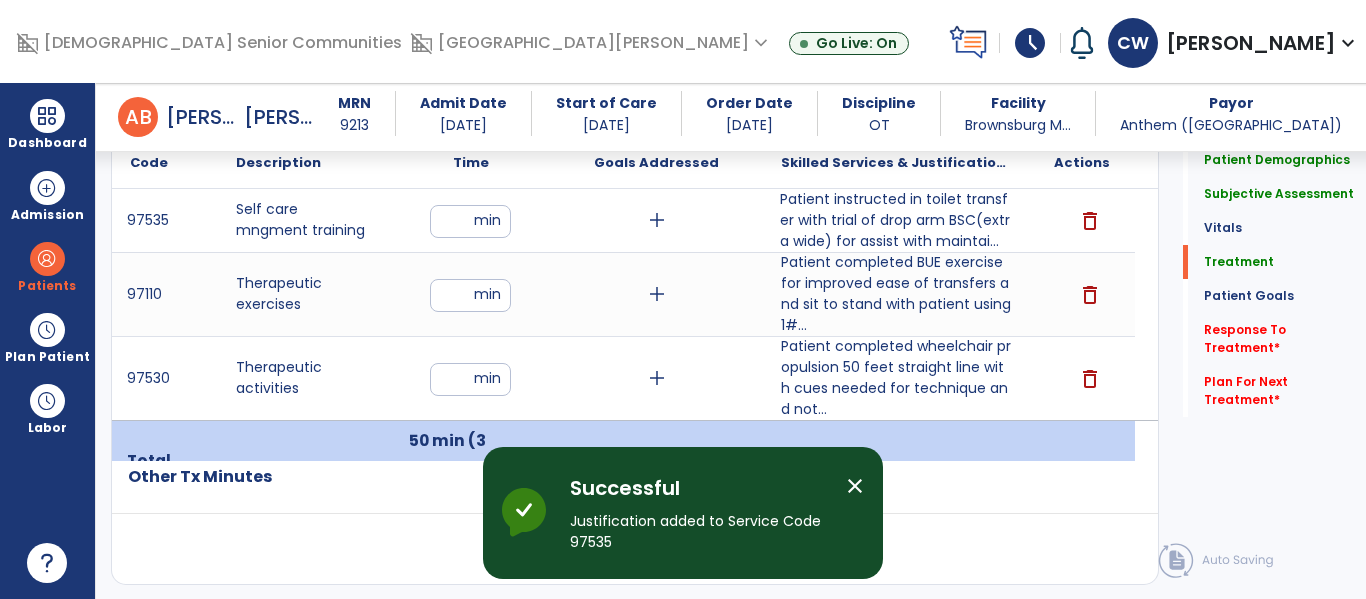 click on "add" at bounding box center [657, 220] 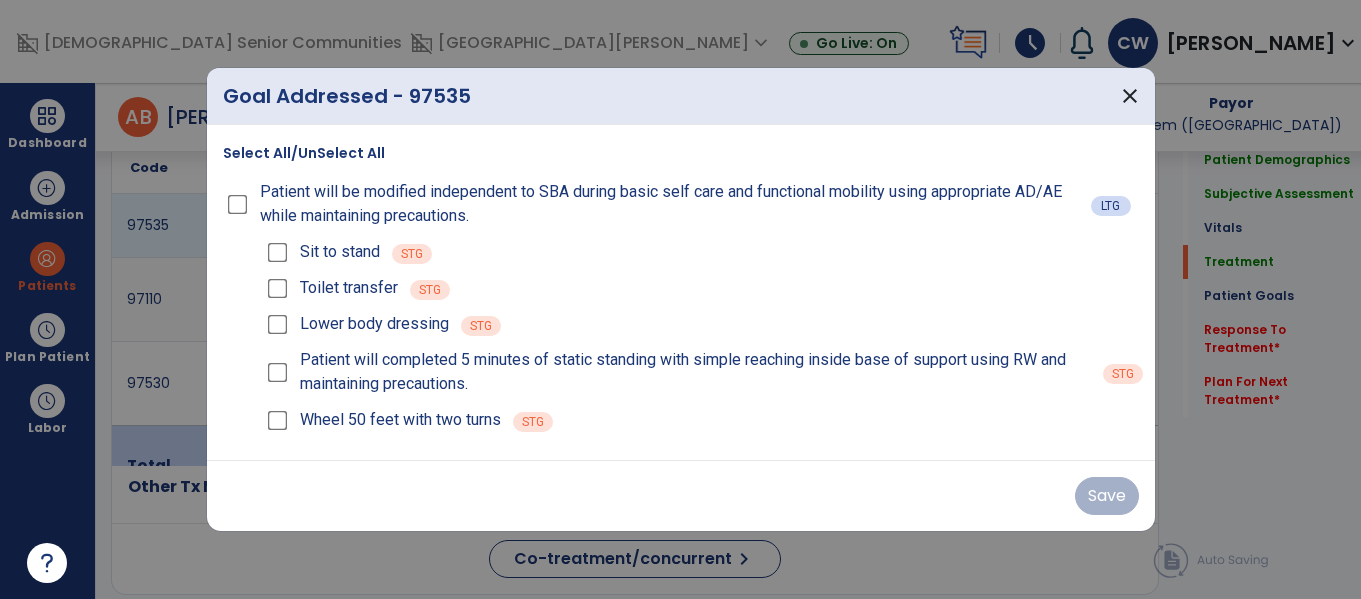 scroll, scrollTop: 1167, scrollLeft: 0, axis: vertical 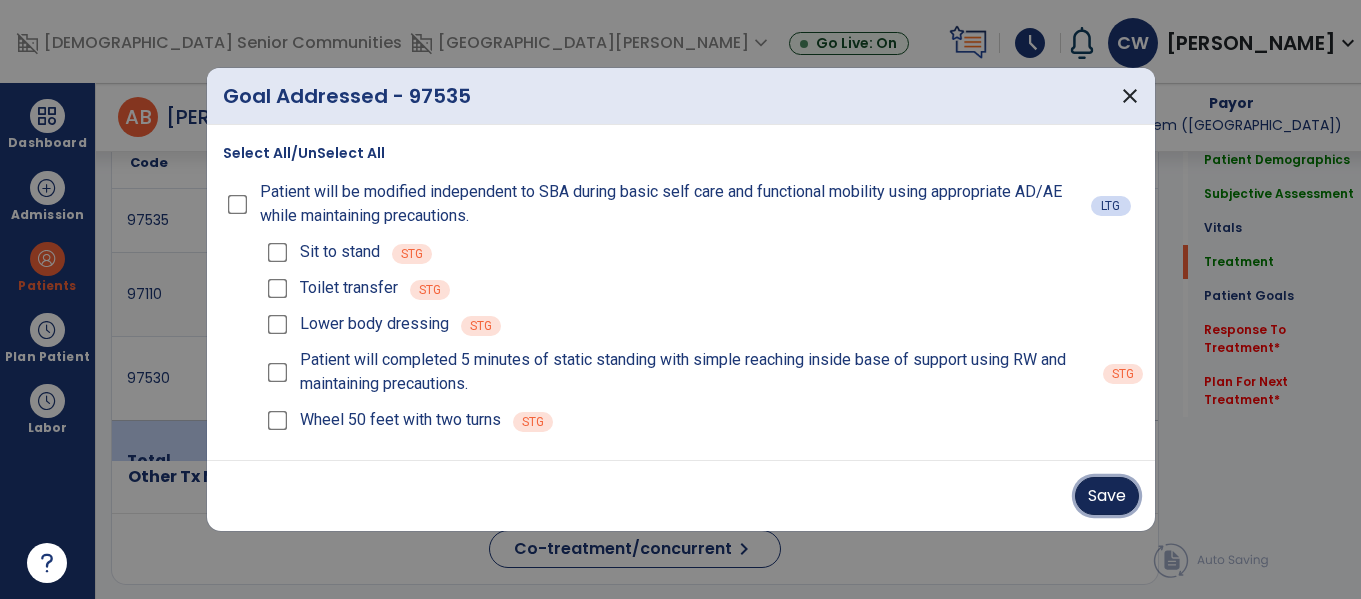 click on "Save" at bounding box center [1107, 496] 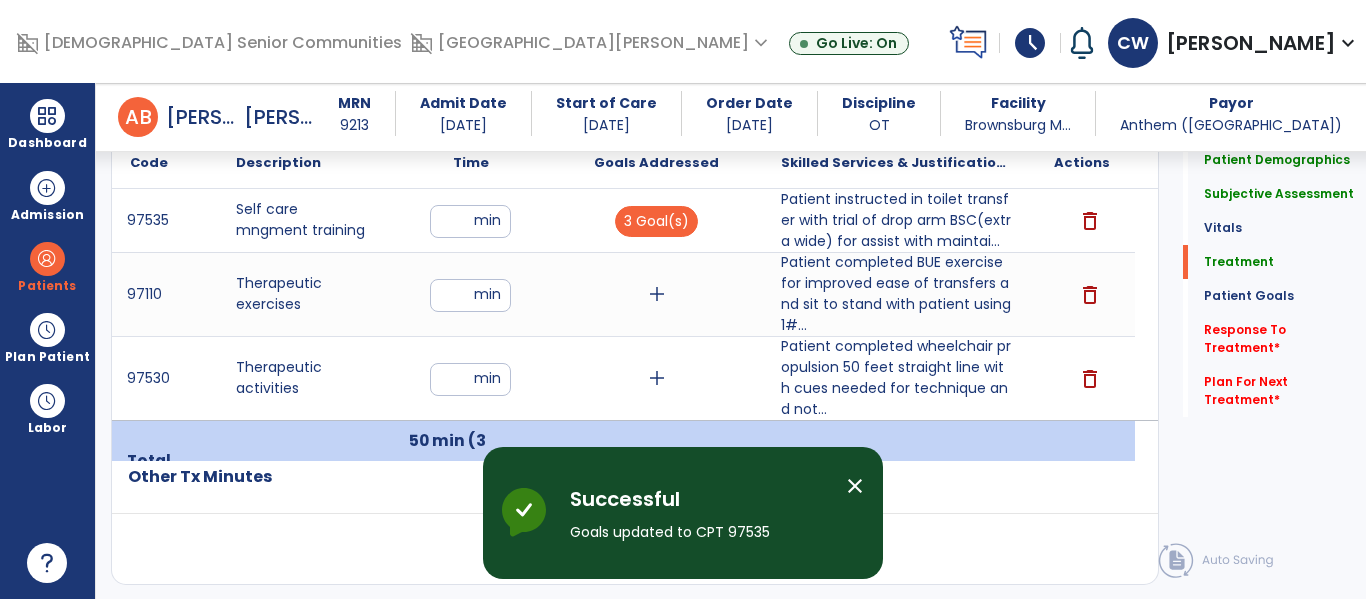 click on "add" at bounding box center (657, 294) 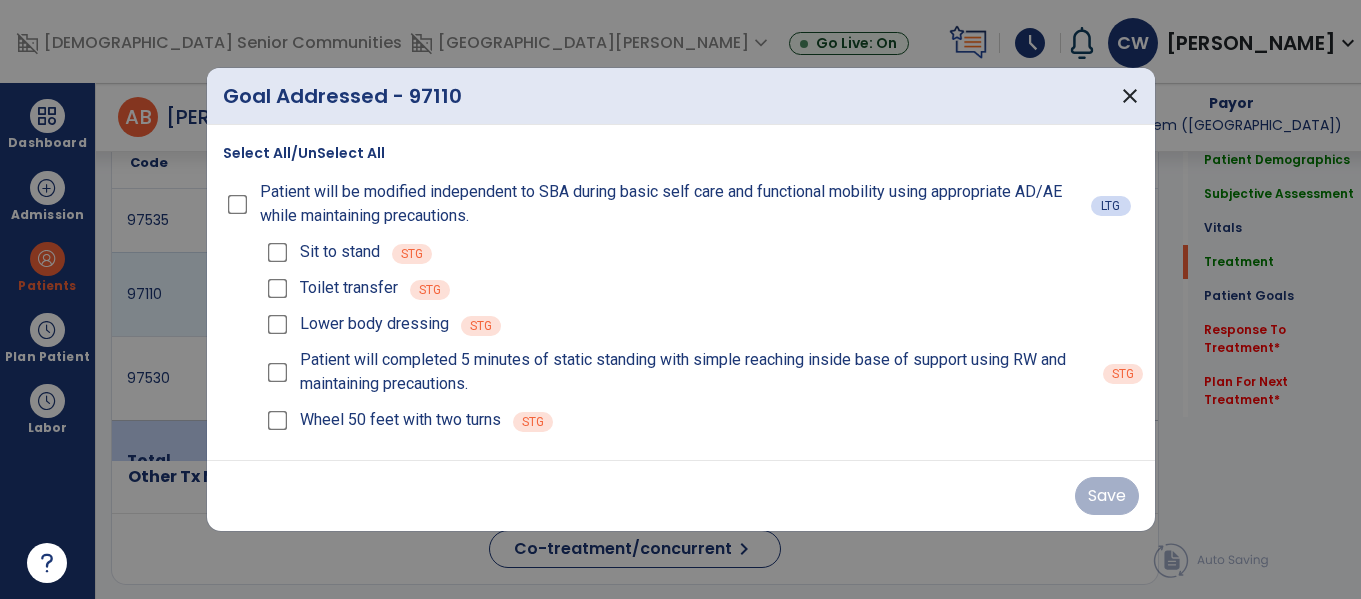 scroll, scrollTop: 1167, scrollLeft: 0, axis: vertical 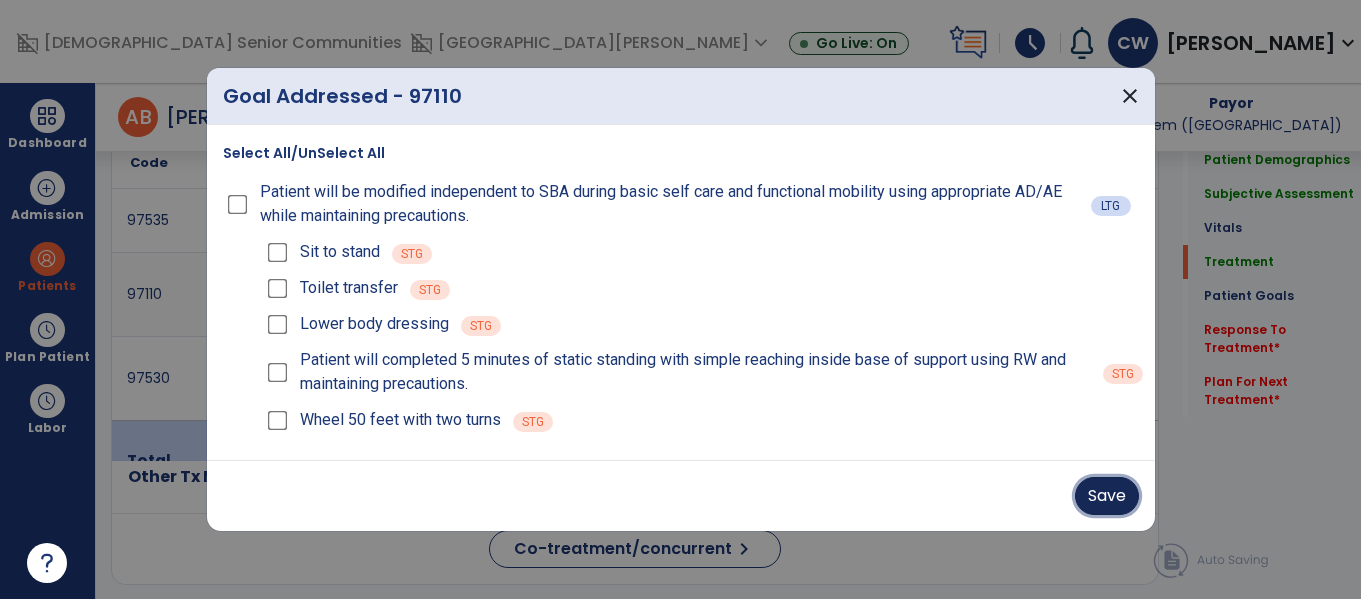 click on "Save" at bounding box center (1107, 496) 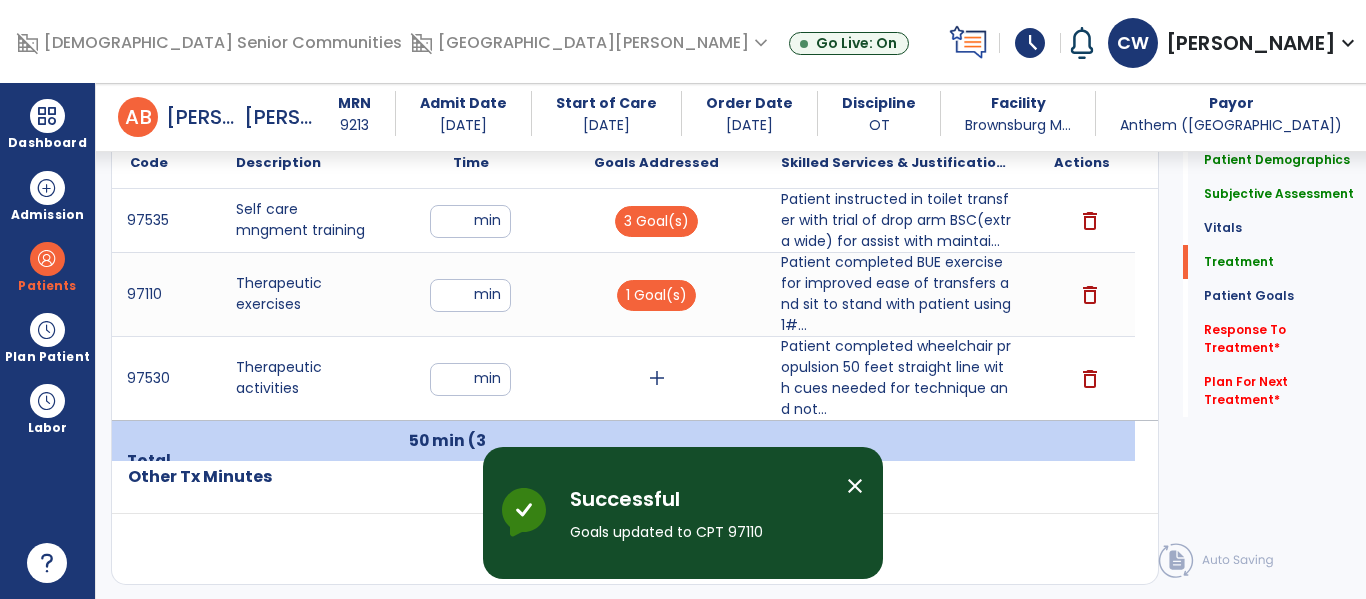 click on "add" at bounding box center [657, 378] 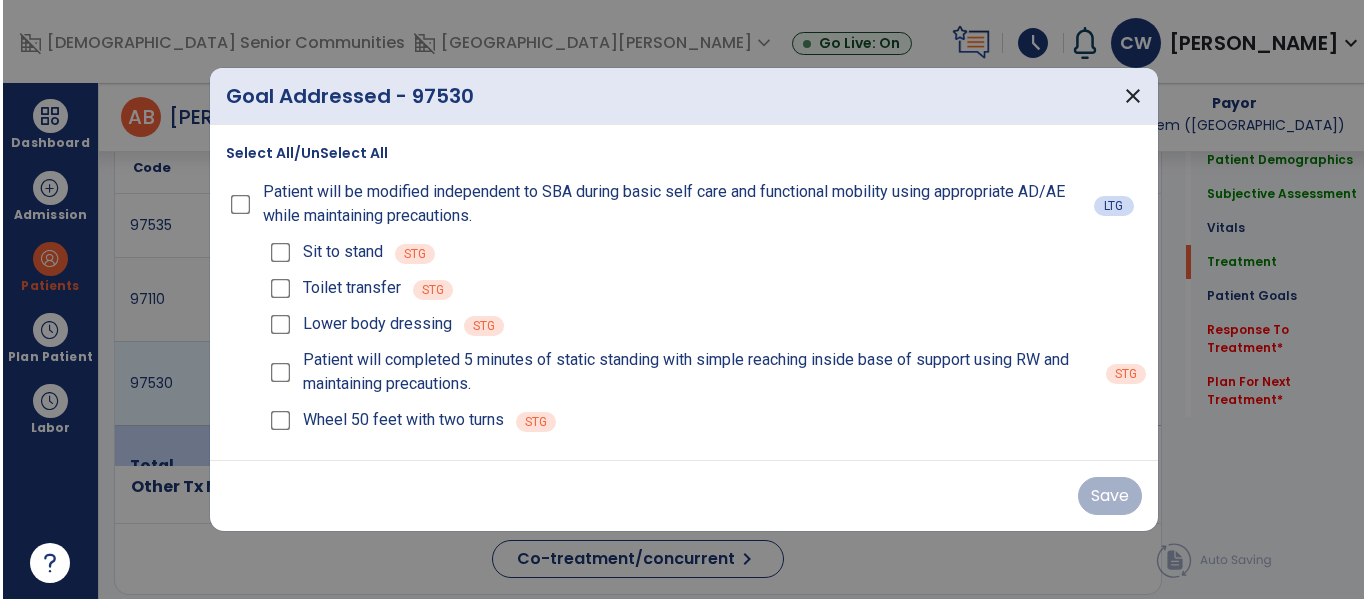 scroll, scrollTop: 1167, scrollLeft: 0, axis: vertical 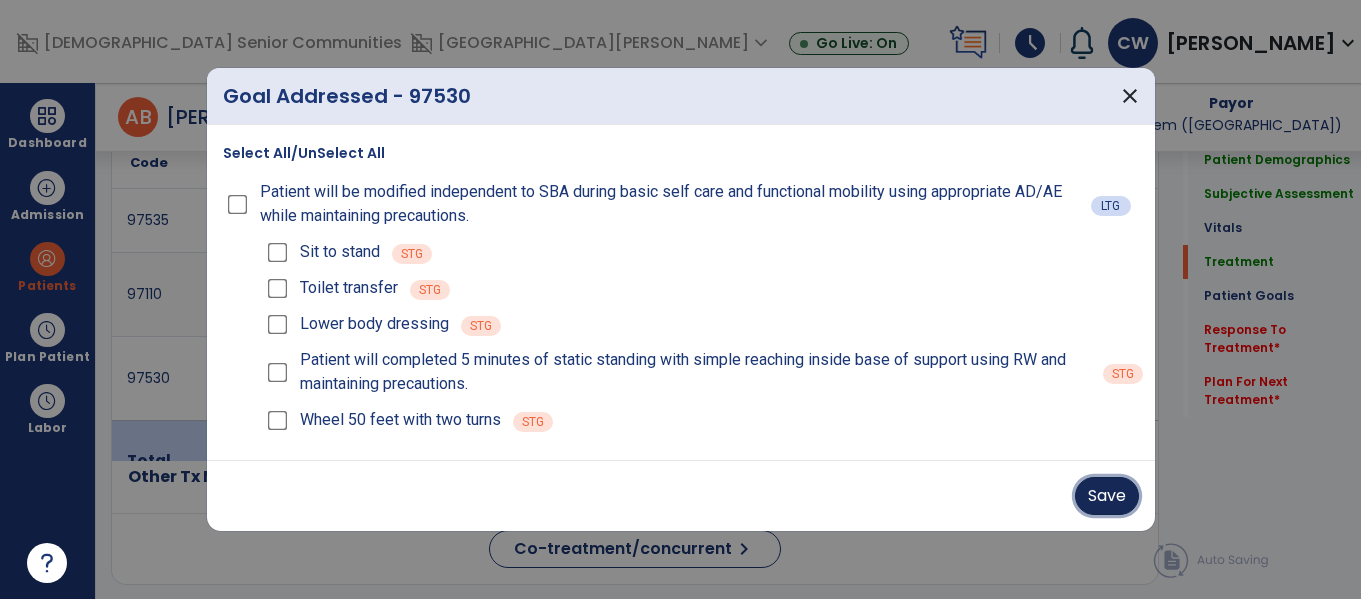 click on "Save" at bounding box center [1107, 496] 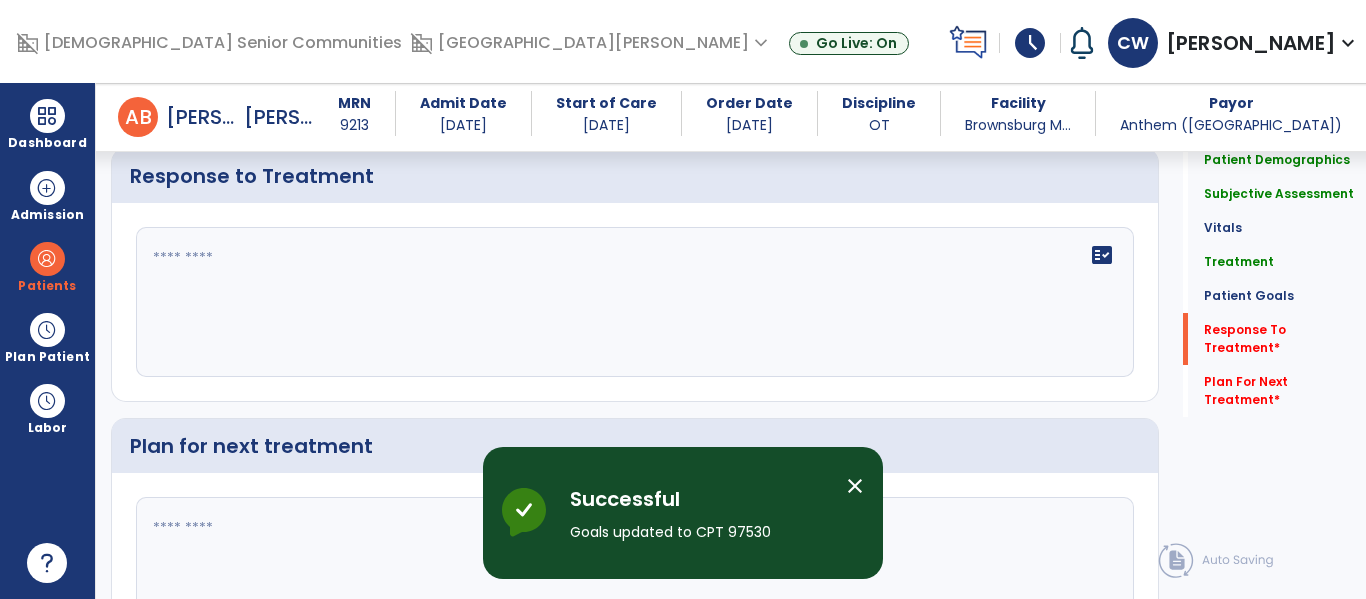 scroll, scrollTop: 2635, scrollLeft: 0, axis: vertical 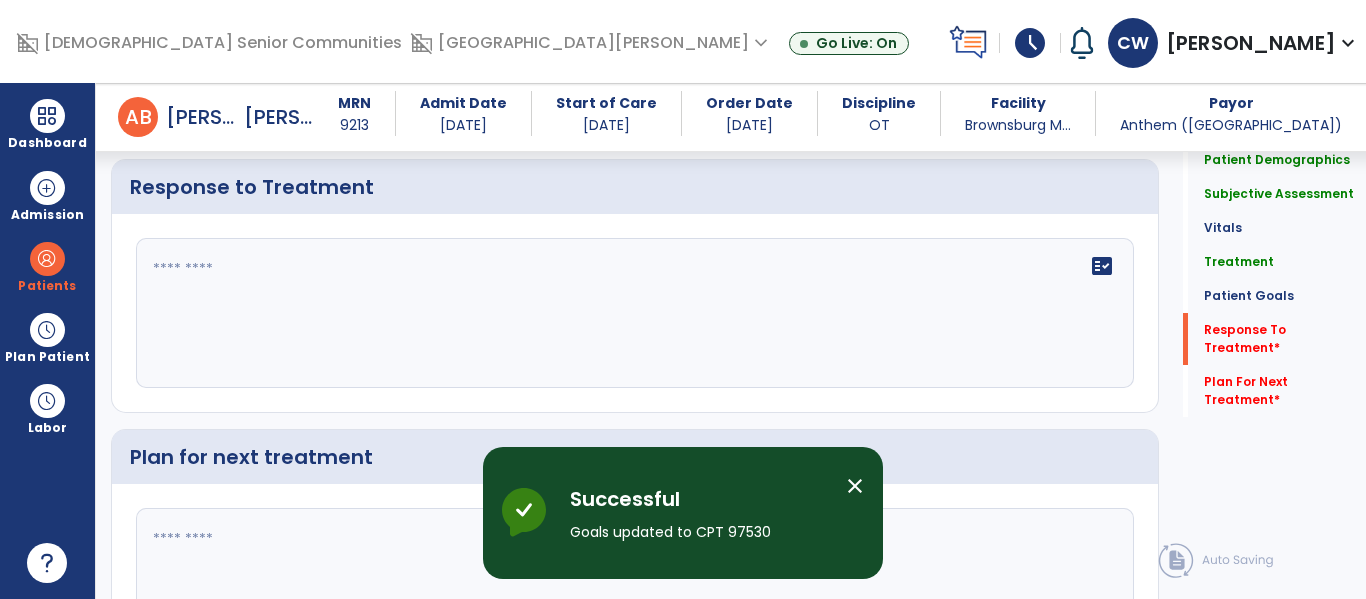 click on "fact_check" 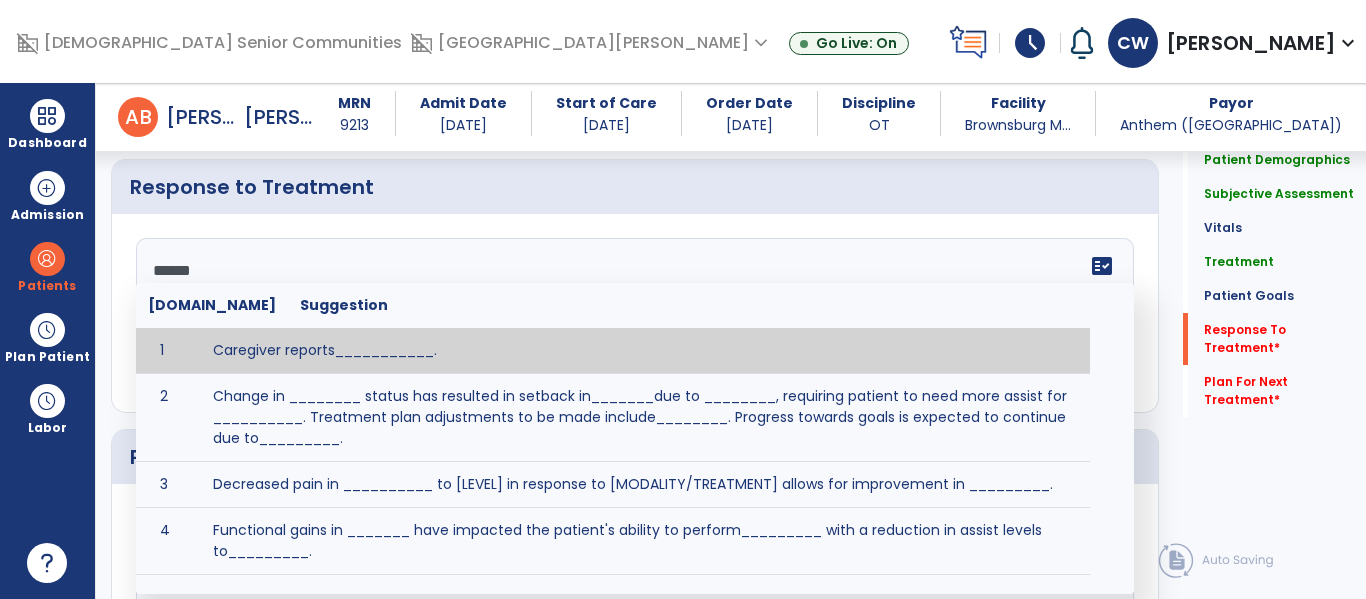 type on "*******" 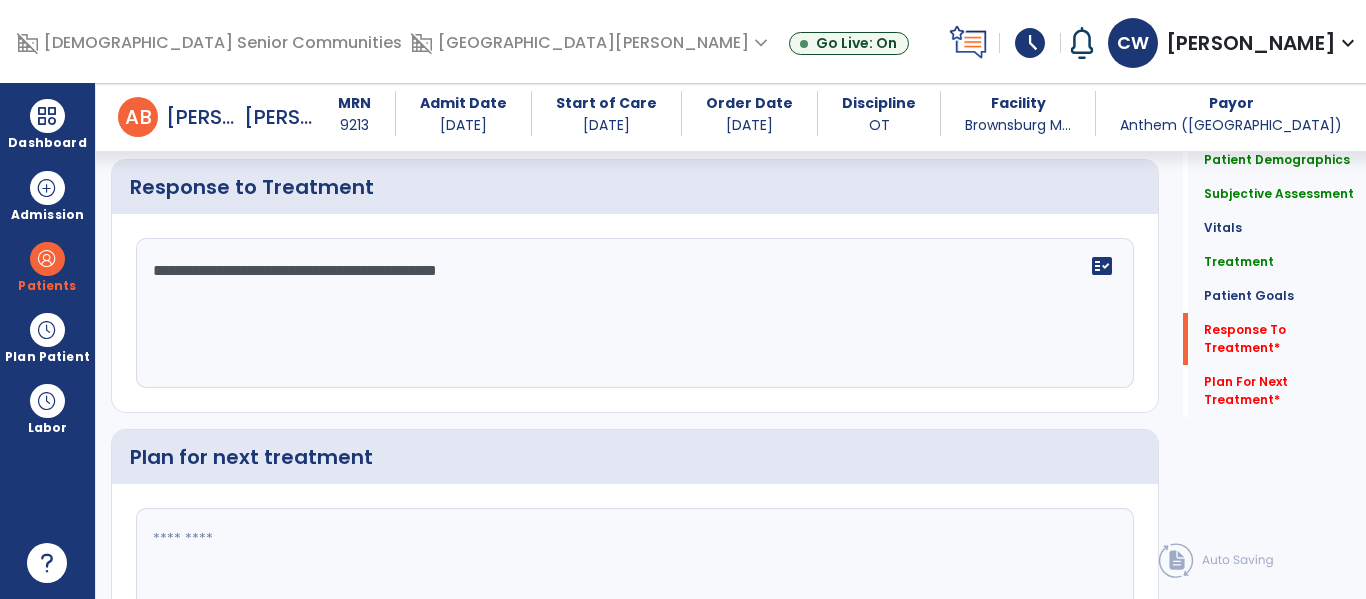 type on "**********" 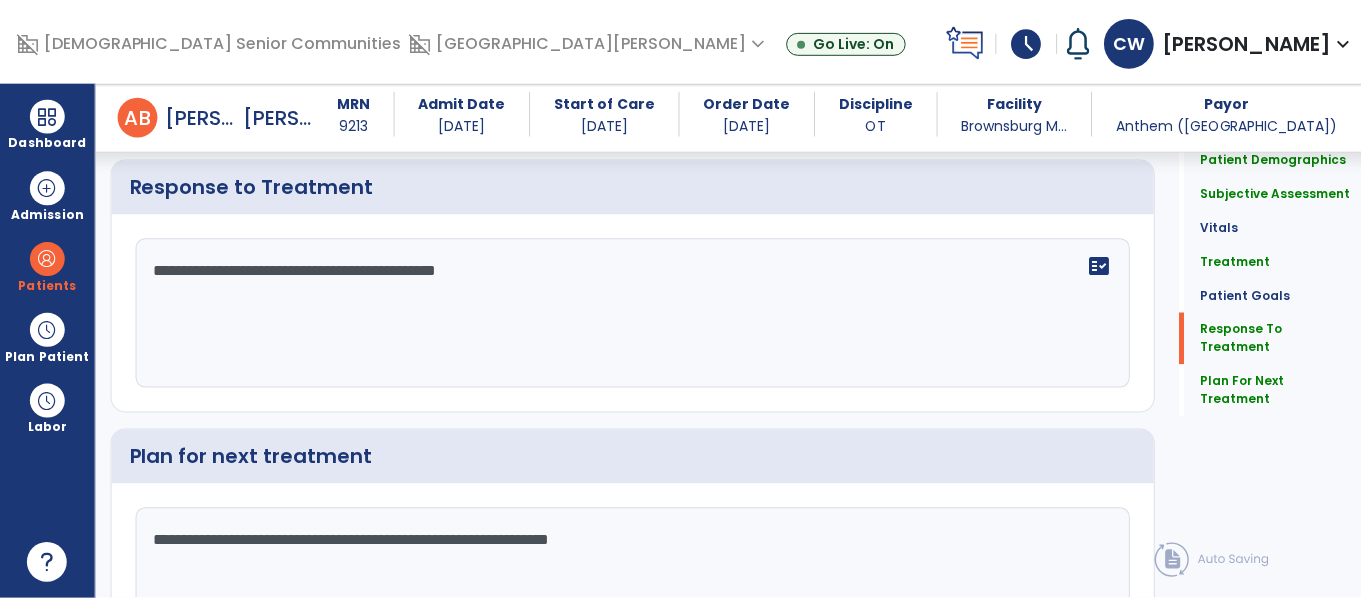 scroll, scrollTop: 2785, scrollLeft: 0, axis: vertical 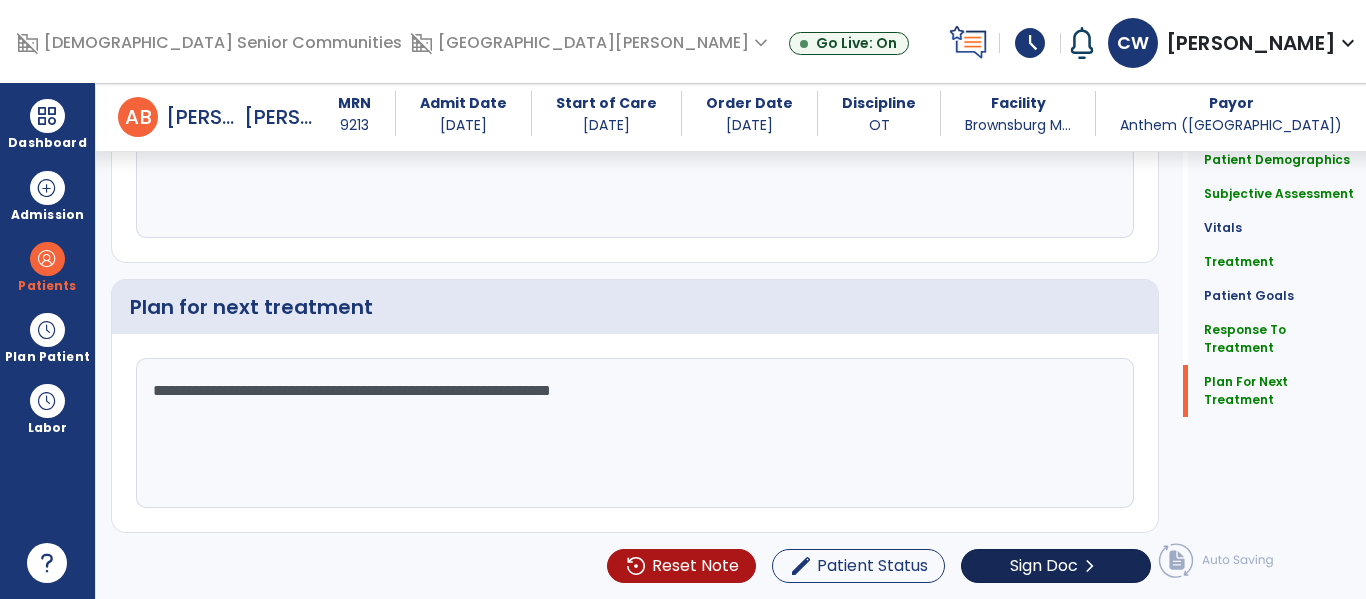 type on "**********" 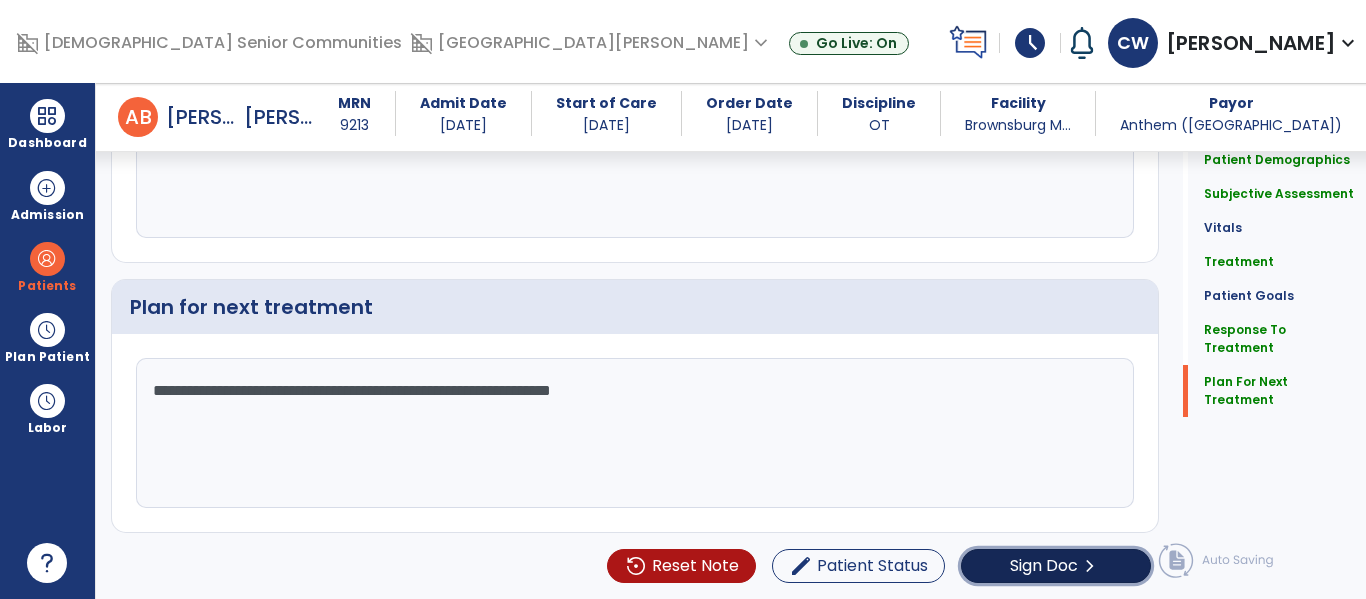 click on "Sign Doc" 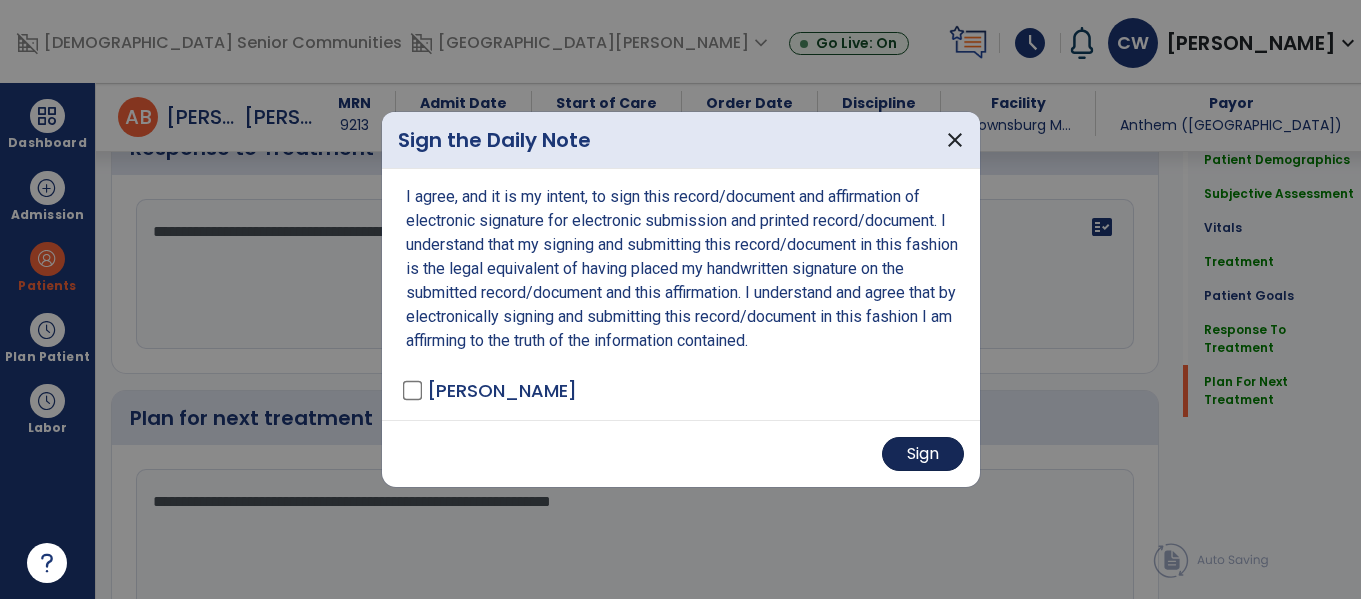 click on "Sign" at bounding box center (923, 454) 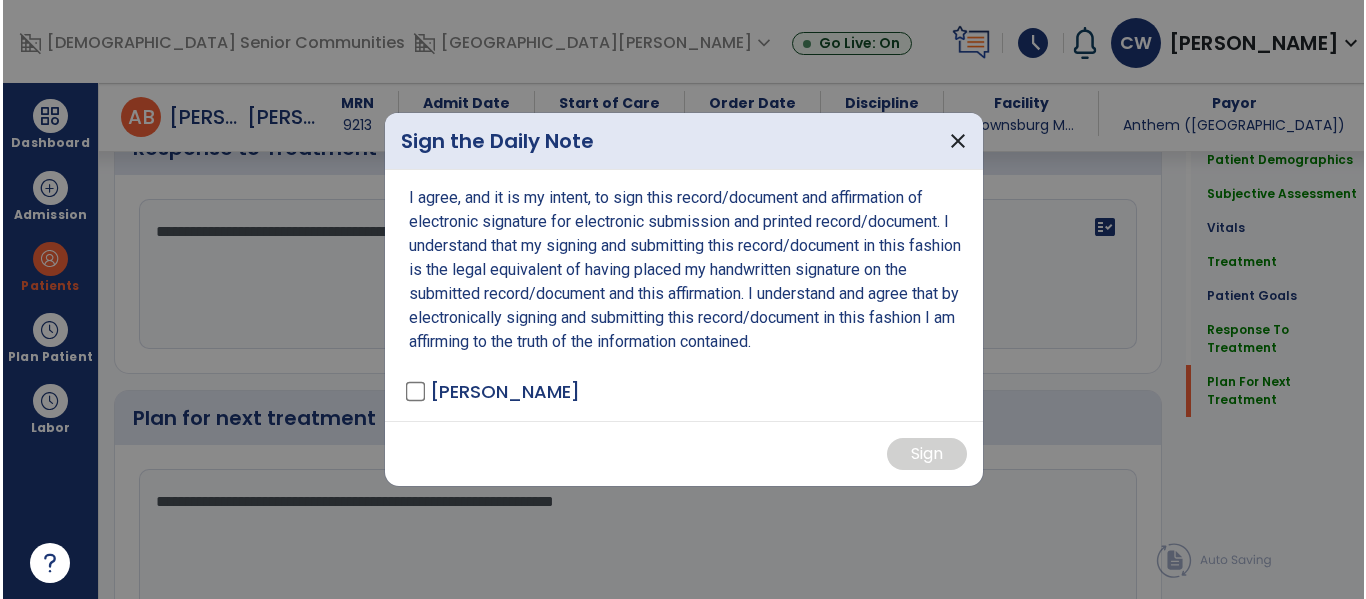 scroll, scrollTop: 2785, scrollLeft: 0, axis: vertical 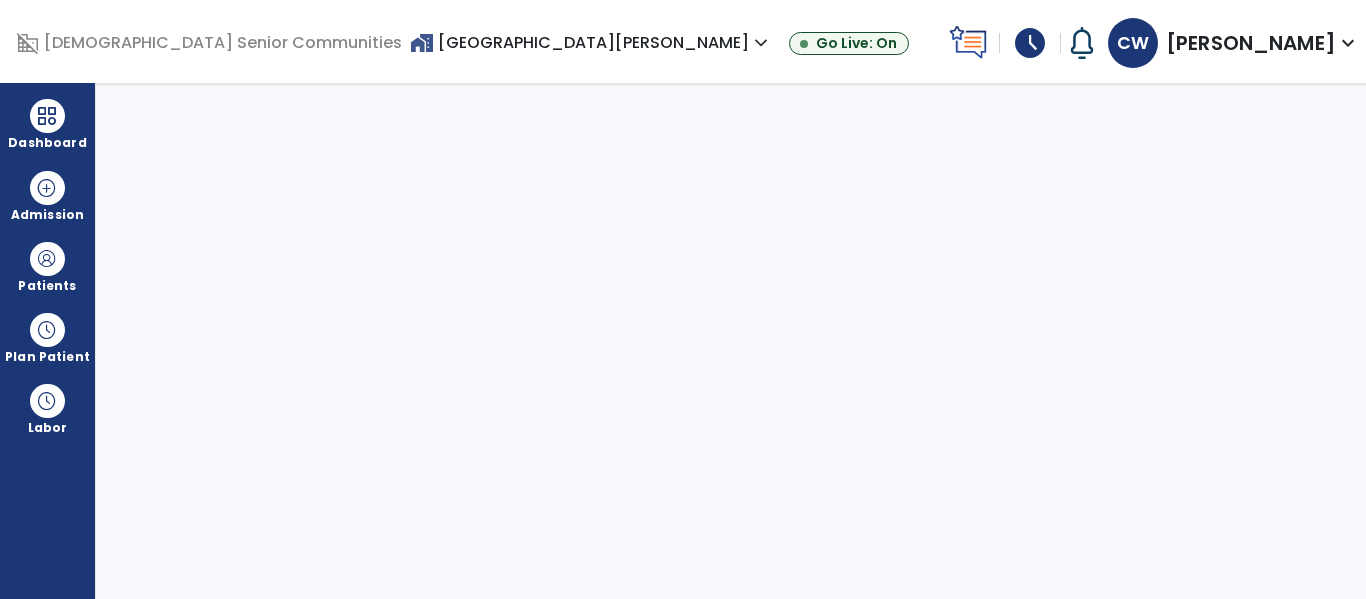 select on "****" 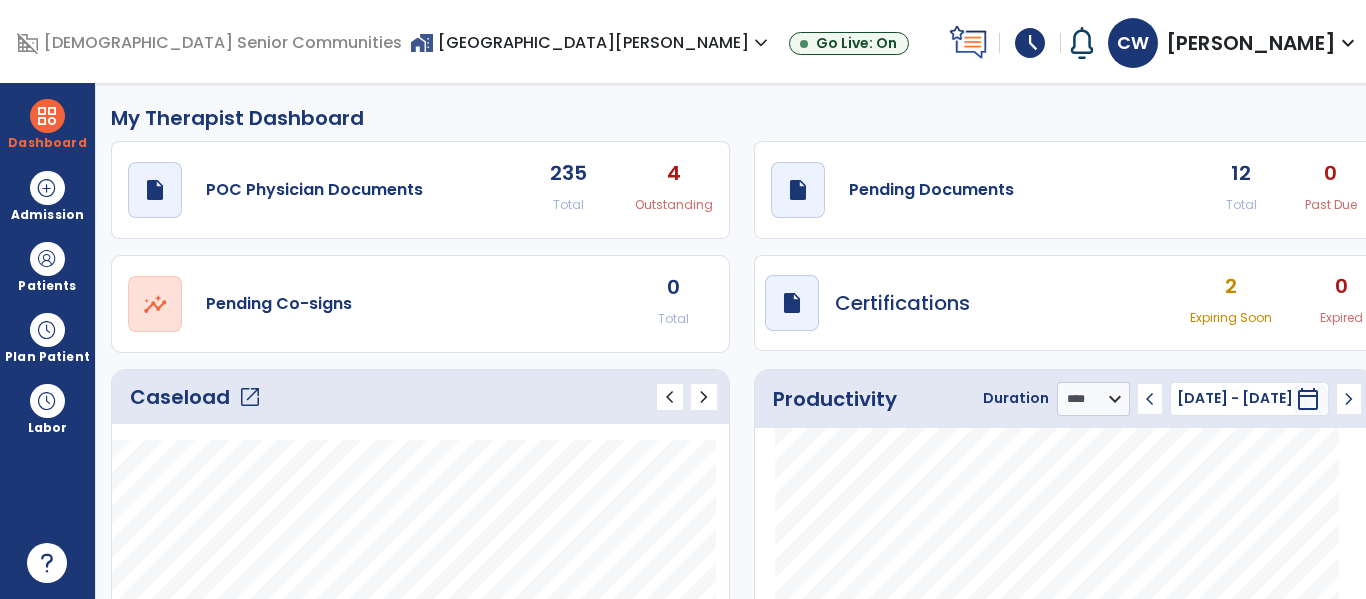 click on "draft   open_in_new  Pending Documents 12 Total 0 Past Due" 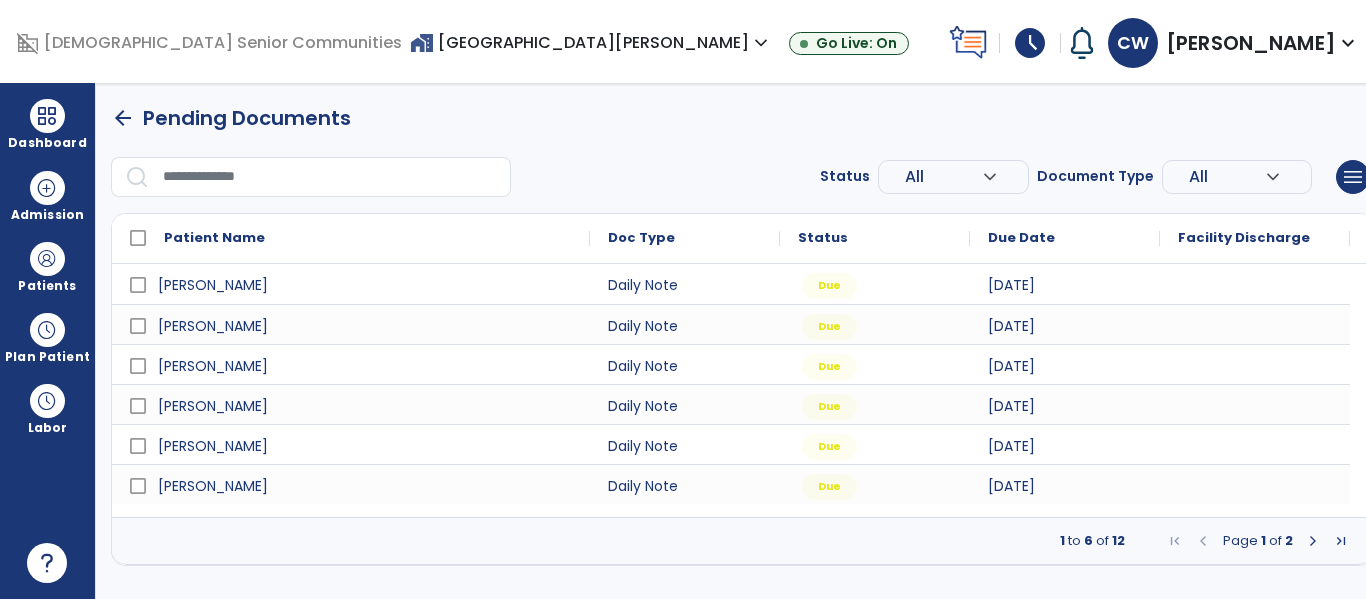 click at bounding box center [1313, 541] 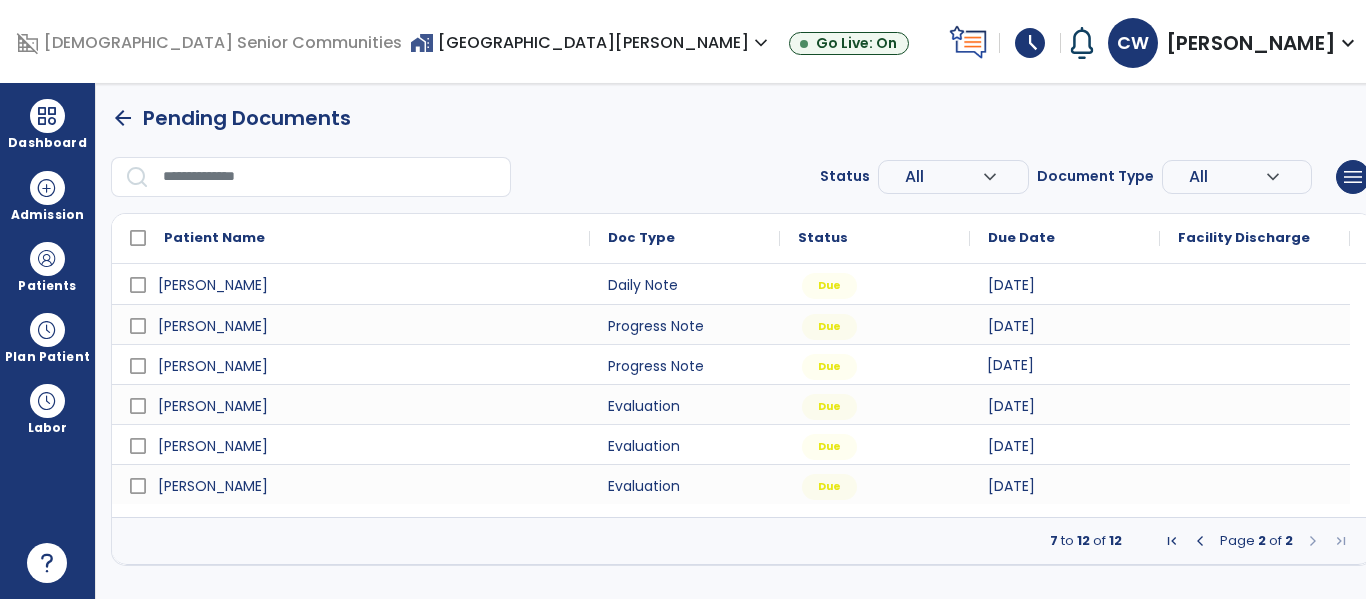 click on "[DATE]" at bounding box center (1010, 365) 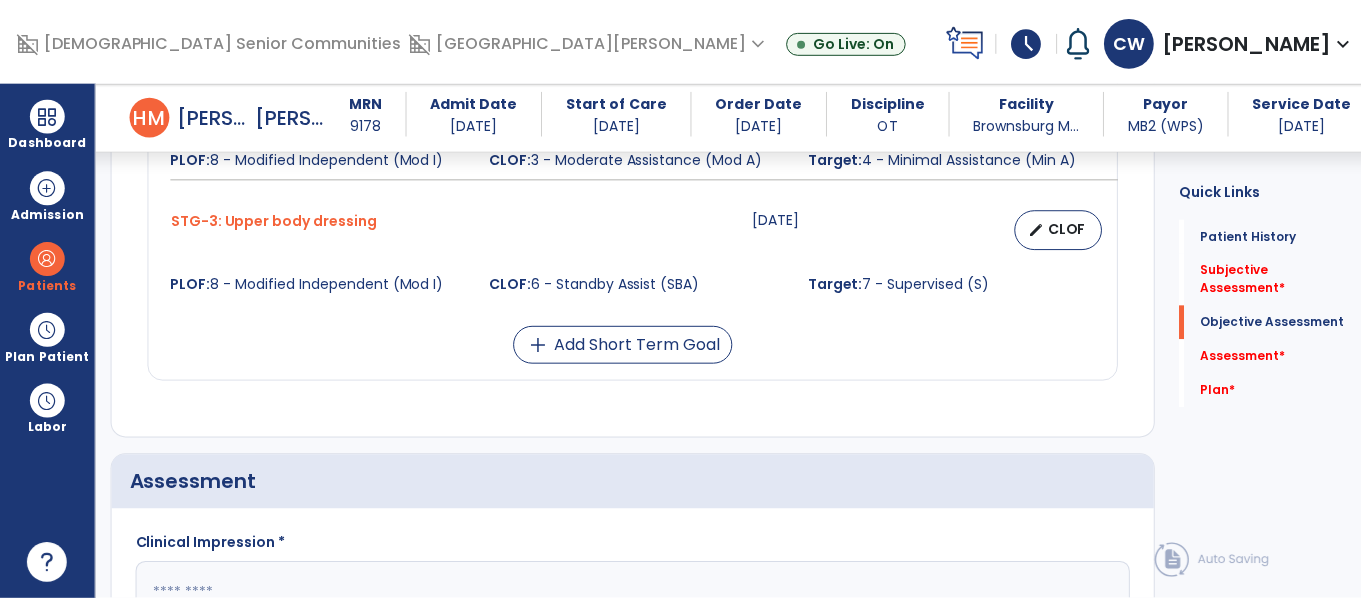 scroll, scrollTop: 1597, scrollLeft: 0, axis: vertical 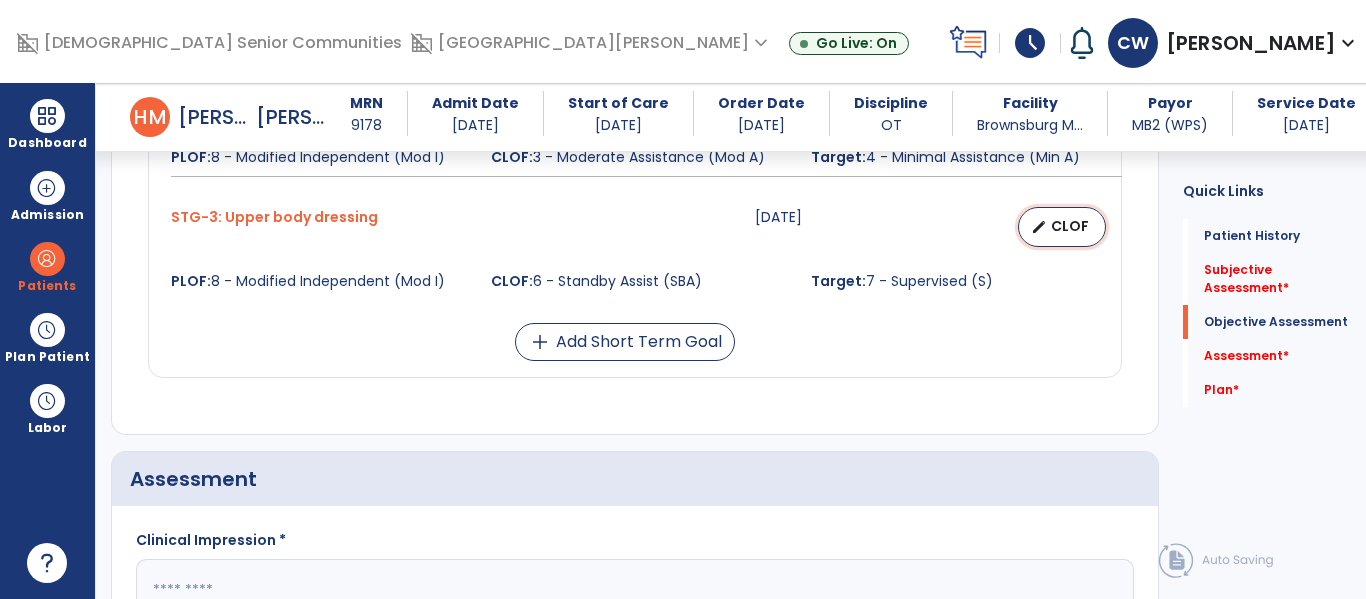 click on "edit   CLOF" at bounding box center [1062, 227] 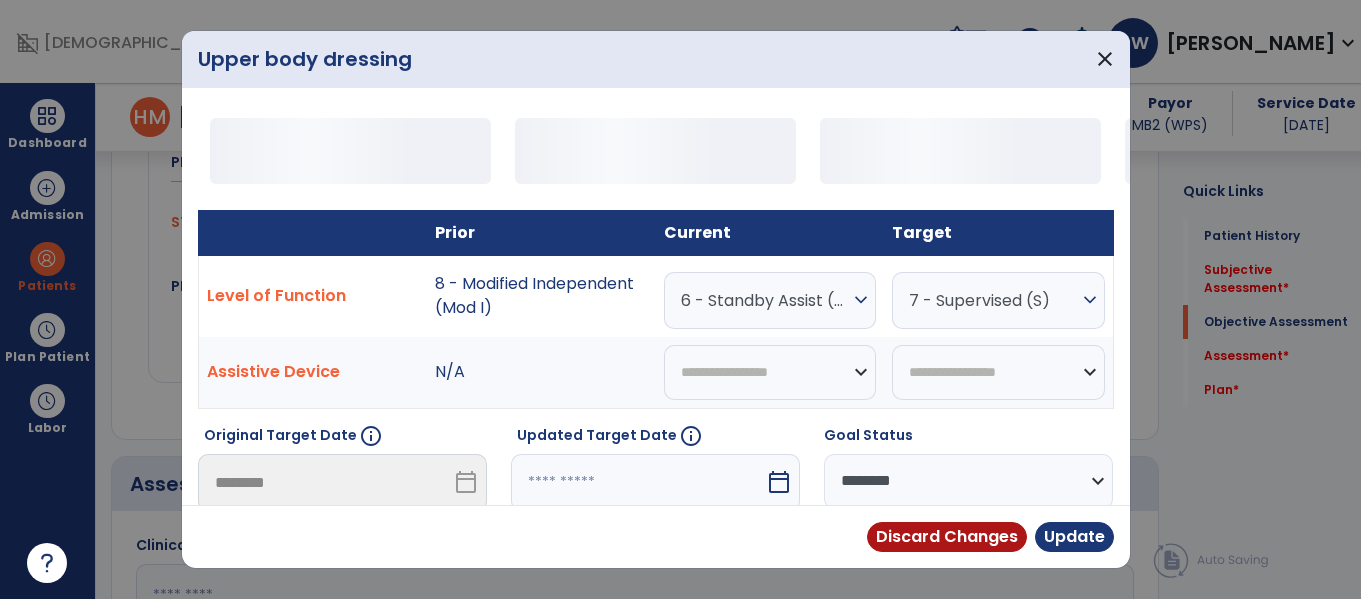 scroll, scrollTop: 1597, scrollLeft: 0, axis: vertical 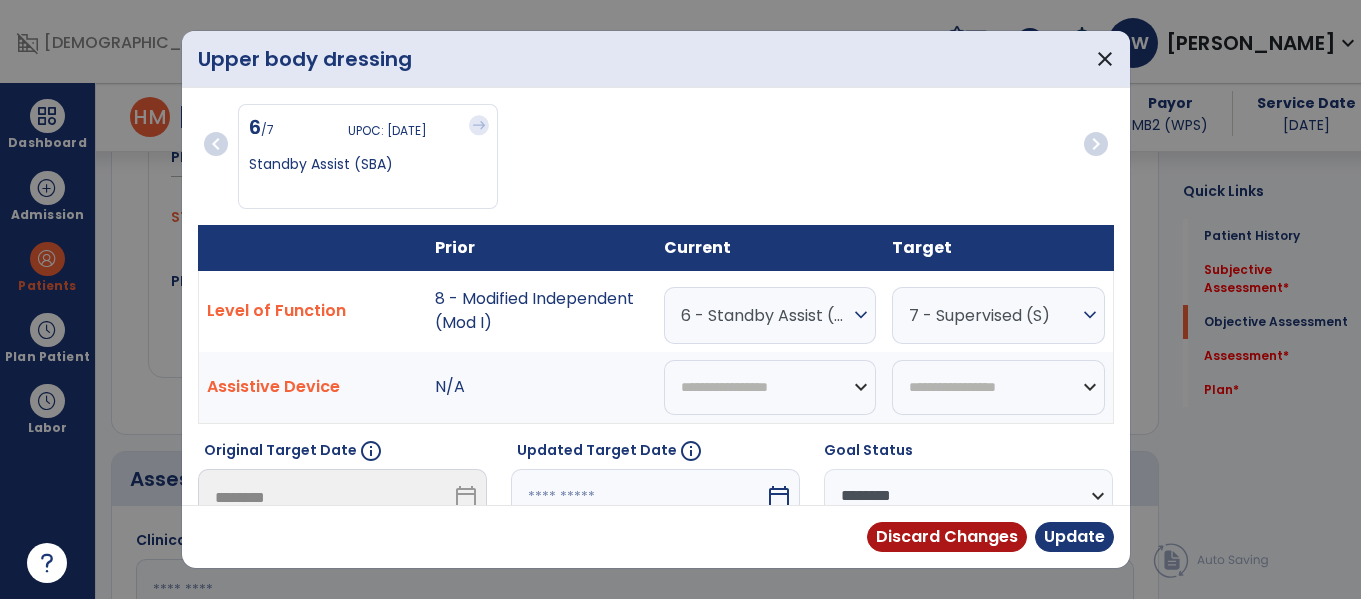 click on "expand_more" at bounding box center (861, 315) 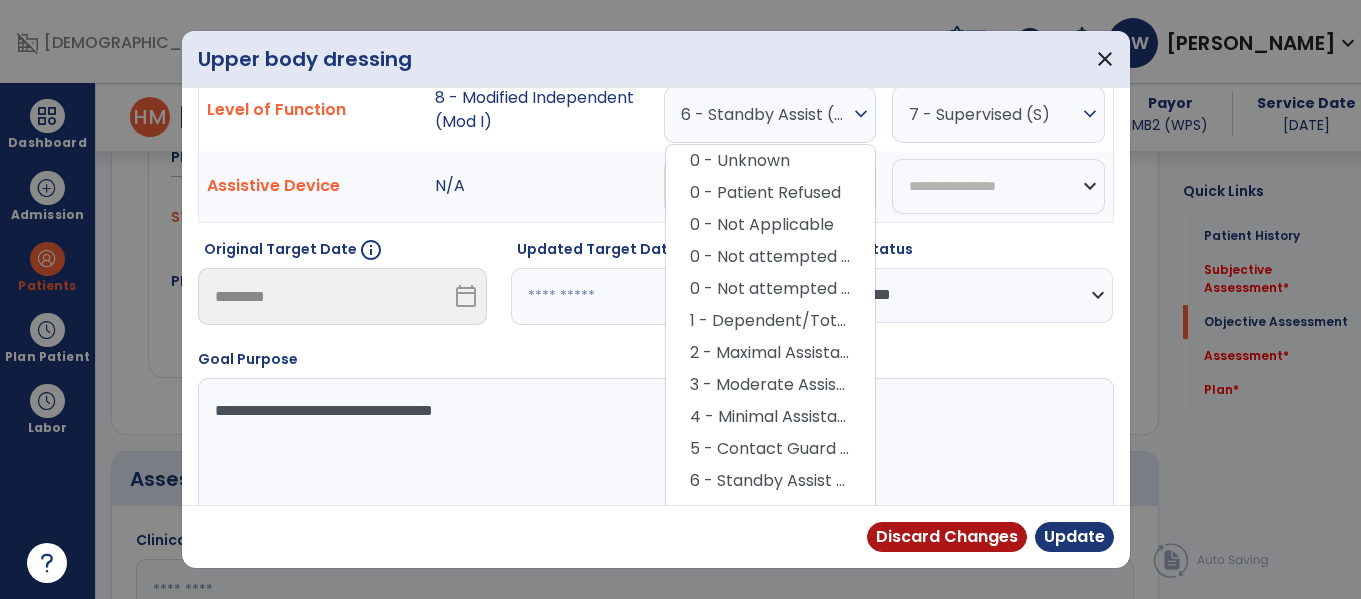 scroll, scrollTop: 205, scrollLeft: 0, axis: vertical 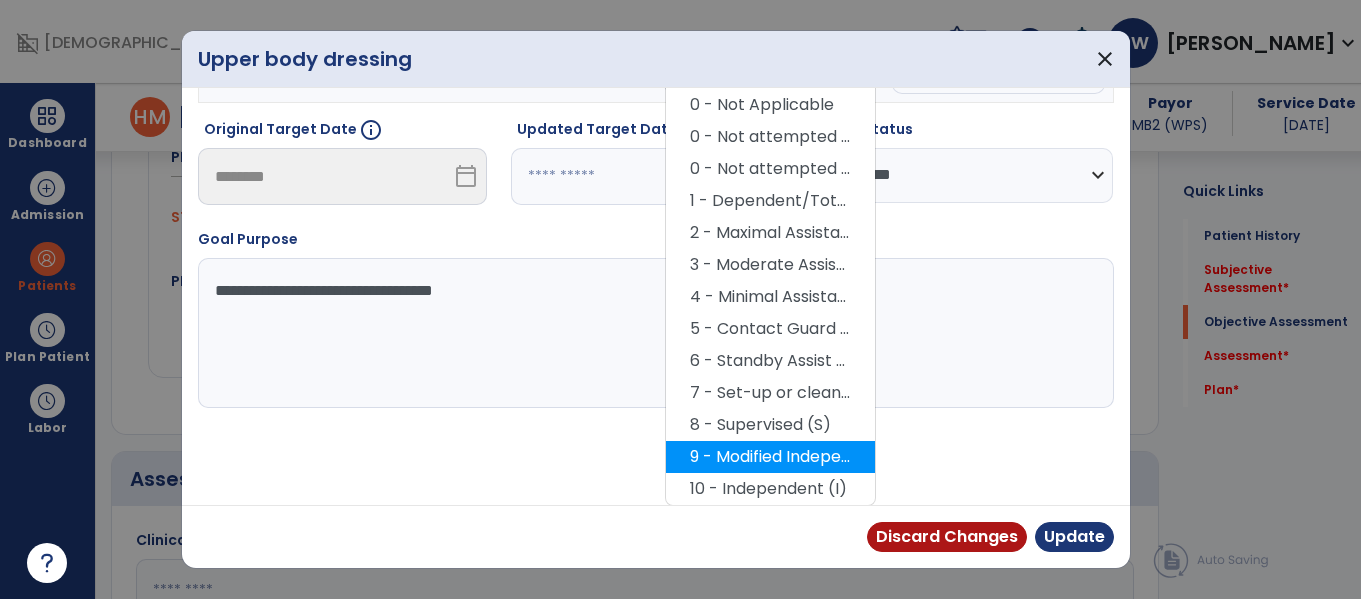 click on "9 - Modified Independent (Mod I)" at bounding box center [770, 457] 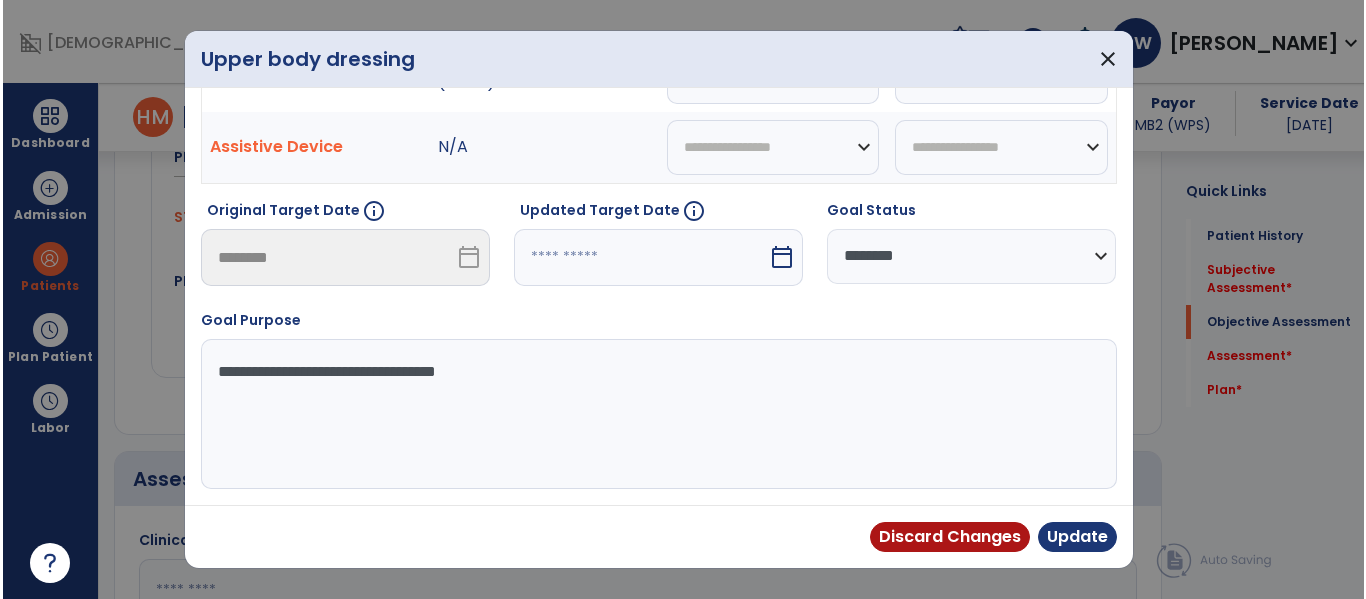 scroll, scrollTop: 240, scrollLeft: 0, axis: vertical 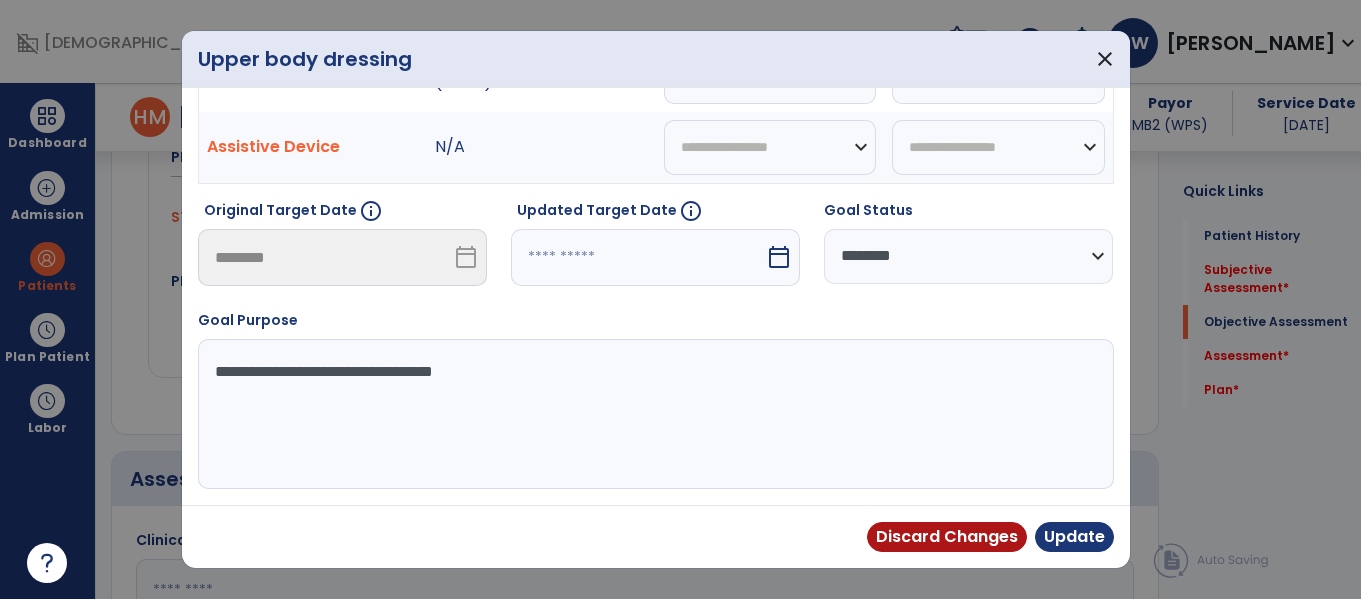 click on "**********" at bounding box center [968, 256] 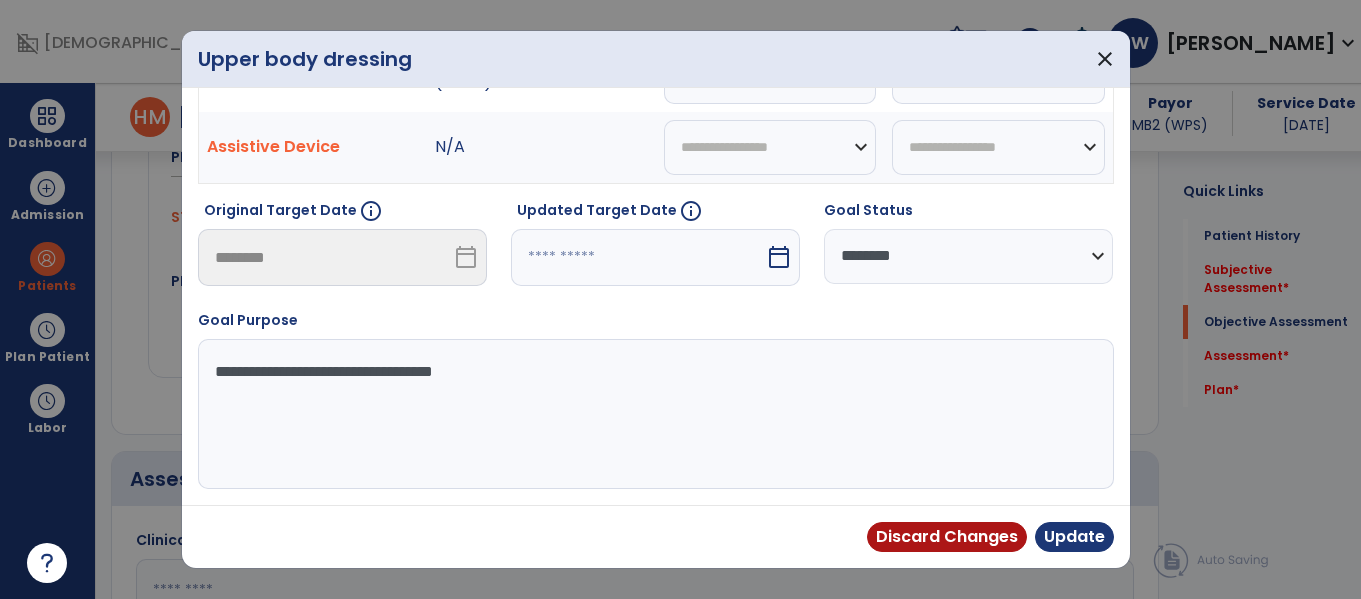 select on "********" 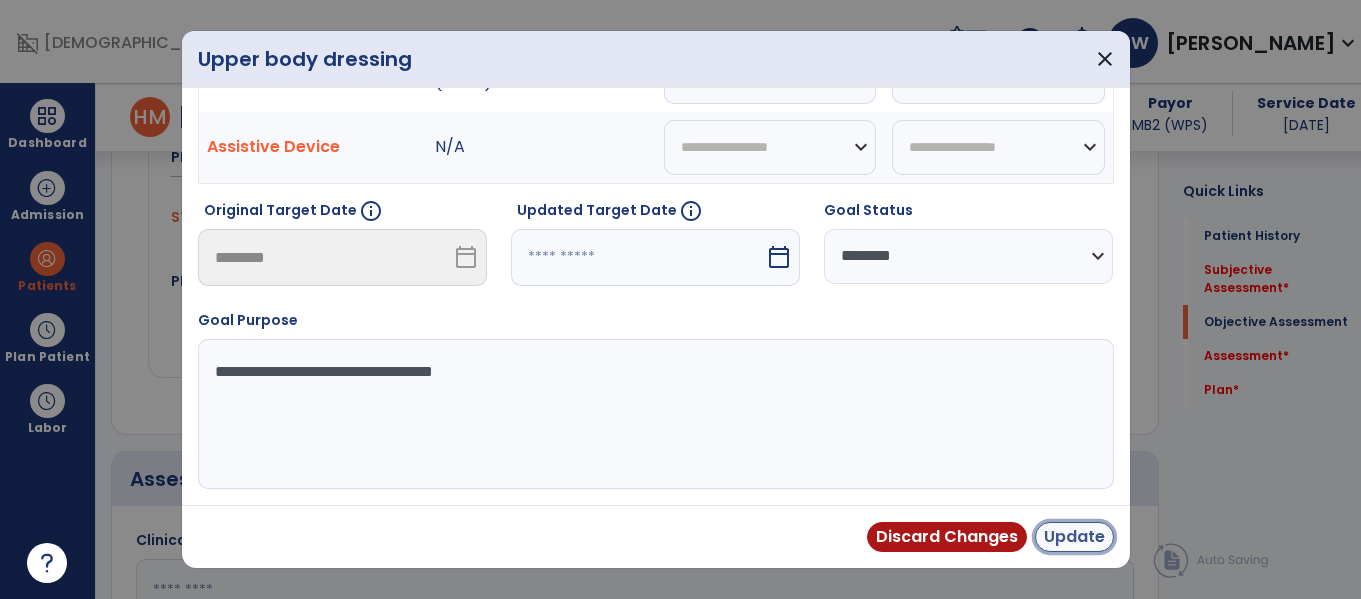 click on "Update" at bounding box center [1074, 537] 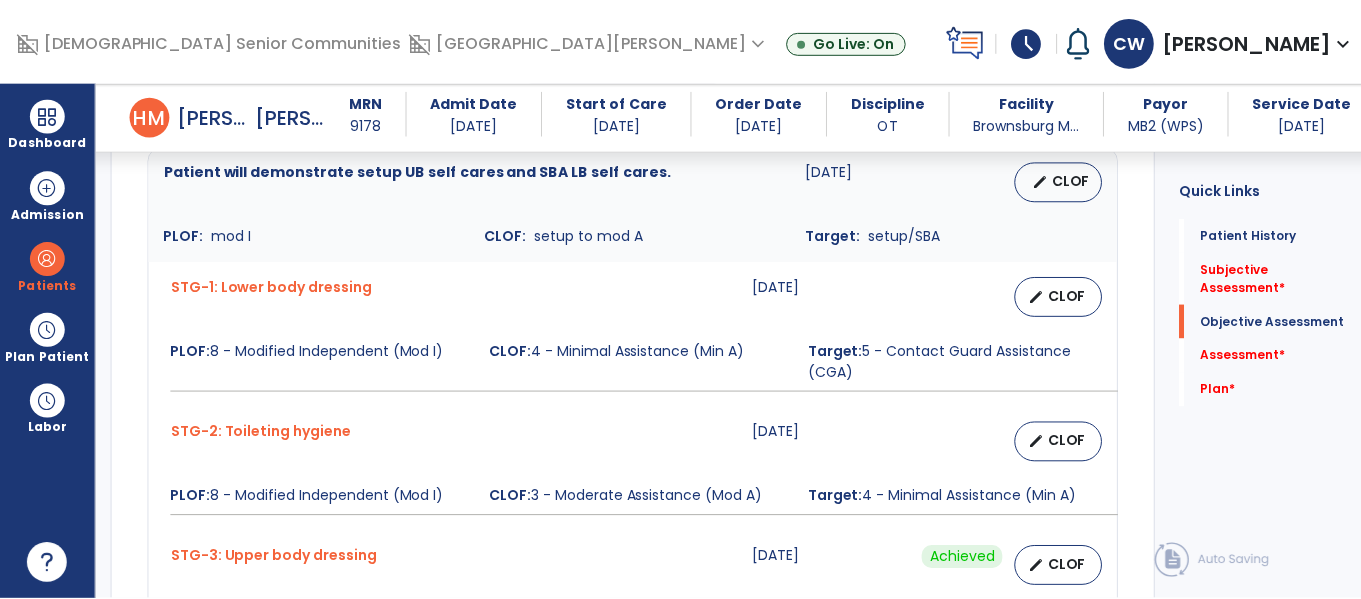 scroll, scrollTop: 1247, scrollLeft: 0, axis: vertical 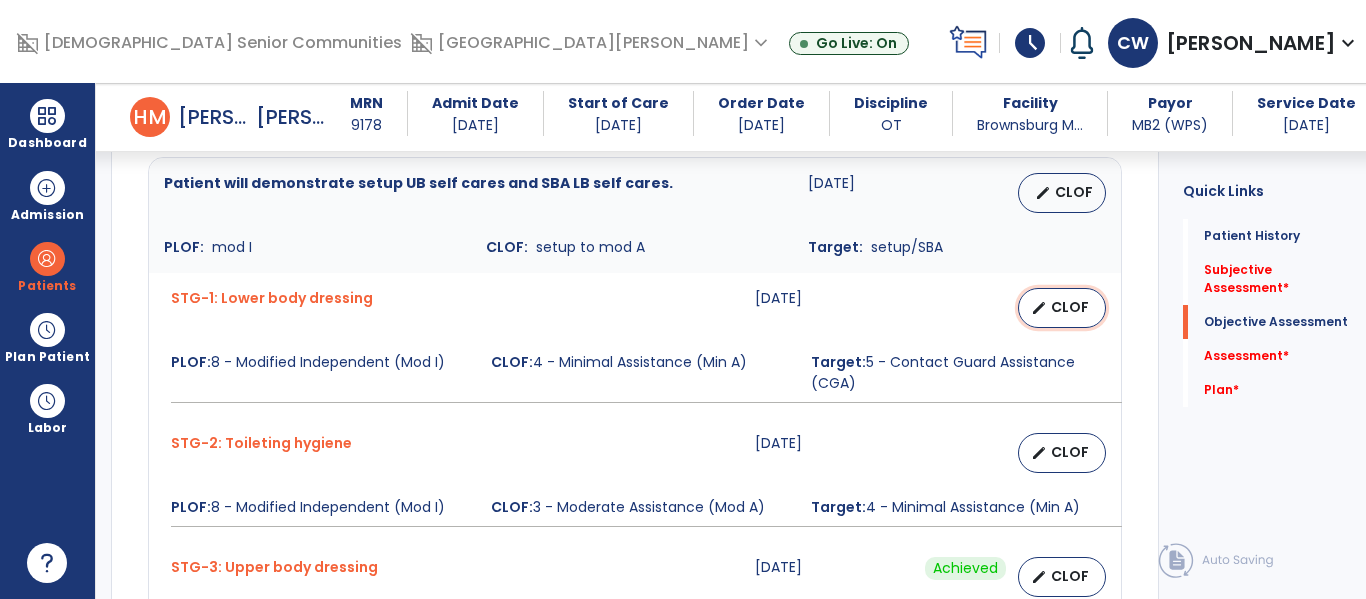 click on "CLOF" at bounding box center (1070, 307) 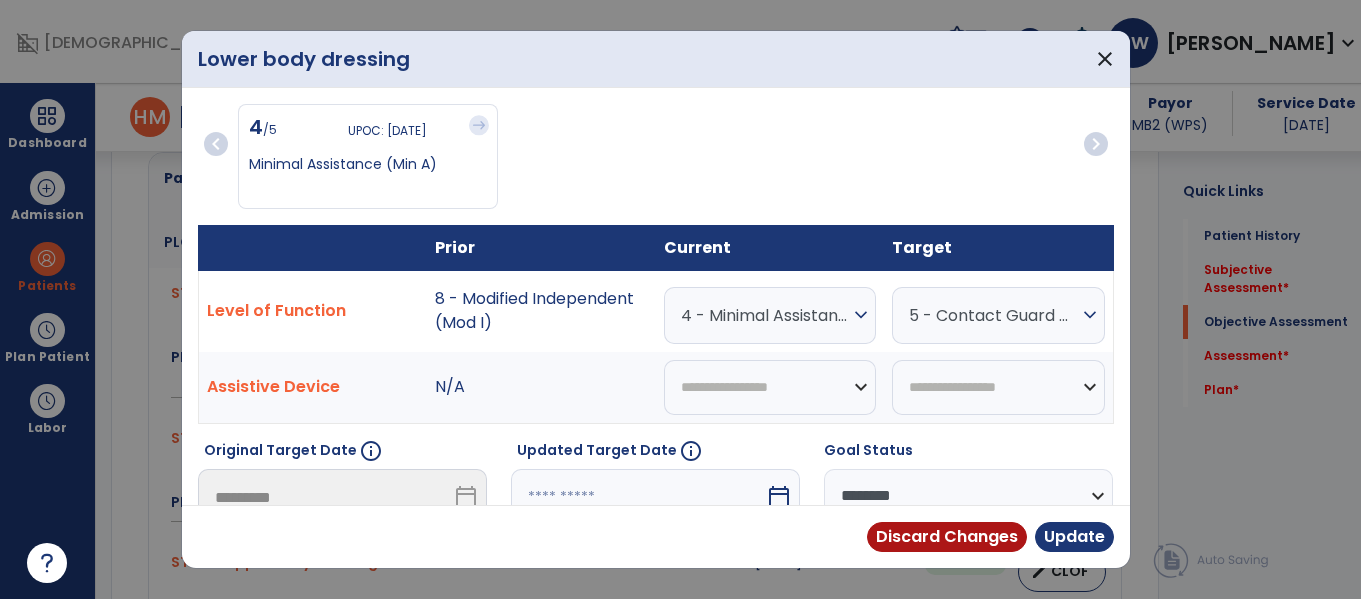 scroll, scrollTop: 1247, scrollLeft: 0, axis: vertical 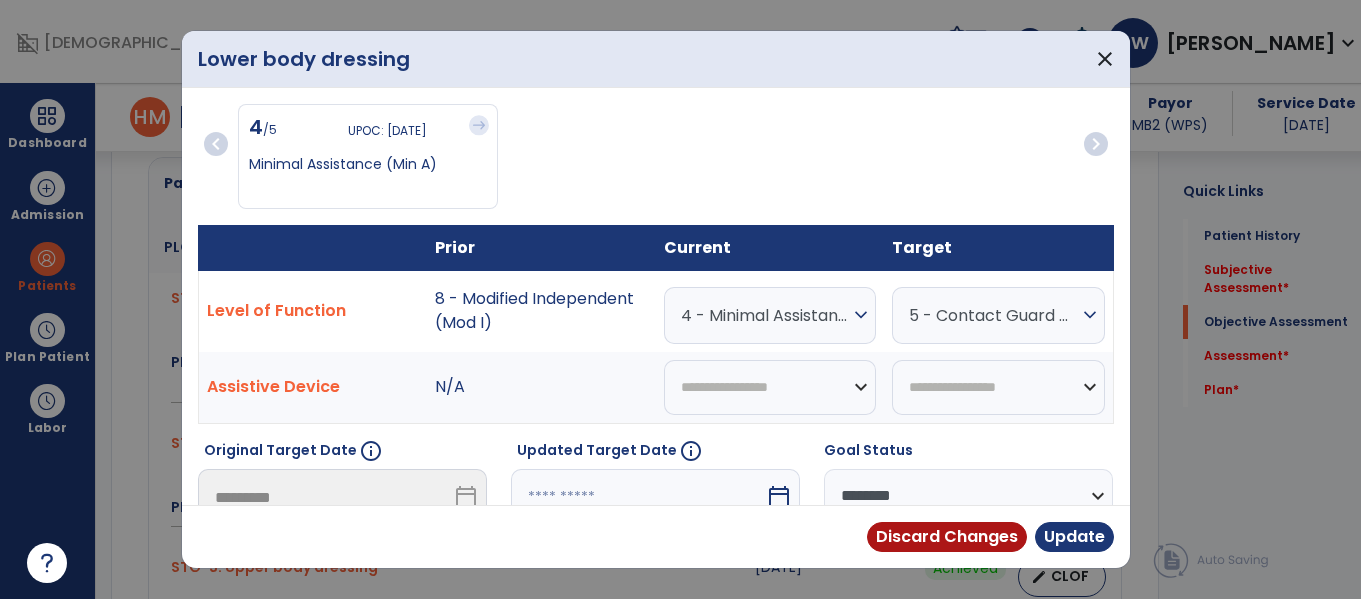 click on "4 - Minimal Assistance (Min A)" at bounding box center [765, 315] 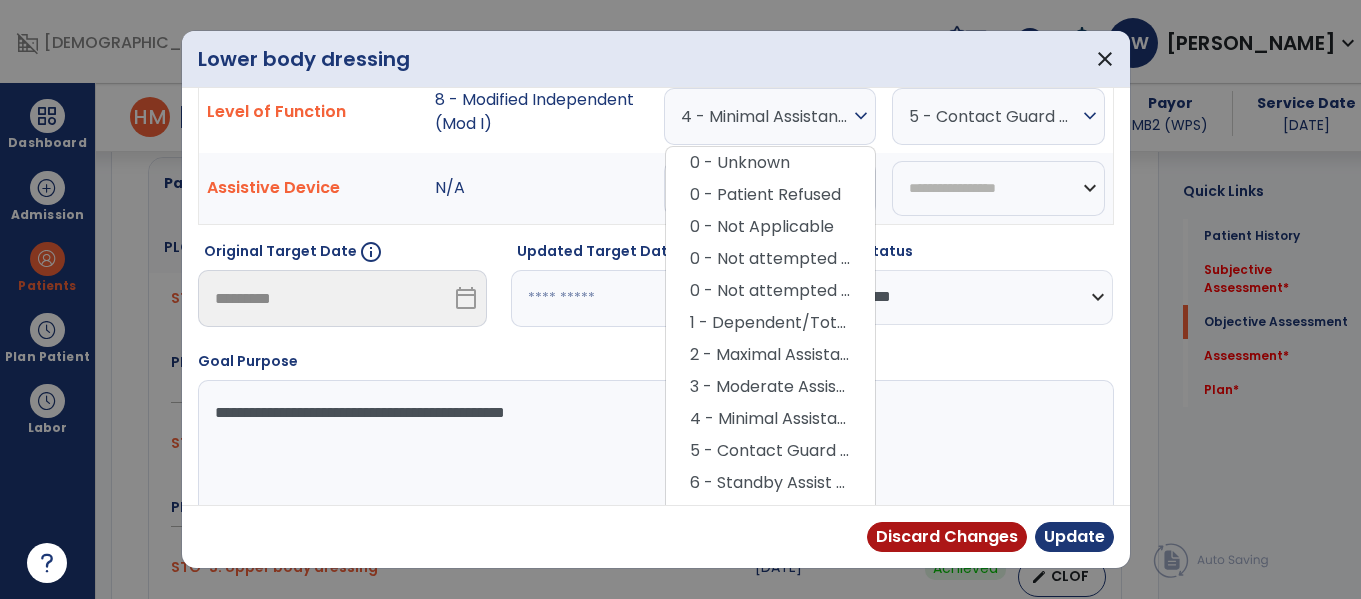 scroll, scrollTop: 202, scrollLeft: 0, axis: vertical 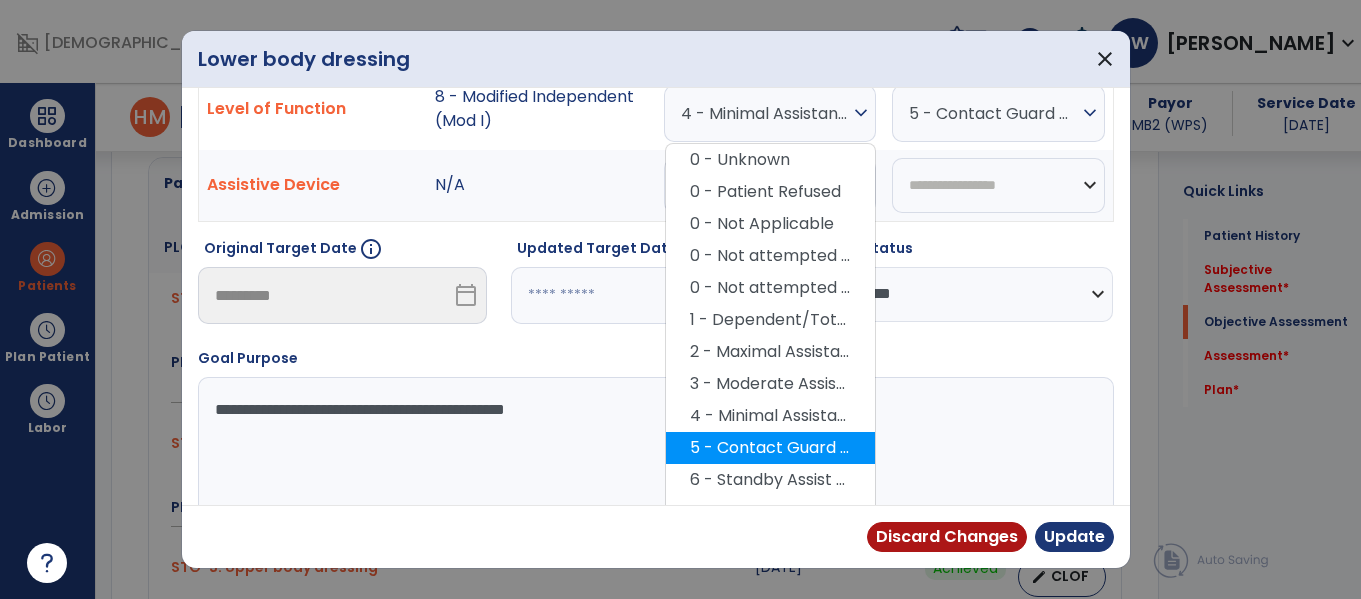 click on "5 - Contact Guard Assistance (CGA)" at bounding box center (770, 448) 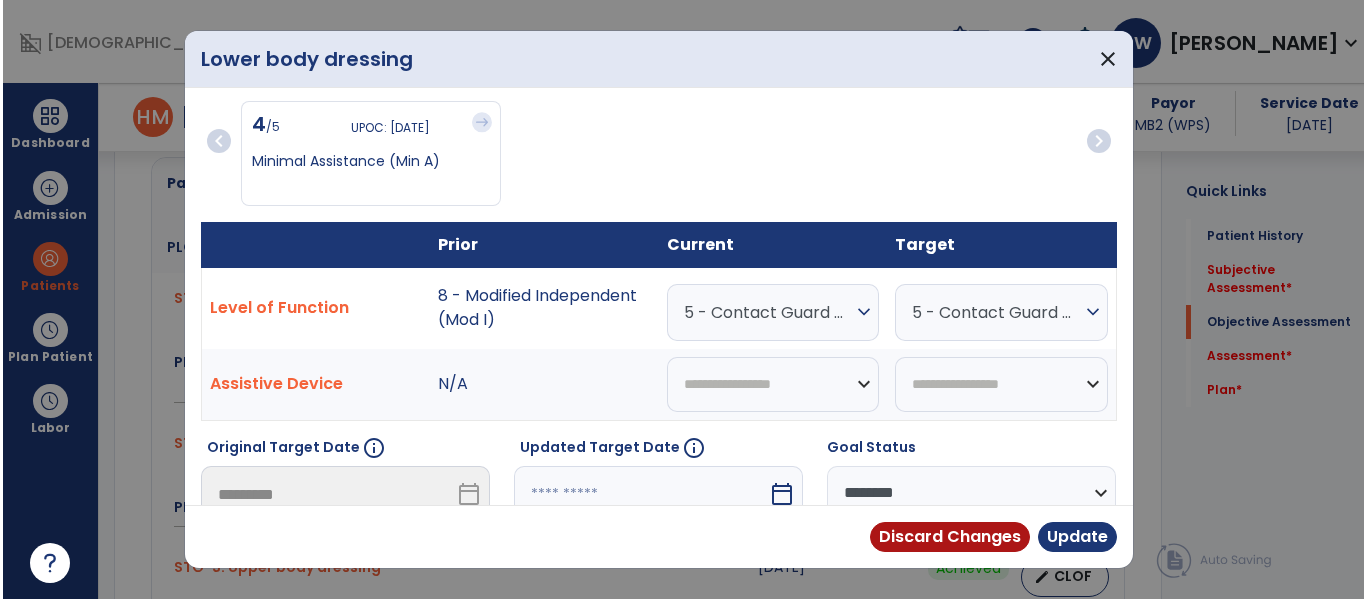 scroll, scrollTop: 0, scrollLeft: 0, axis: both 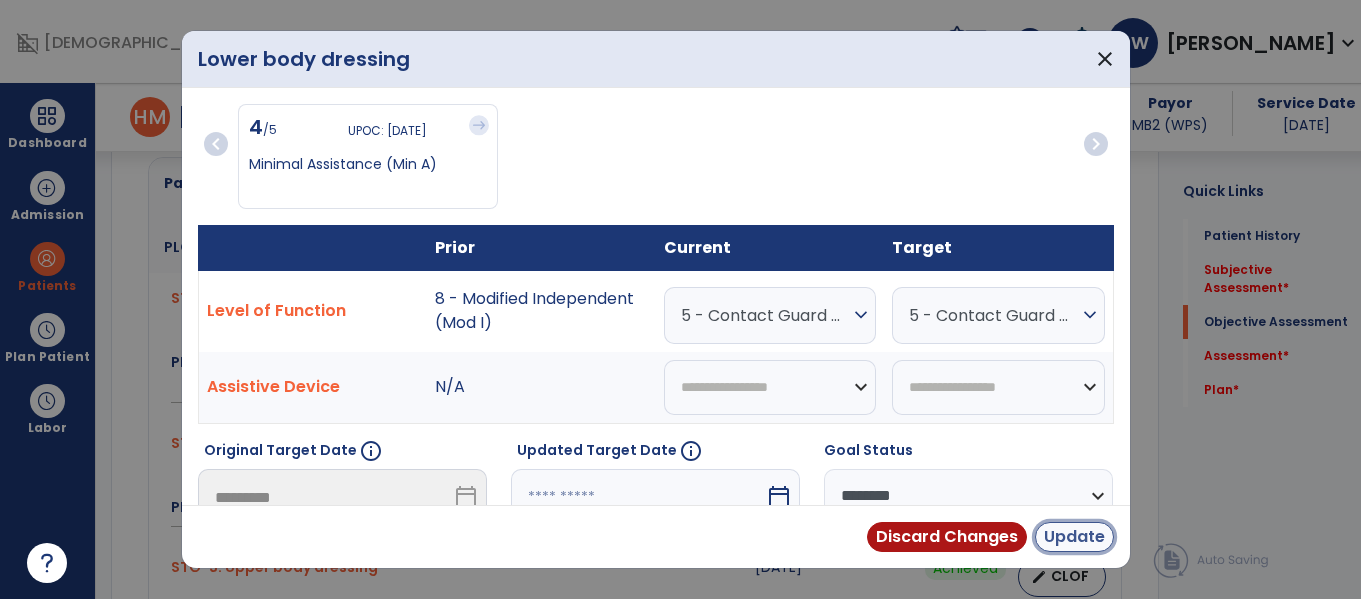 click on "Update" at bounding box center (1074, 537) 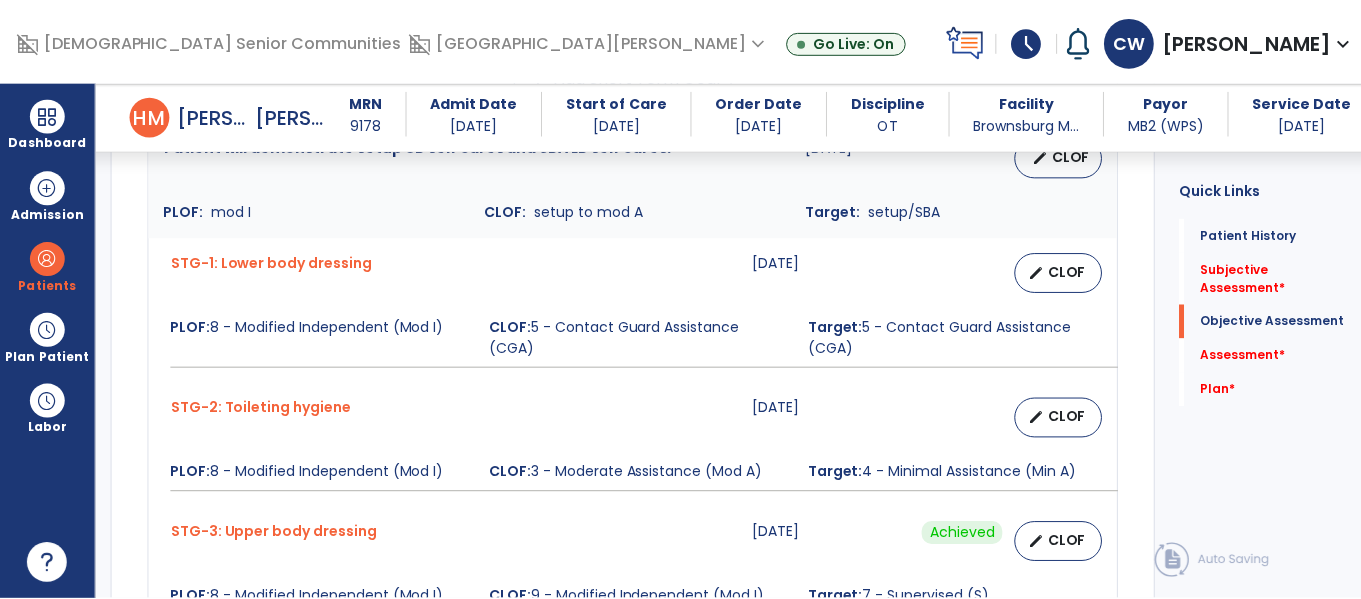 scroll, scrollTop: 1303, scrollLeft: 0, axis: vertical 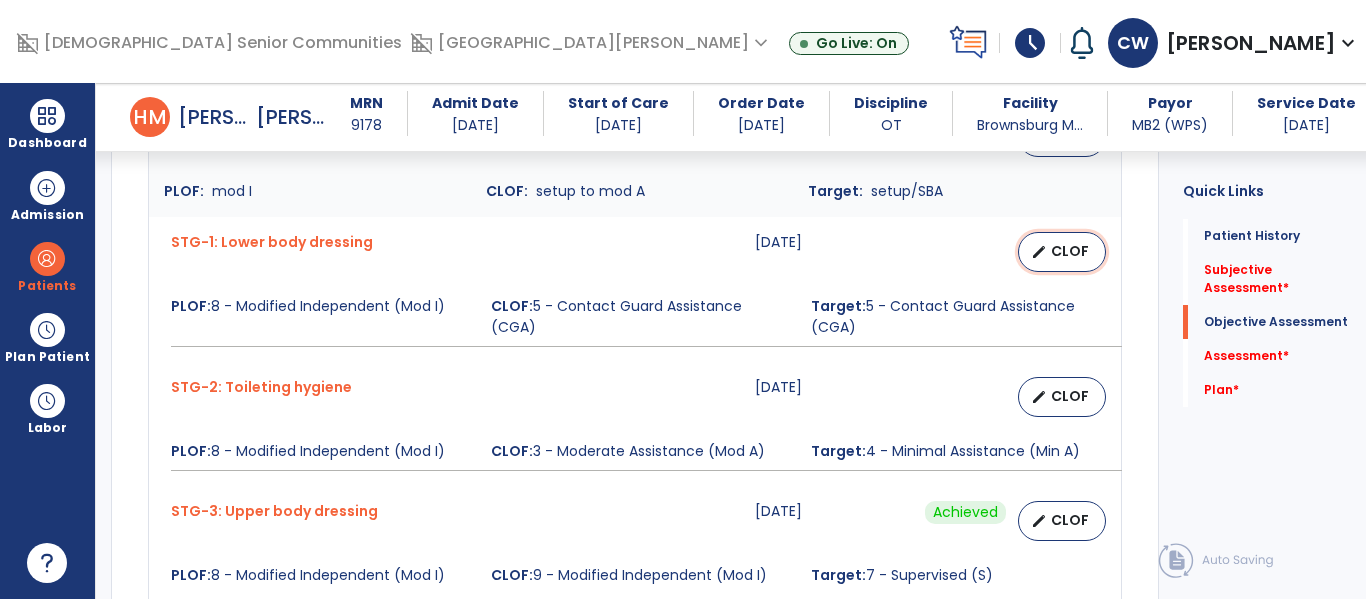 click on "CLOF" at bounding box center (1070, 251) 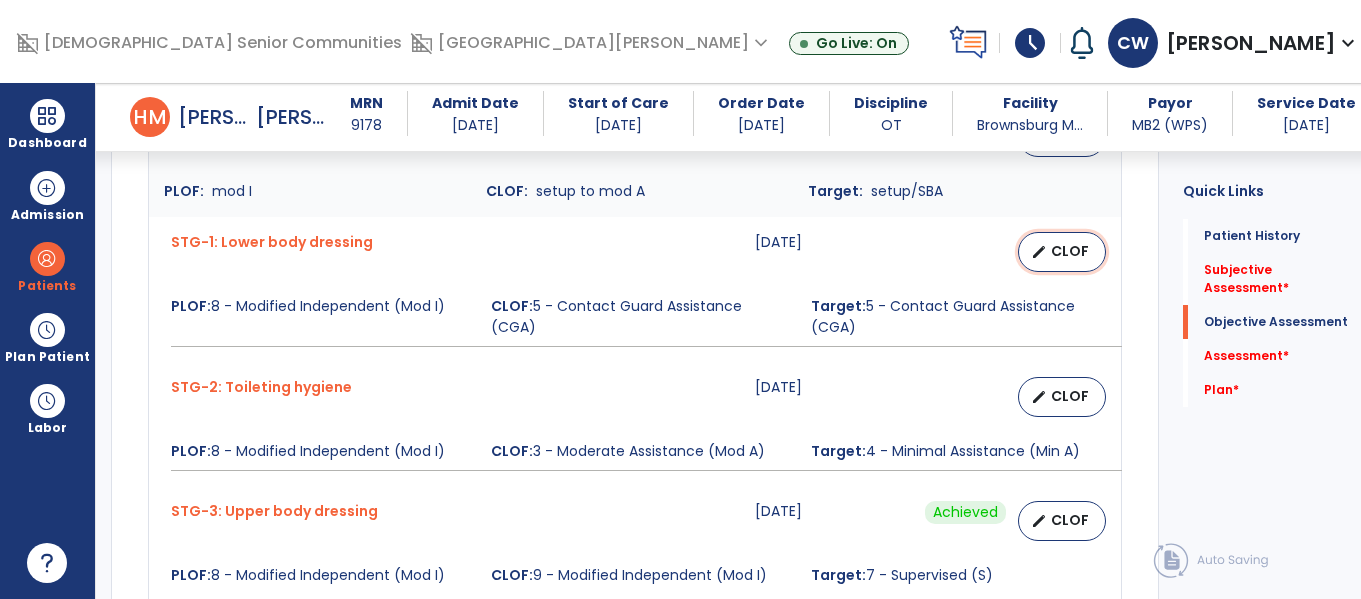 select on "********" 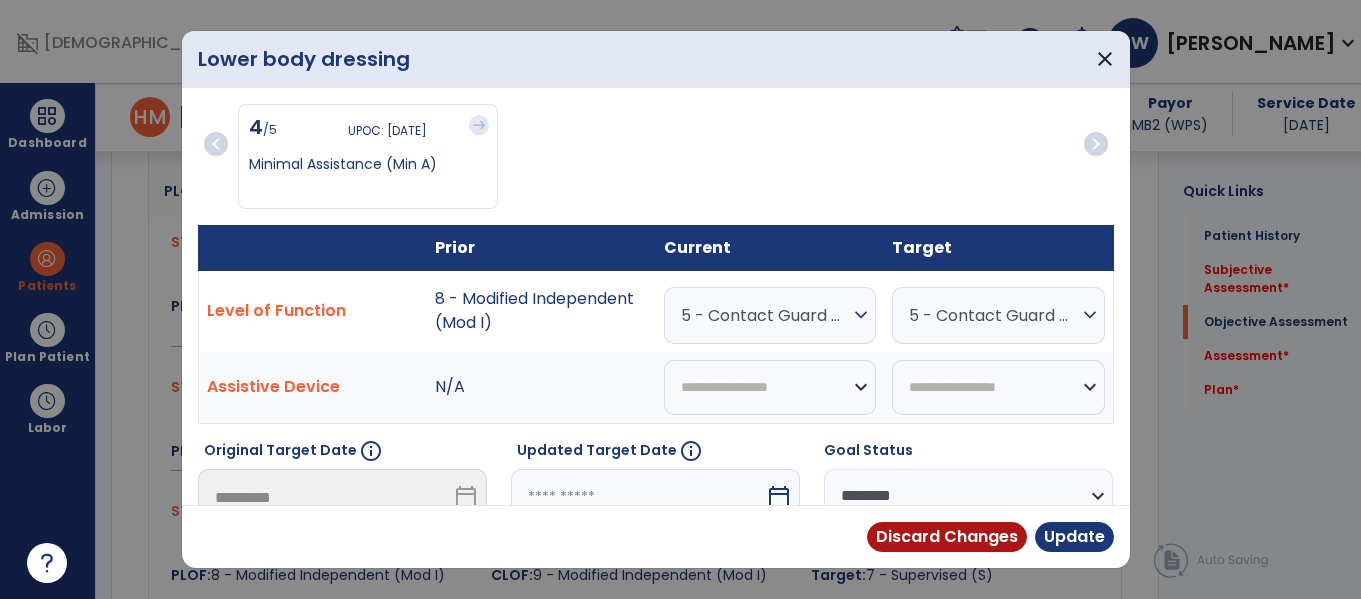 scroll, scrollTop: 1303, scrollLeft: 0, axis: vertical 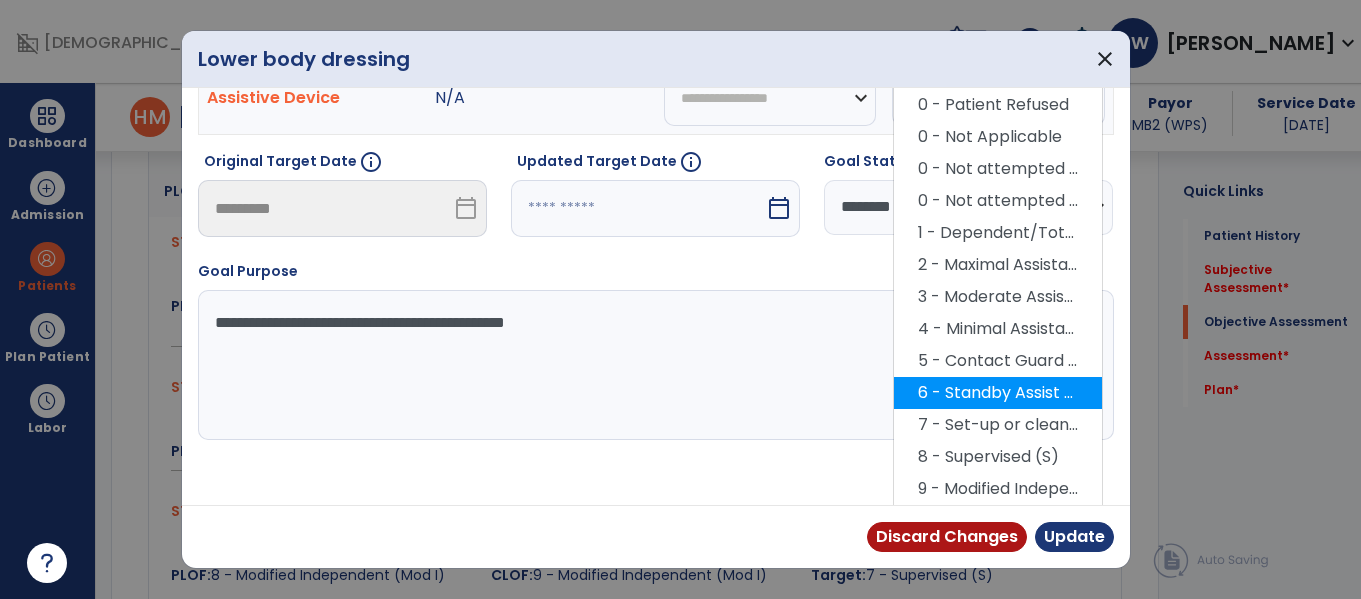 click on "6 - Standby Assist (SBA)" at bounding box center [998, 393] 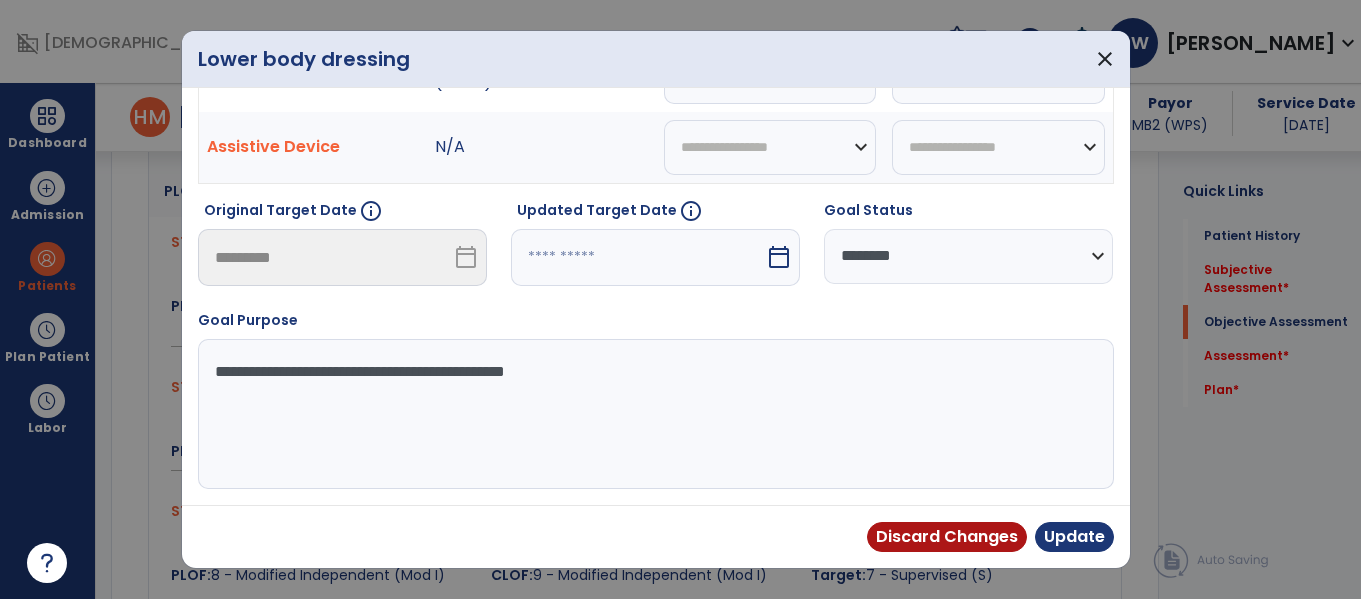 scroll, scrollTop: 240, scrollLeft: 0, axis: vertical 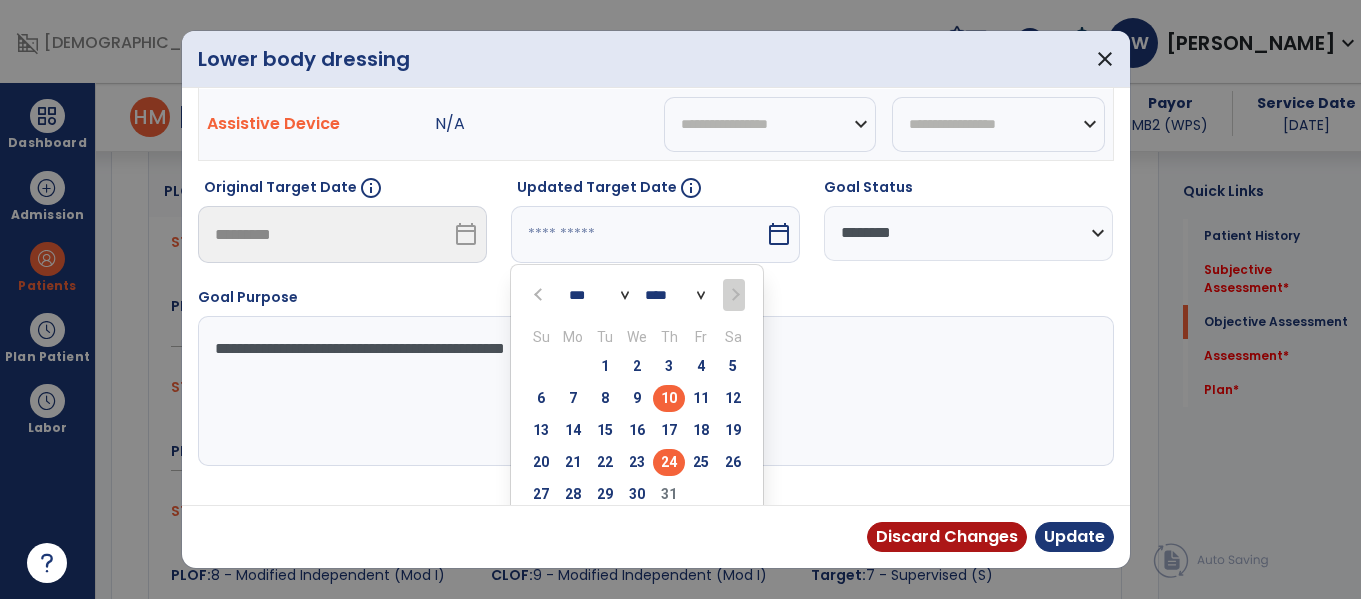 click on "24" at bounding box center (669, 462) 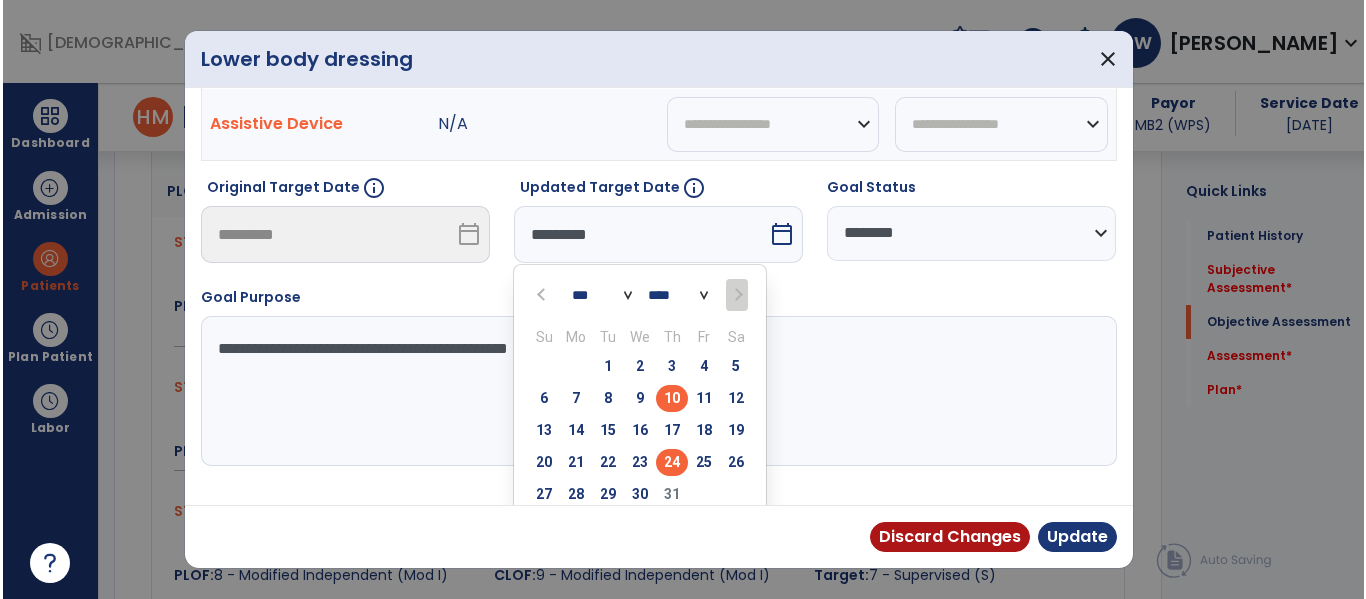 scroll, scrollTop: 240, scrollLeft: 0, axis: vertical 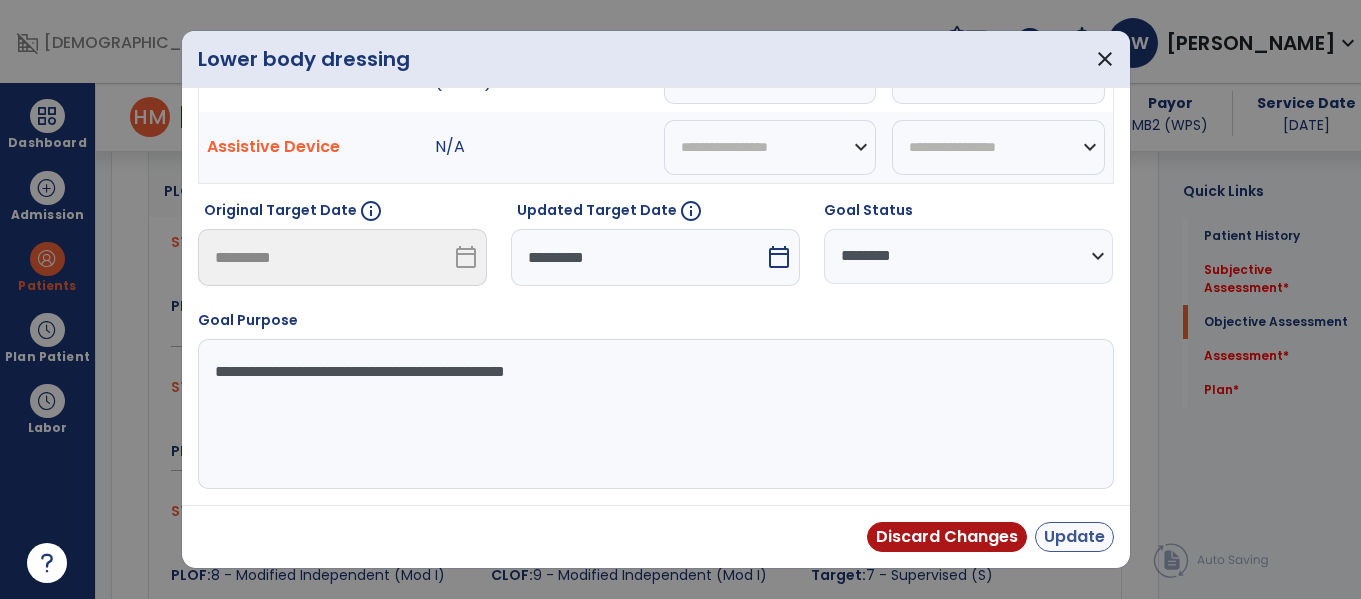 click on "Update" at bounding box center [1074, 537] 